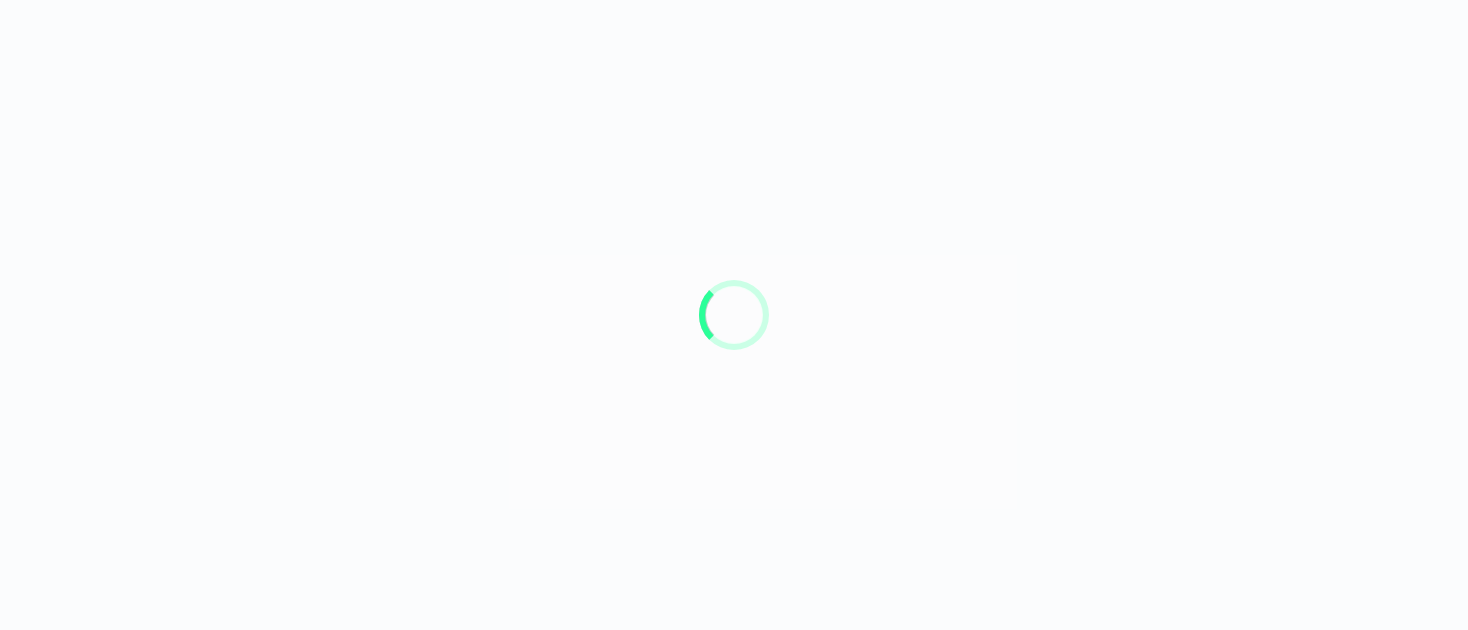 scroll, scrollTop: 0, scrollLeft: 0, axis: both 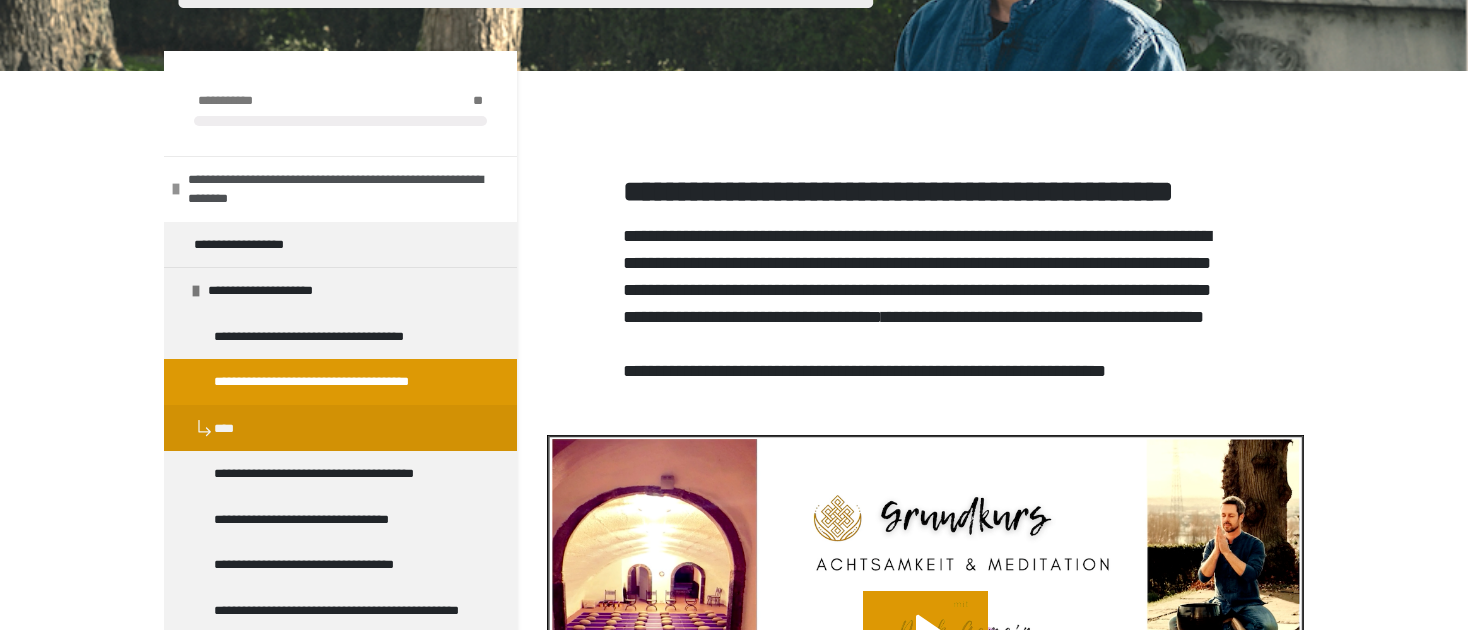 click on "**********" at bounding box center [345, 189] 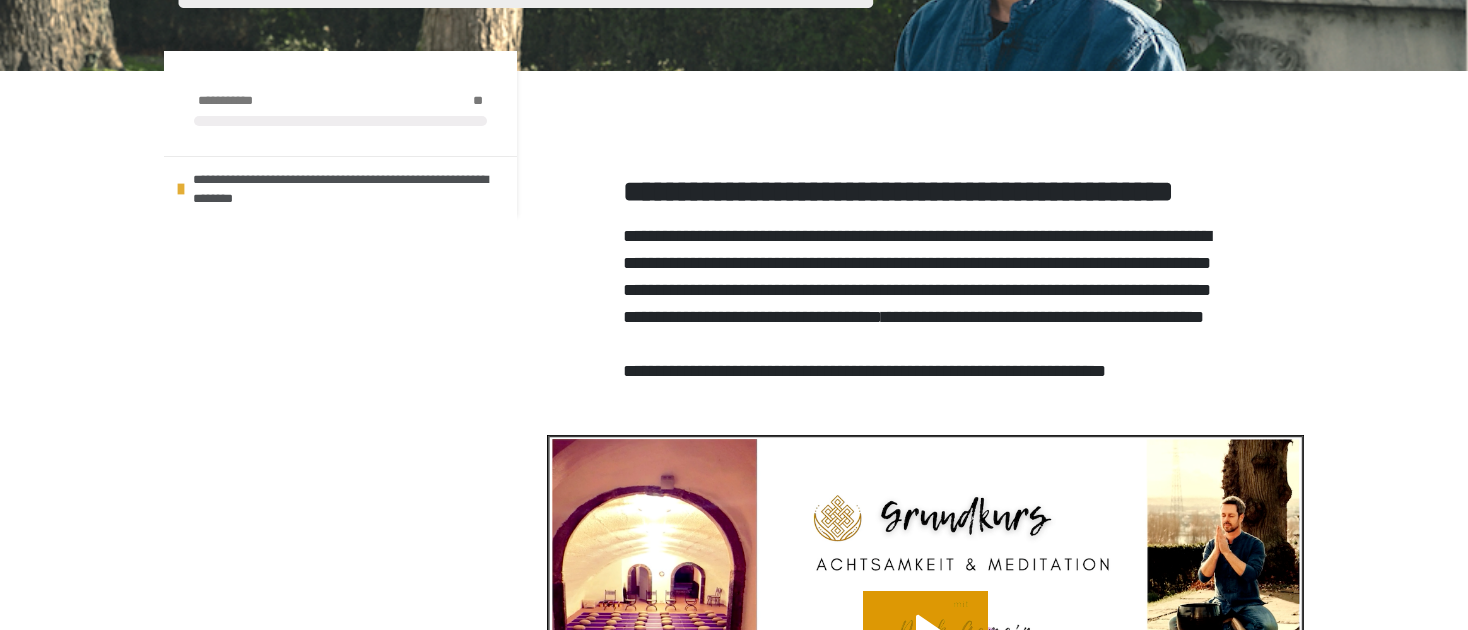 click on "**********" at bounding box center [350, 189] 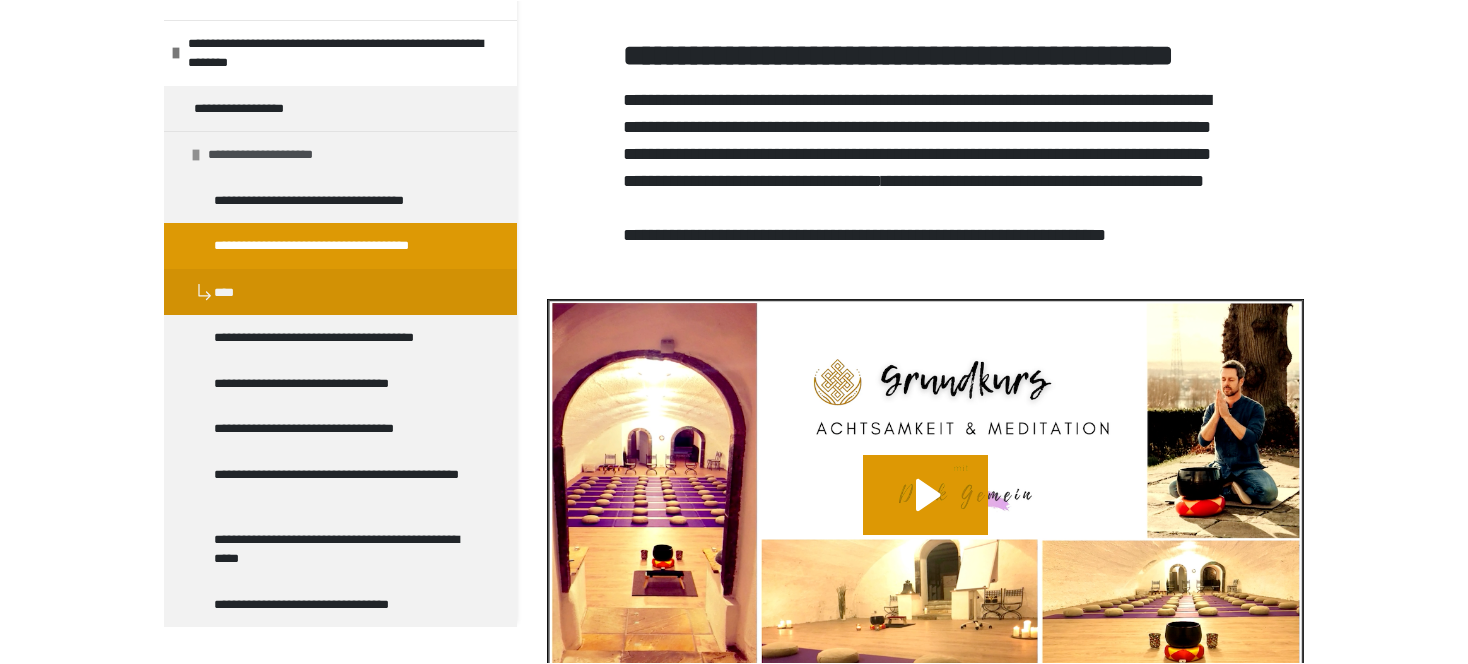 scroll, scrollTop: 700, scrollLeft: 0, axis: vertical 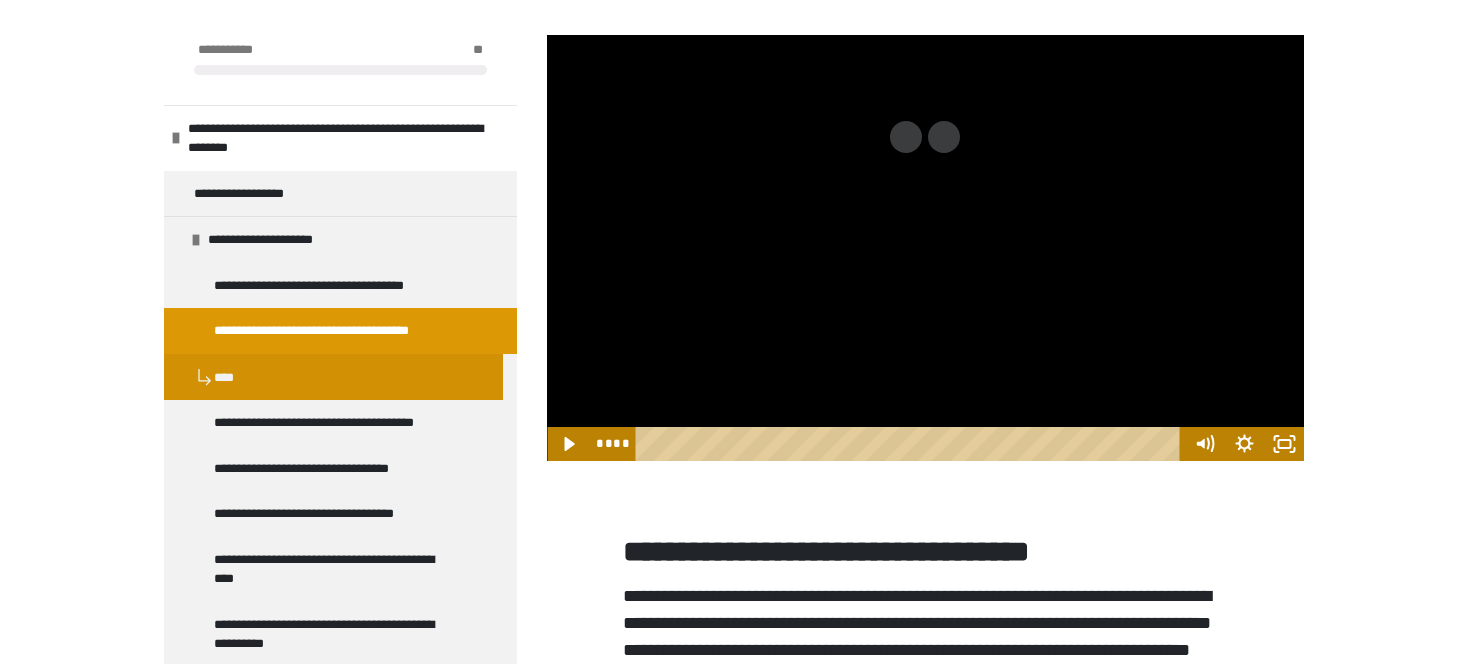 drag, startPoint x: 963, startPoint y: 513, endPoint x: 542, endPoint y: 467, distance: 423.5056 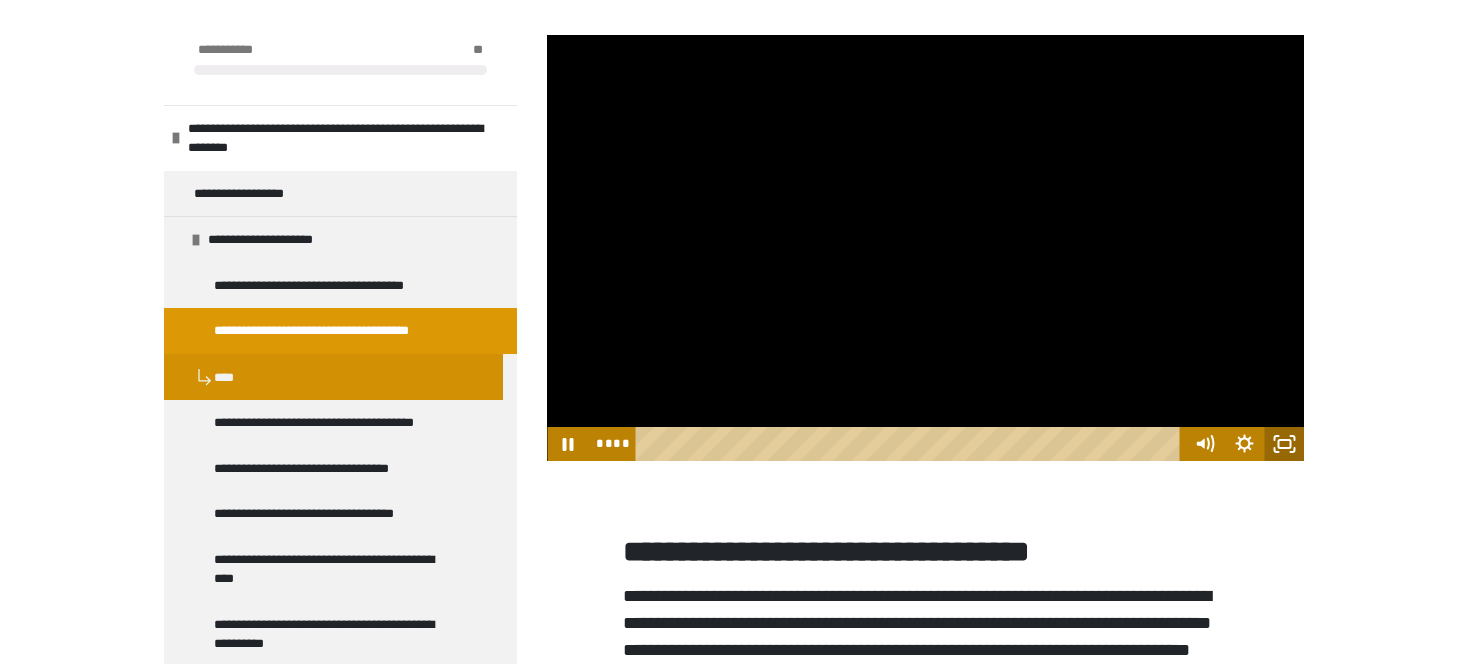 click 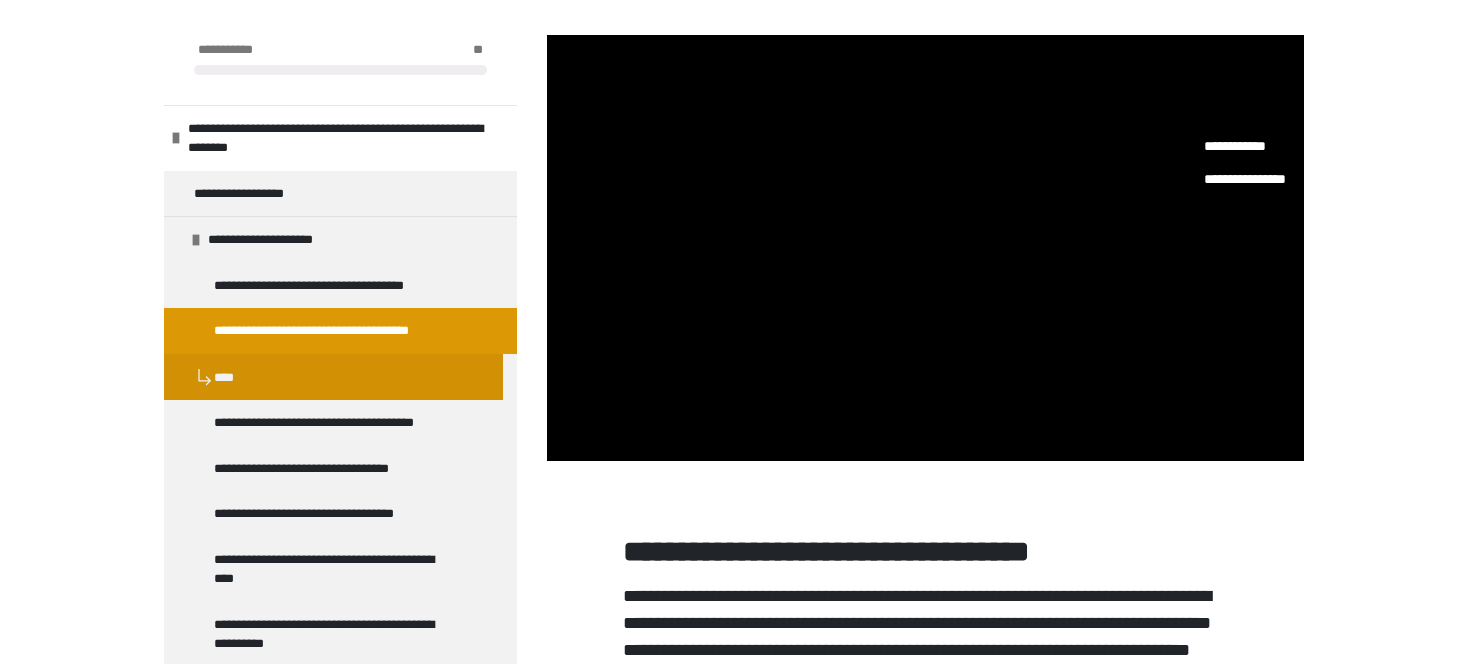 scroll, scrollTop: 0, scrollLeft: 32, axis: horizontal 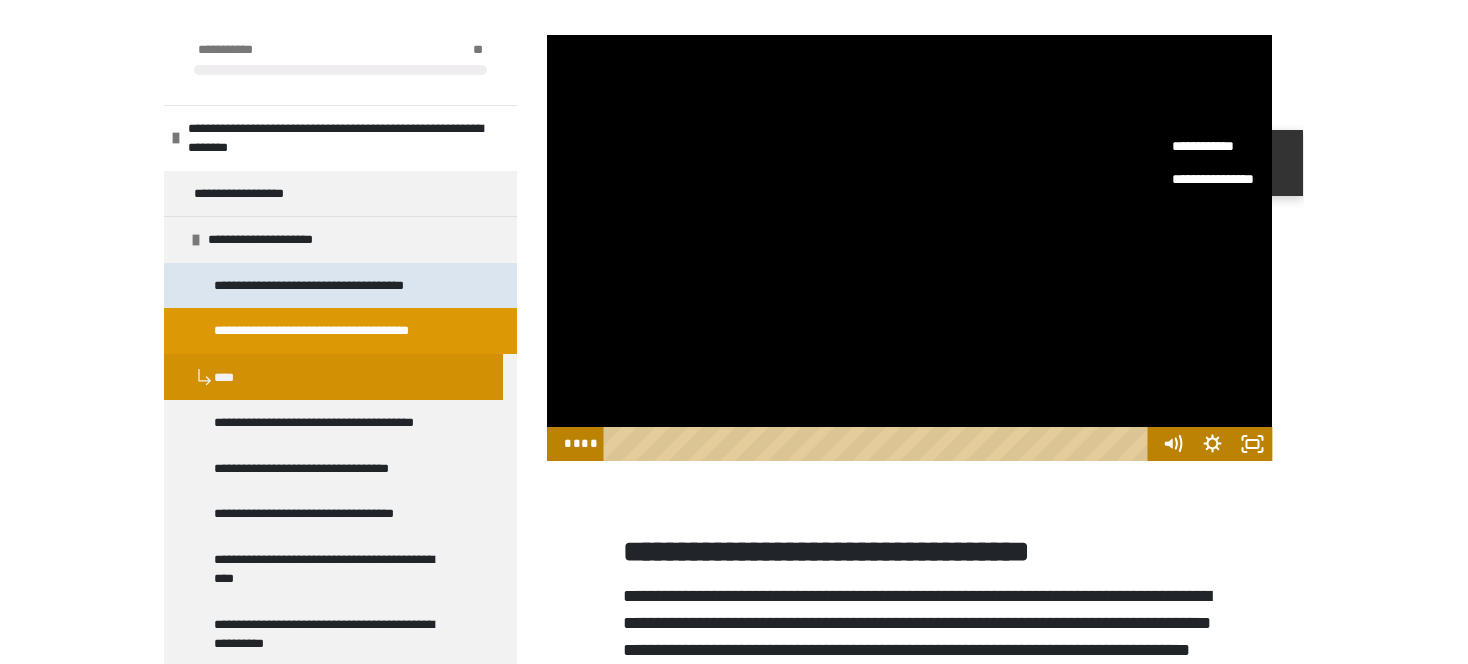 click on "**********" at bounding box center (331, 286) 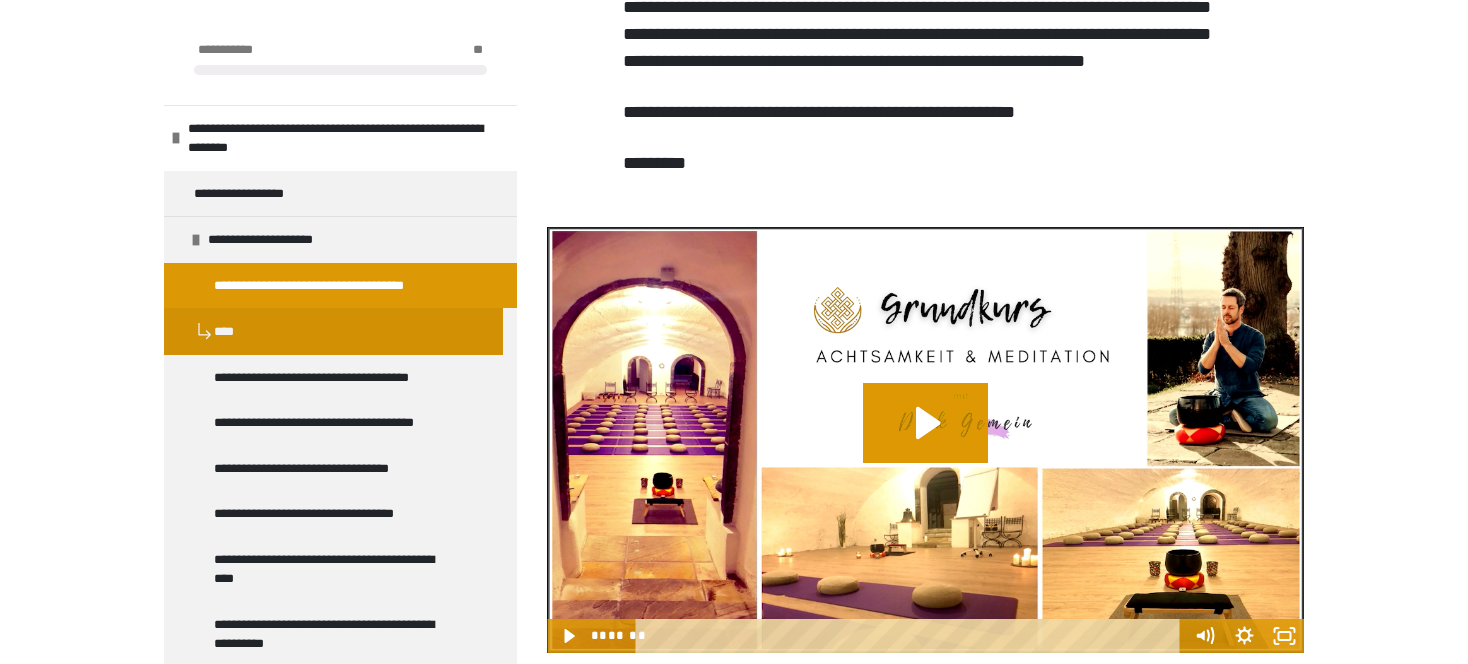scroll, scrollTop: 760, scrollLeft: 0, axis: vertical 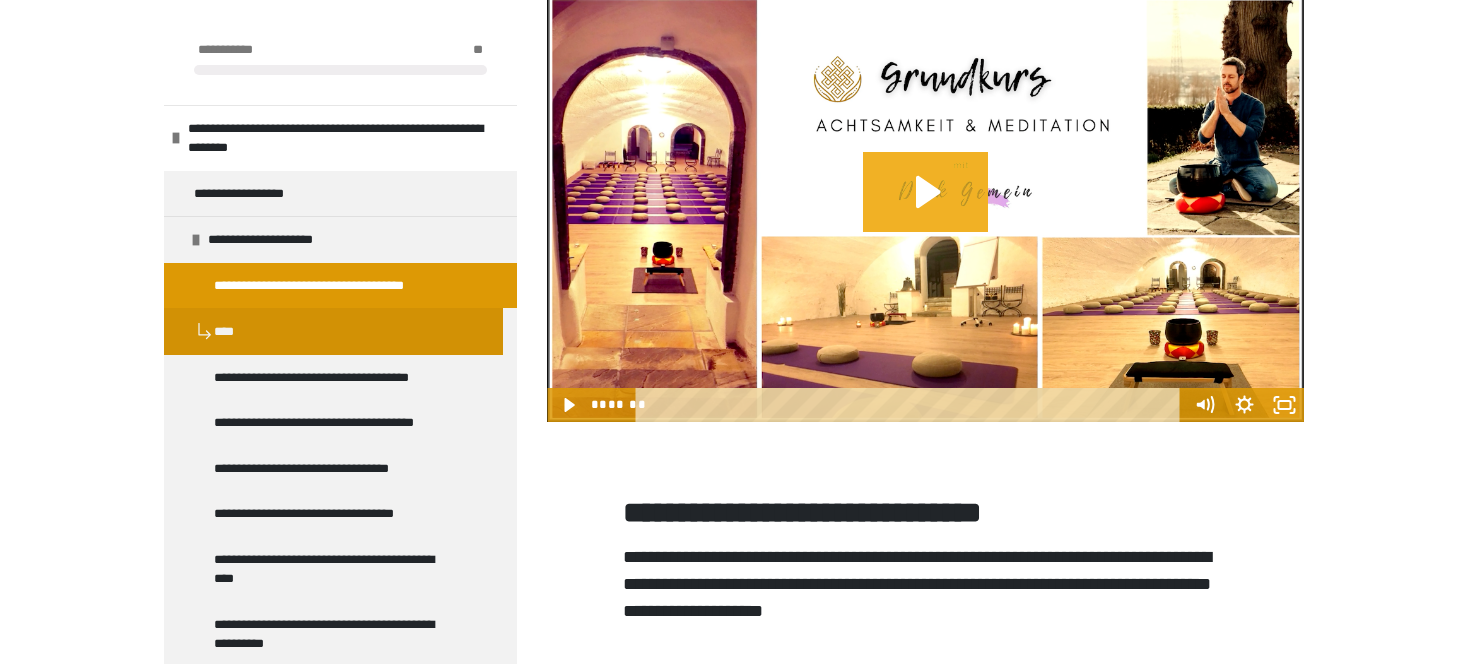 drag, startPoint x: 947, startPoint y: 282, endPoint x: 1176, endPoint y: 373, distance: 246.41835 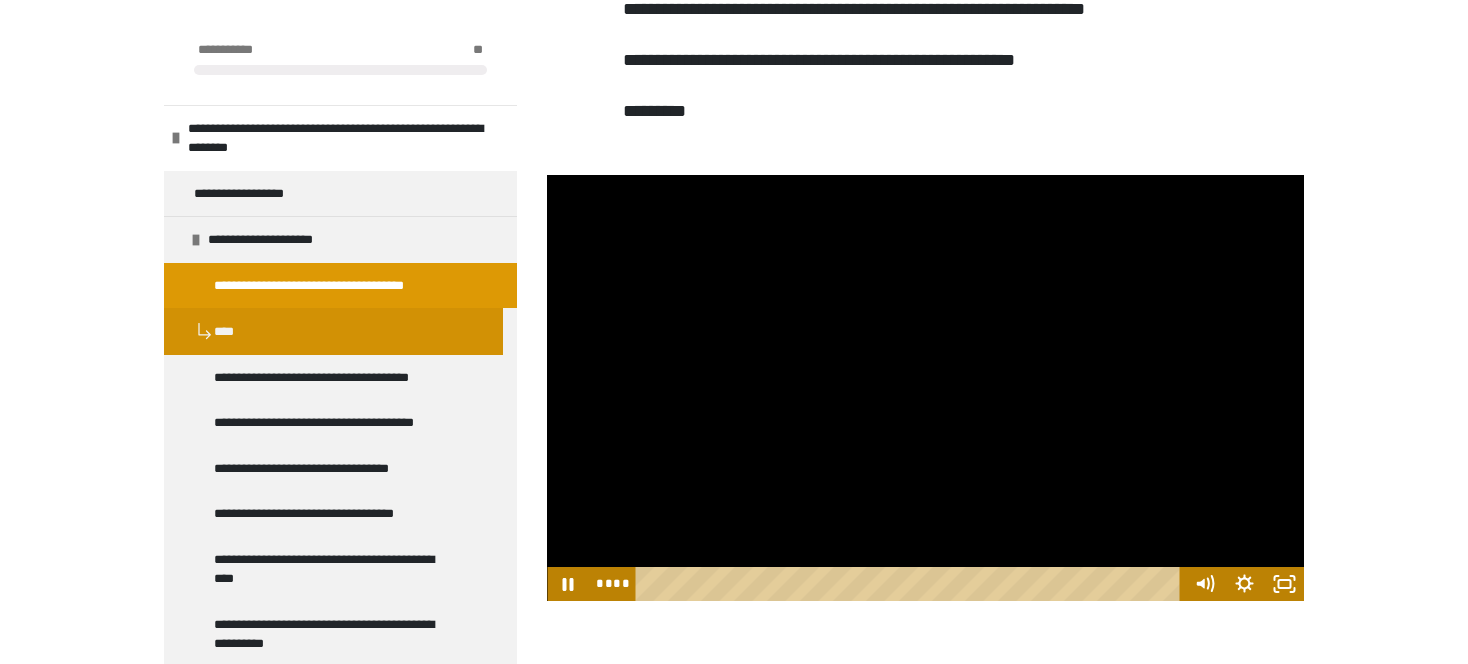 scroll, scrollTop: 800, scrollLeft: 0, axis: vertical 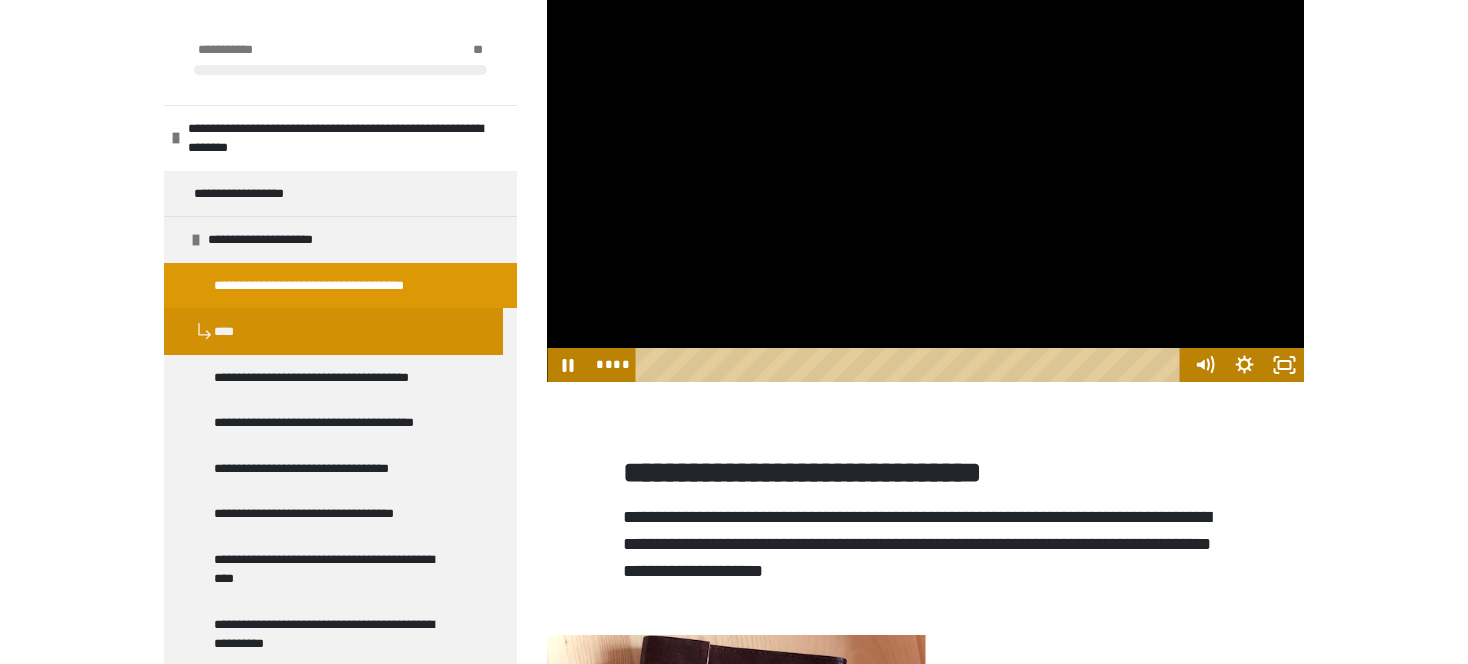 click at bounding box center [925, 169] 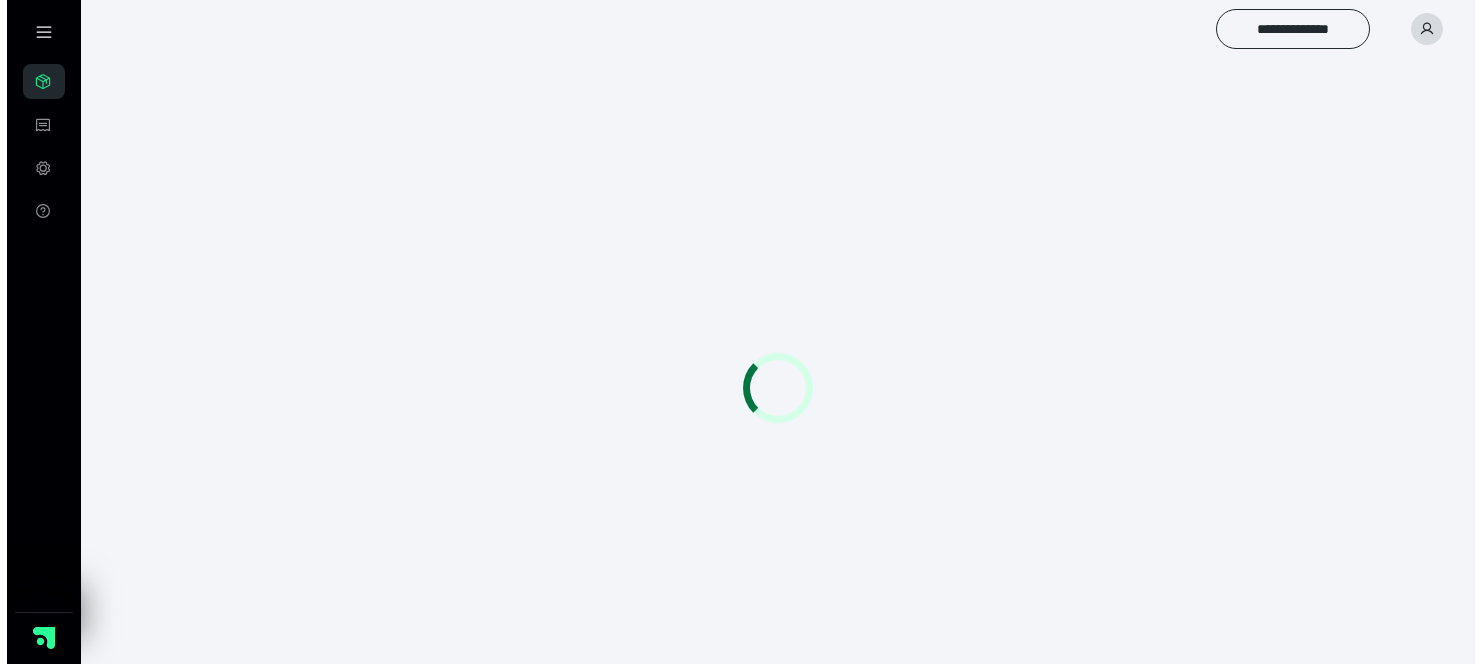 scroll, scrollTop: 0, scrollLeft: 0, axis: both 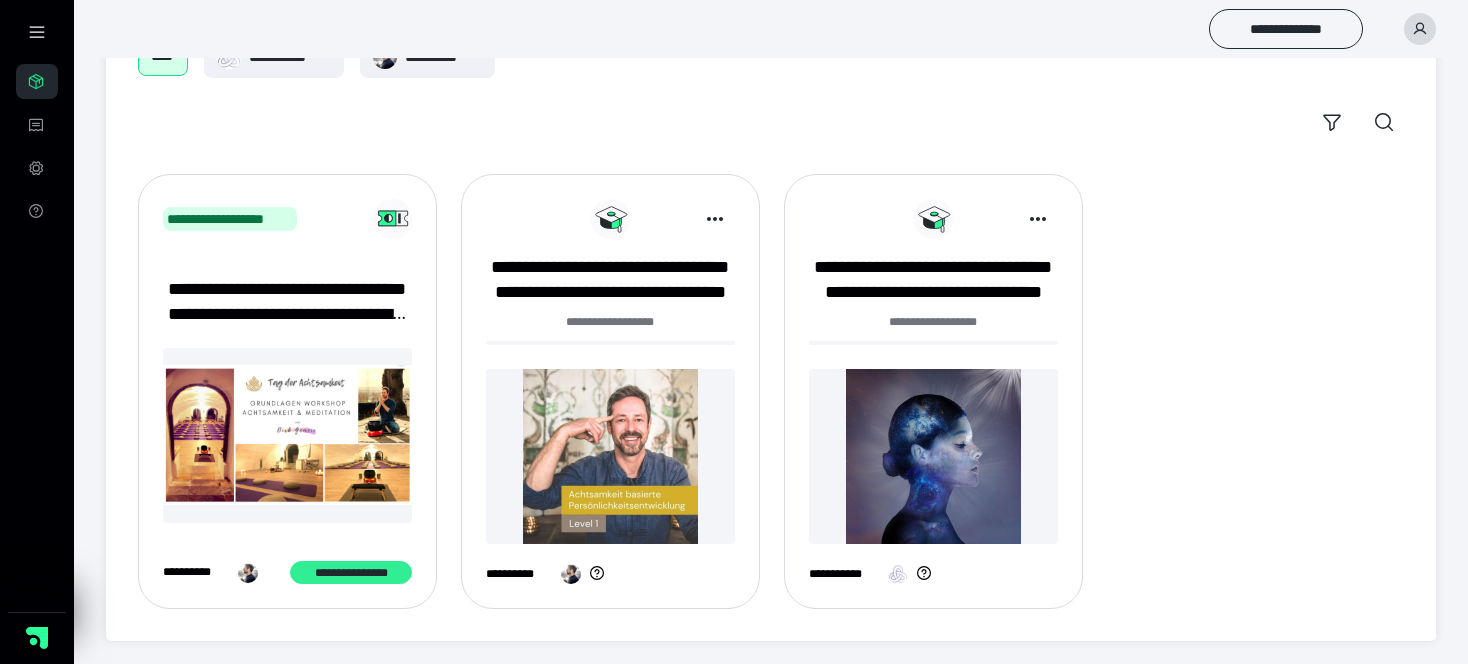 click on "**********" at bounding box center (350, 573) 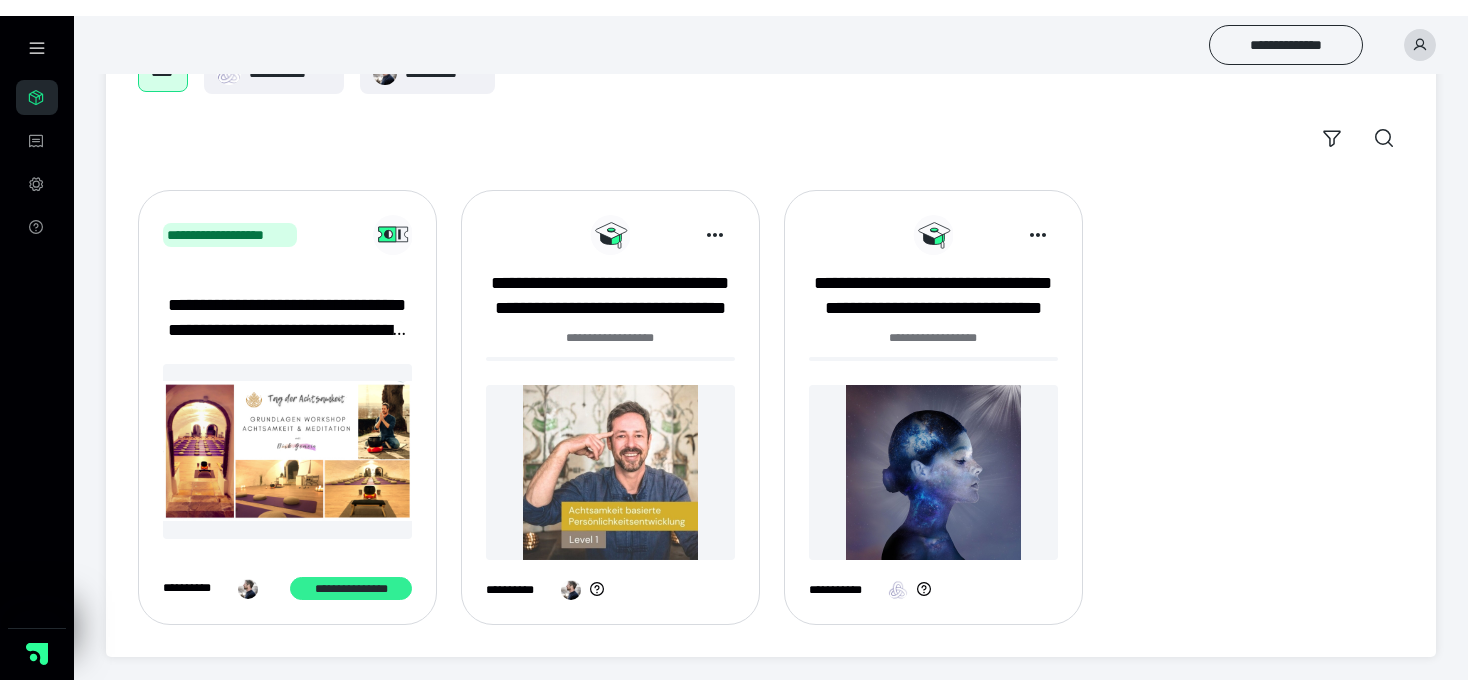 scroll, scrollTop: 111, scrollLeft: 0, axis: vertical 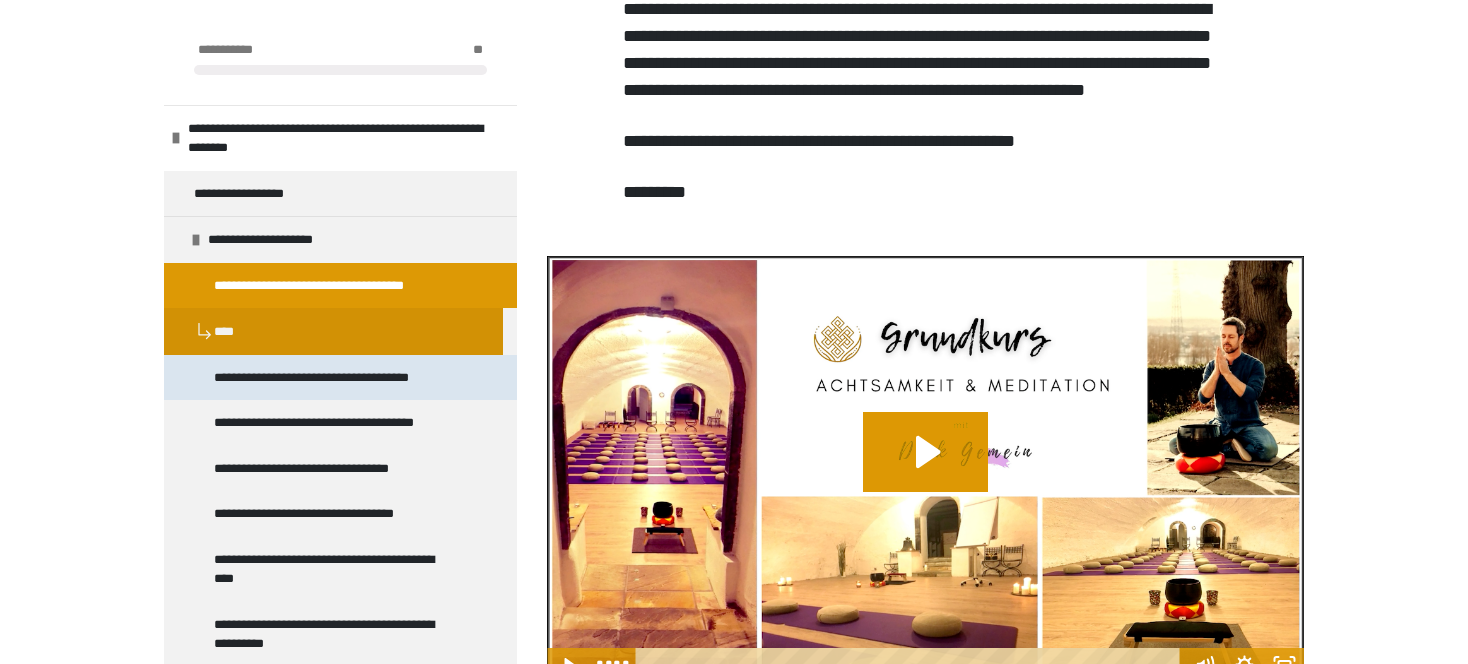 click on "**********" at bounding box center [332, 378] 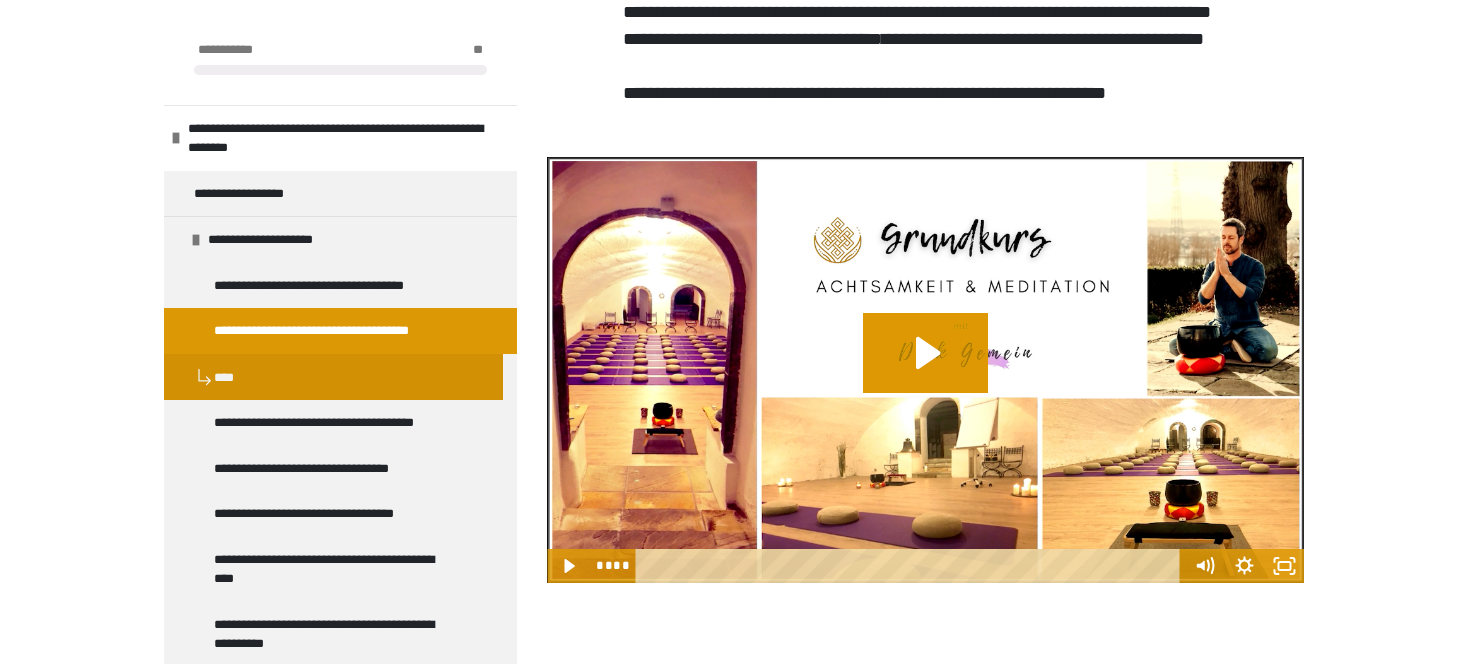 scroll, scrollTop: 660, scrollLeft: 0, axis: vertical 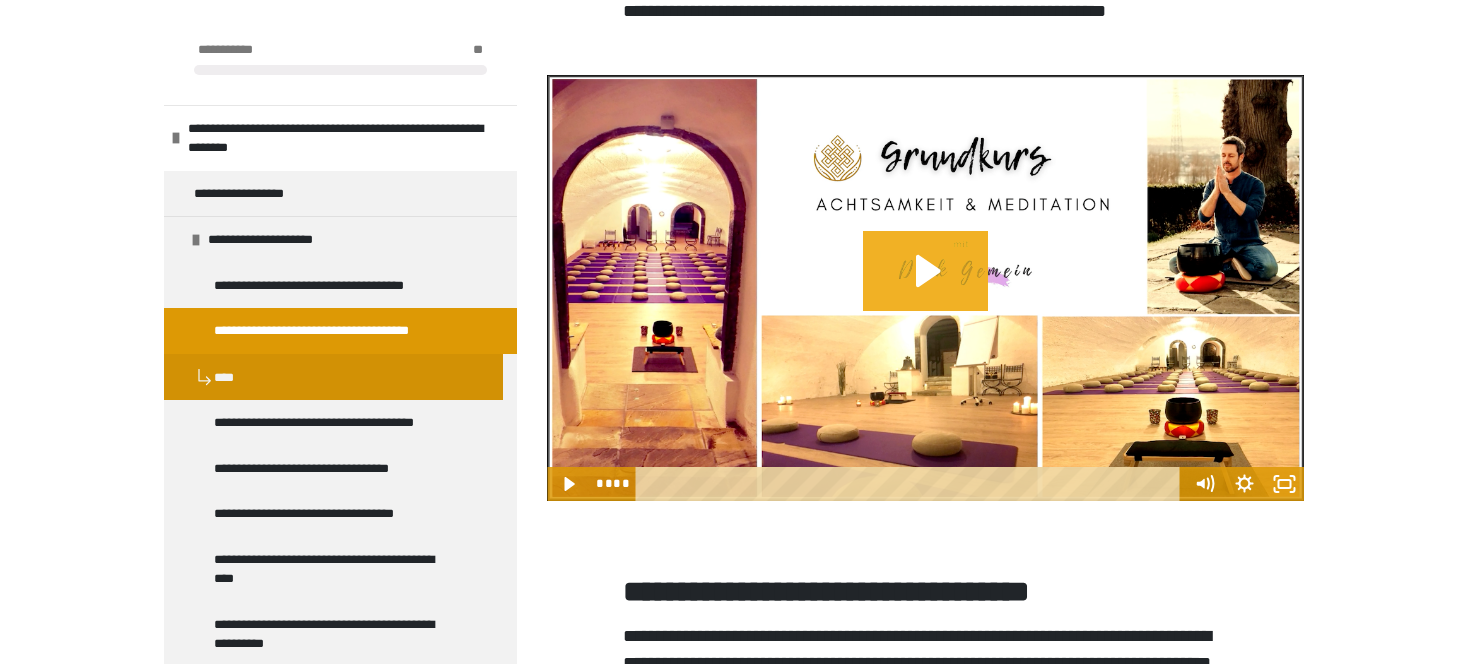 drag, startPoint x: 922, startPoint y: 347, endPoint x: 1037, endPoint y: 358, distance: 115.52489 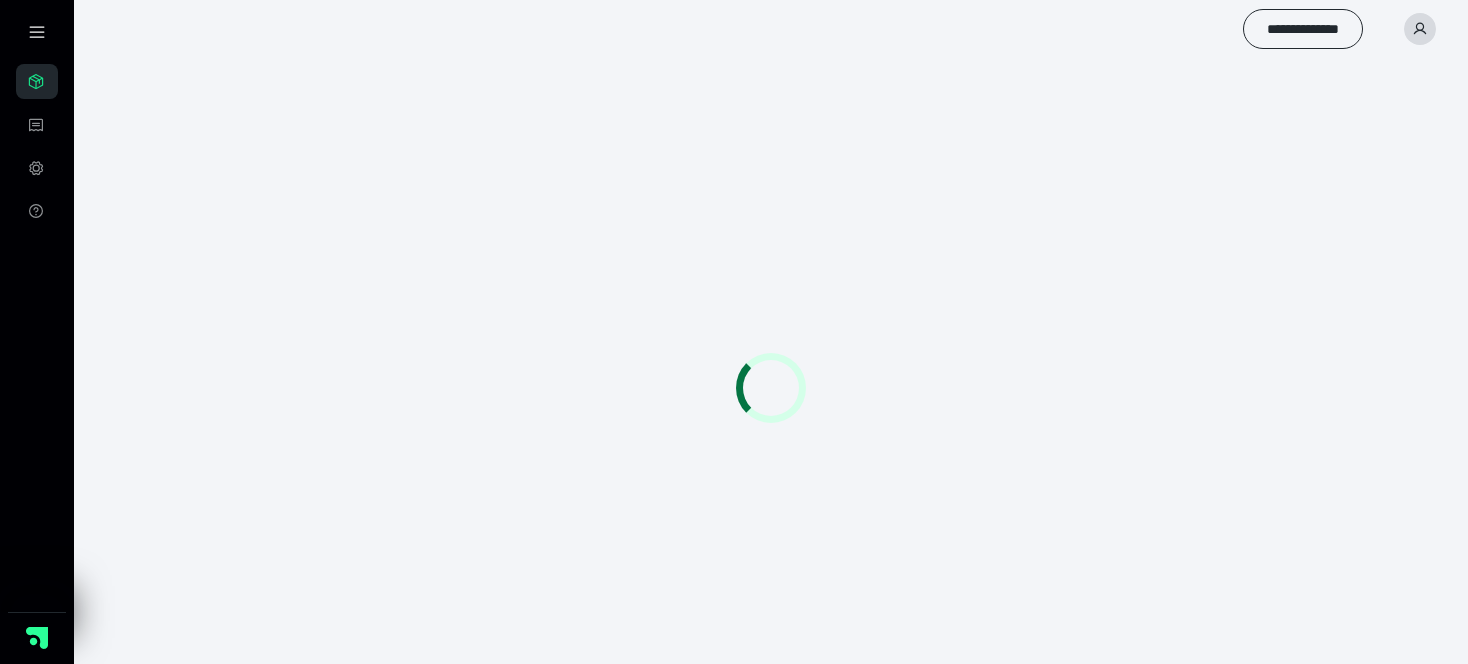 scroll, scrollTop: 0, scrollLeft: 0, axis: both 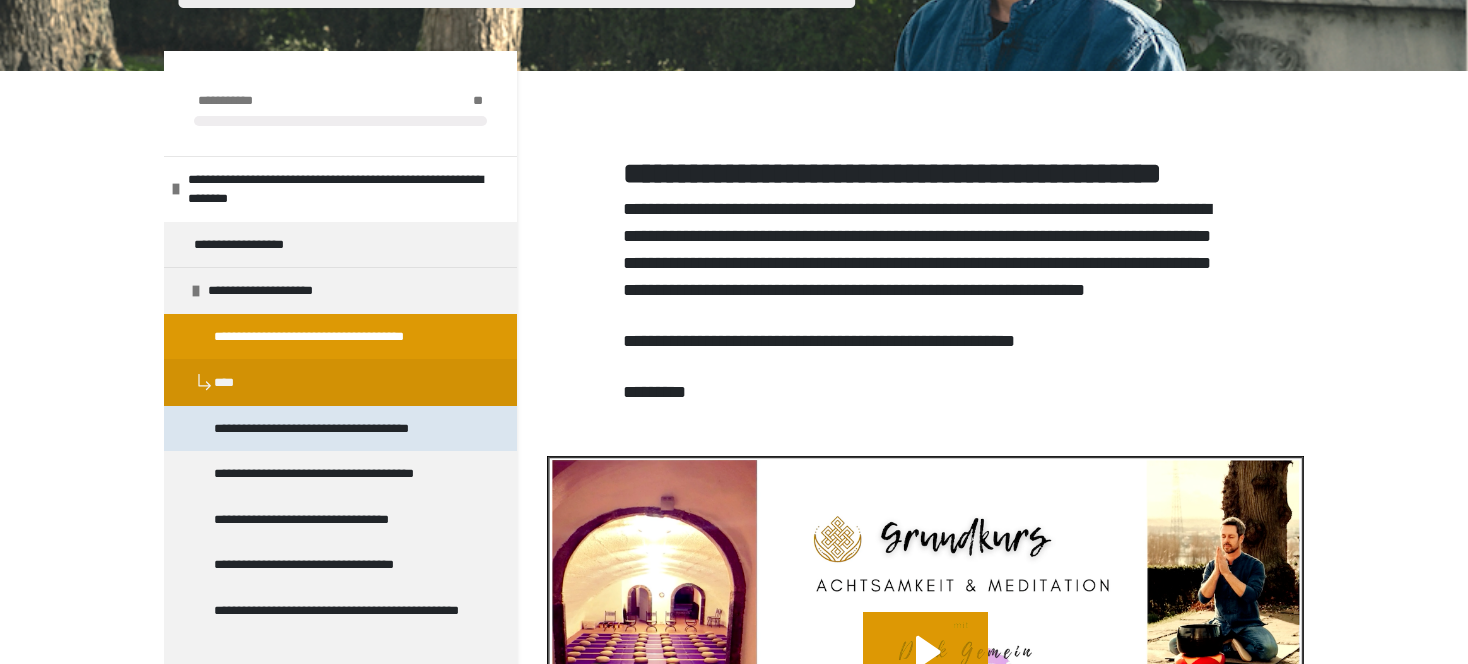 click on "**********" at bounding box center (332, 429) 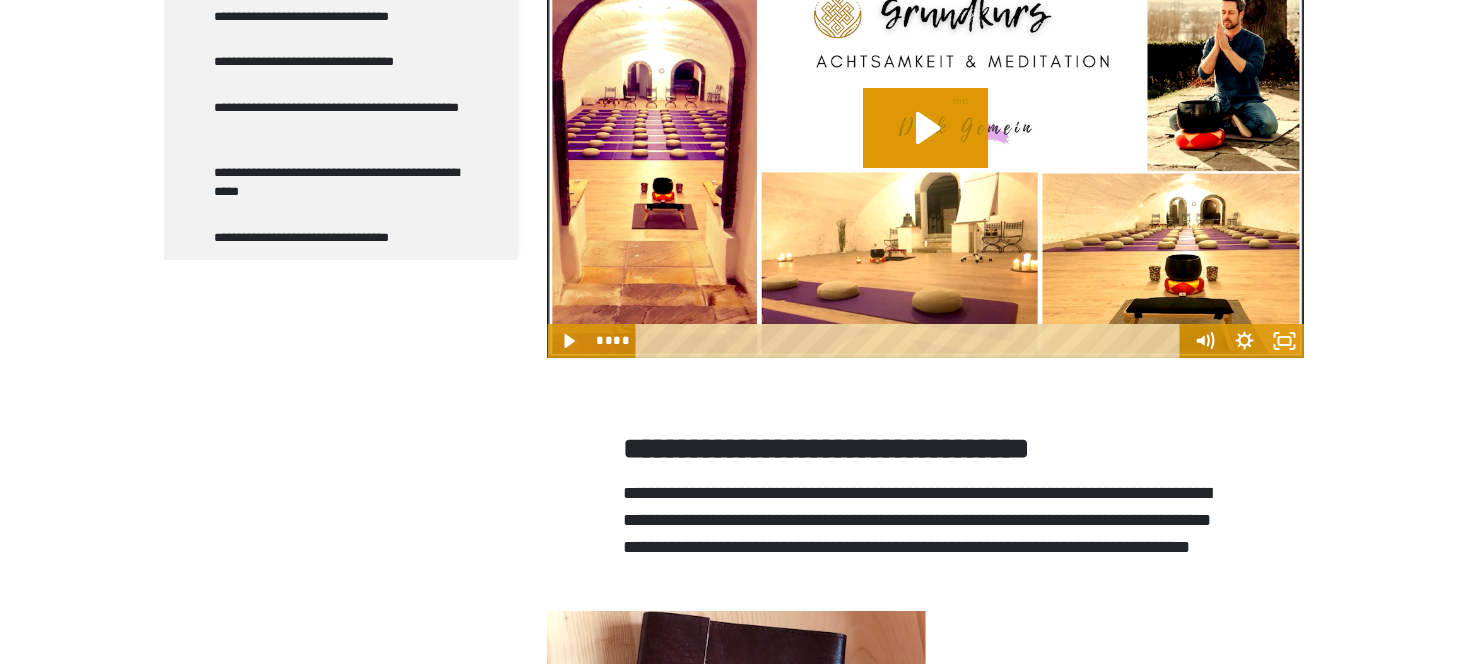 scroll, scrollTop: 900, scrollLeft: 0, axis: vertical 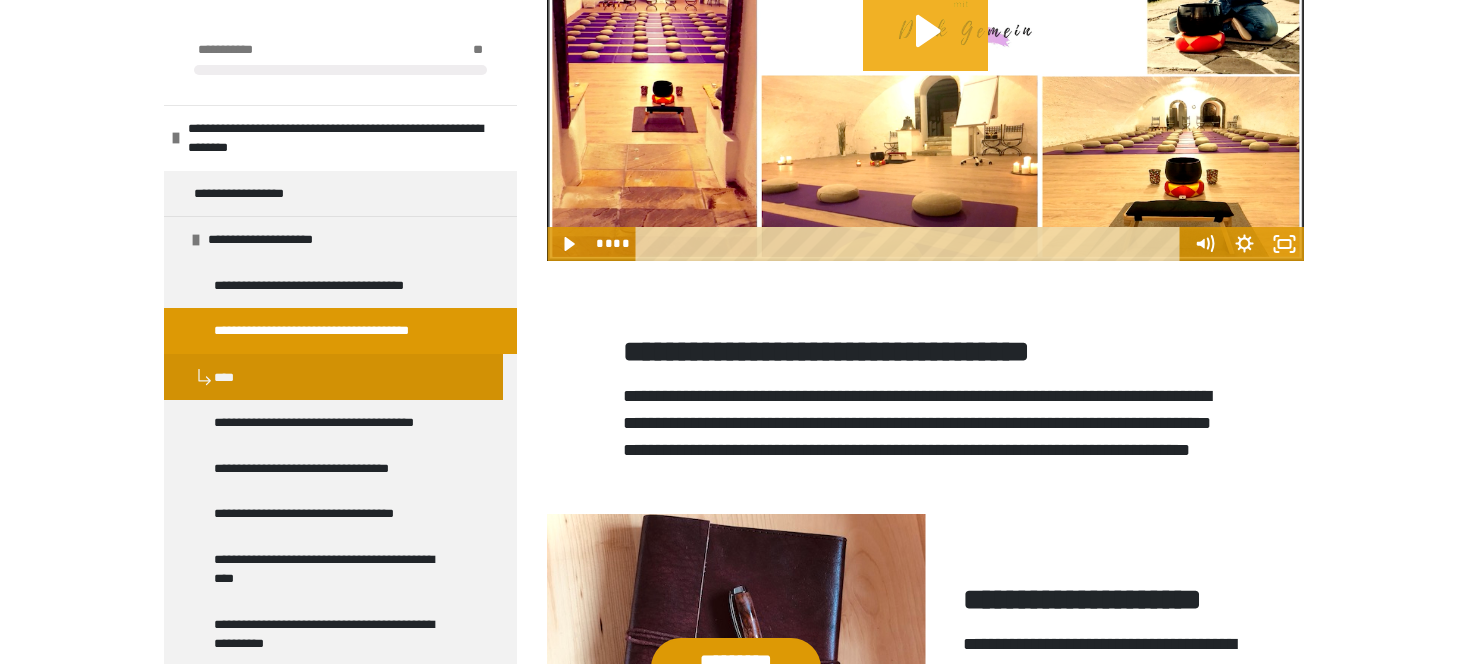 click 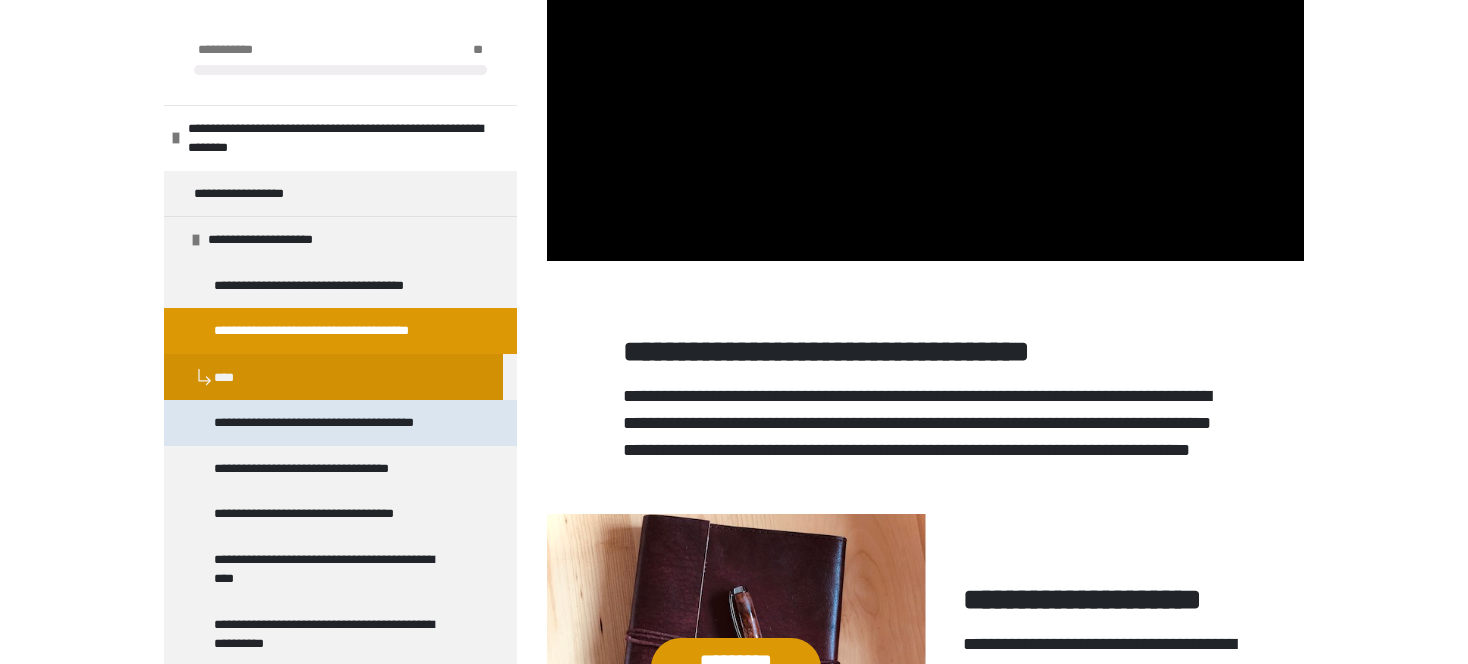 click on "**********" at bounding box center [334, 423] 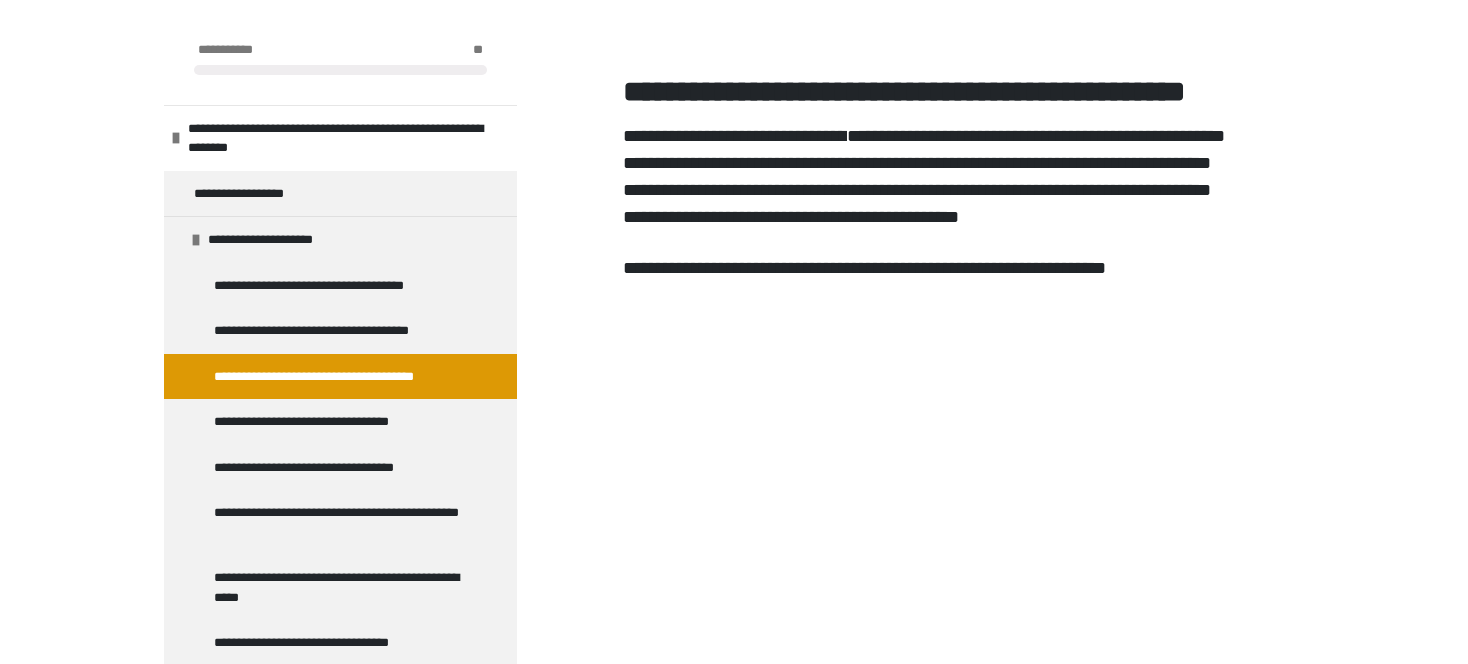 scroll, scrollTop: 460, scrollLeft: 0, axis: vertical 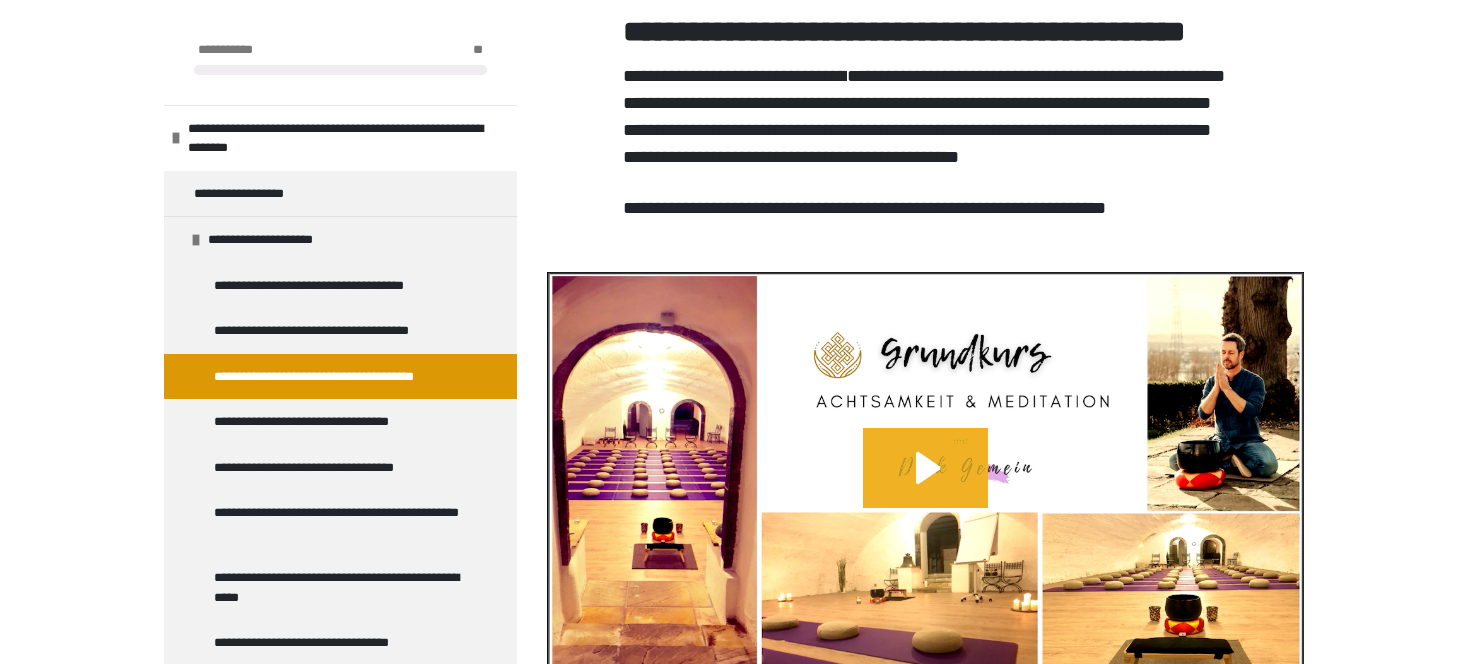 click 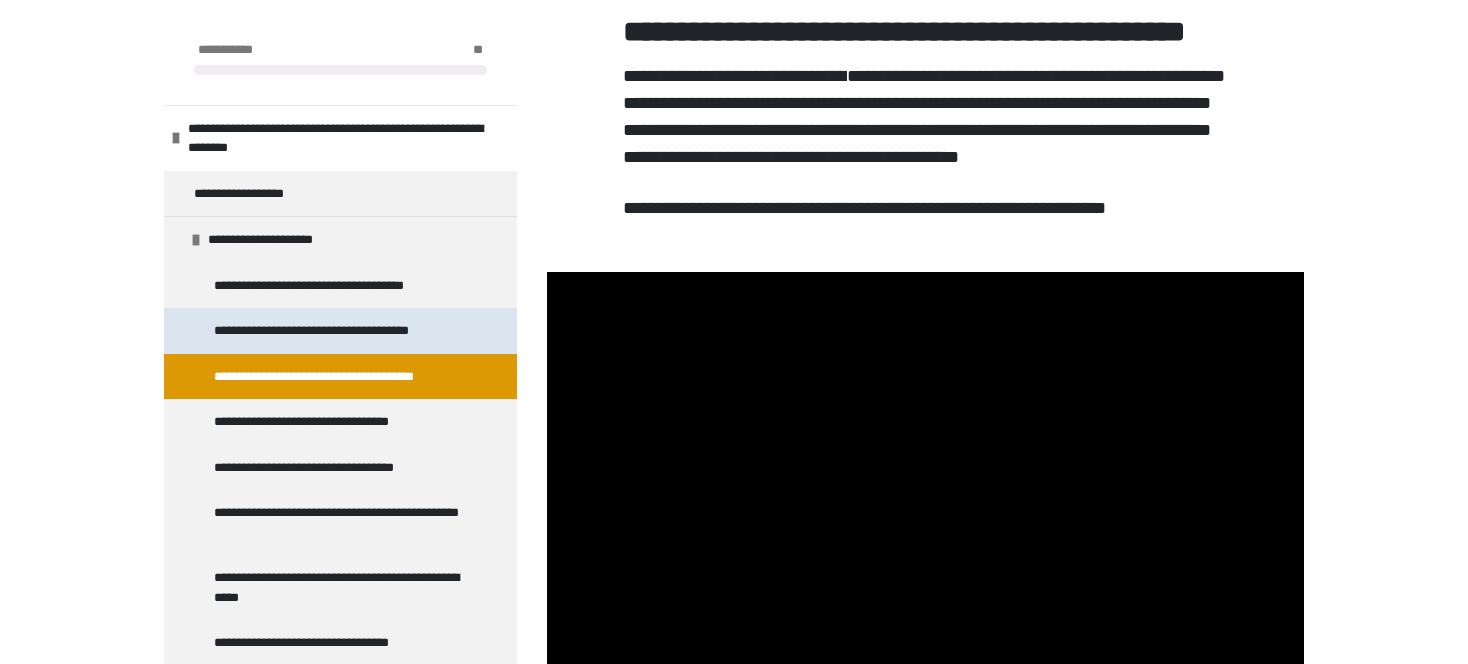 click on "**********" at bounding box center (332, 331) 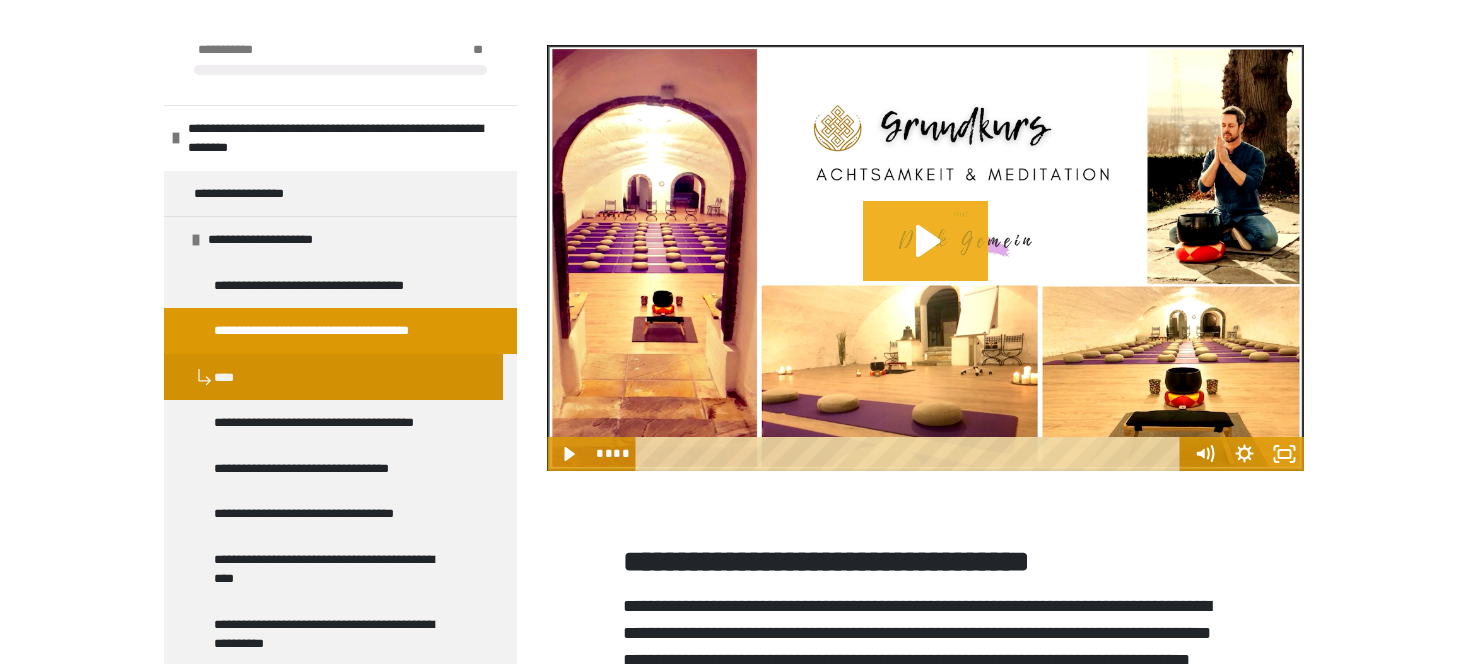 scroll, scrollTop: 760, scrollLeft: 0, axis: vertical 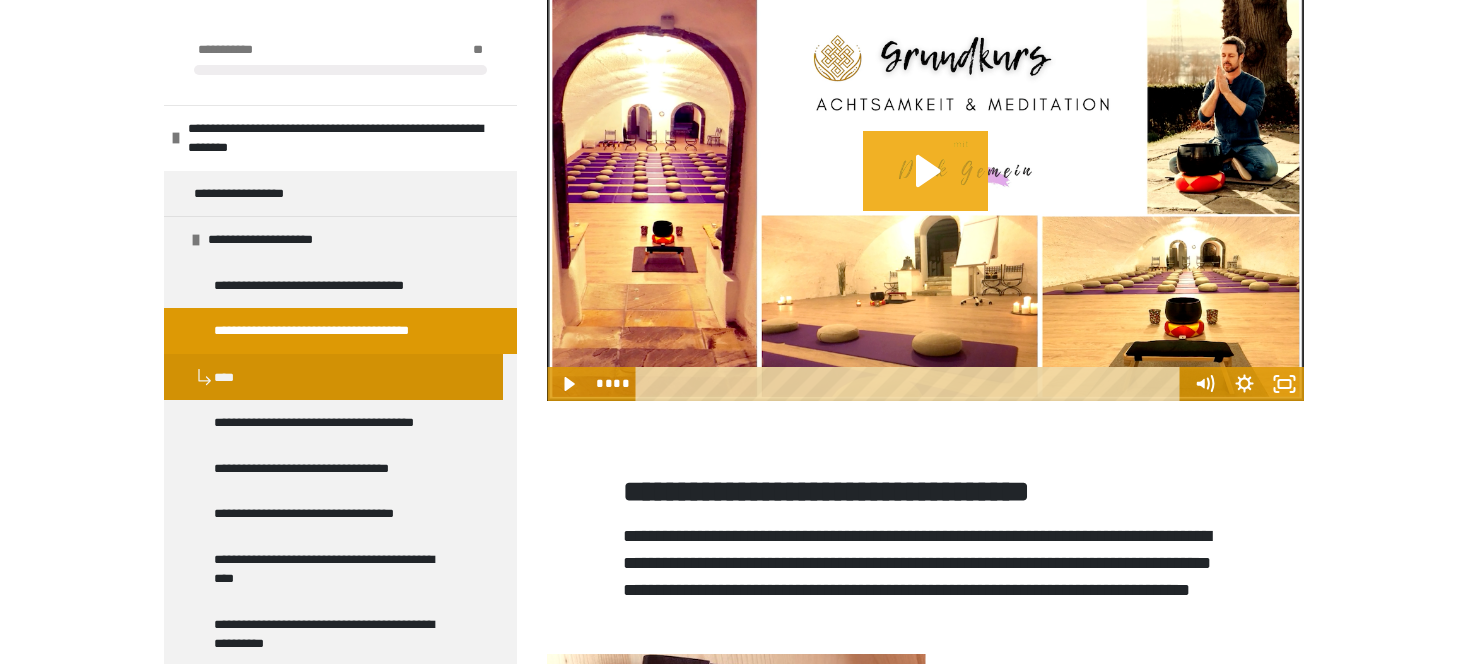 click 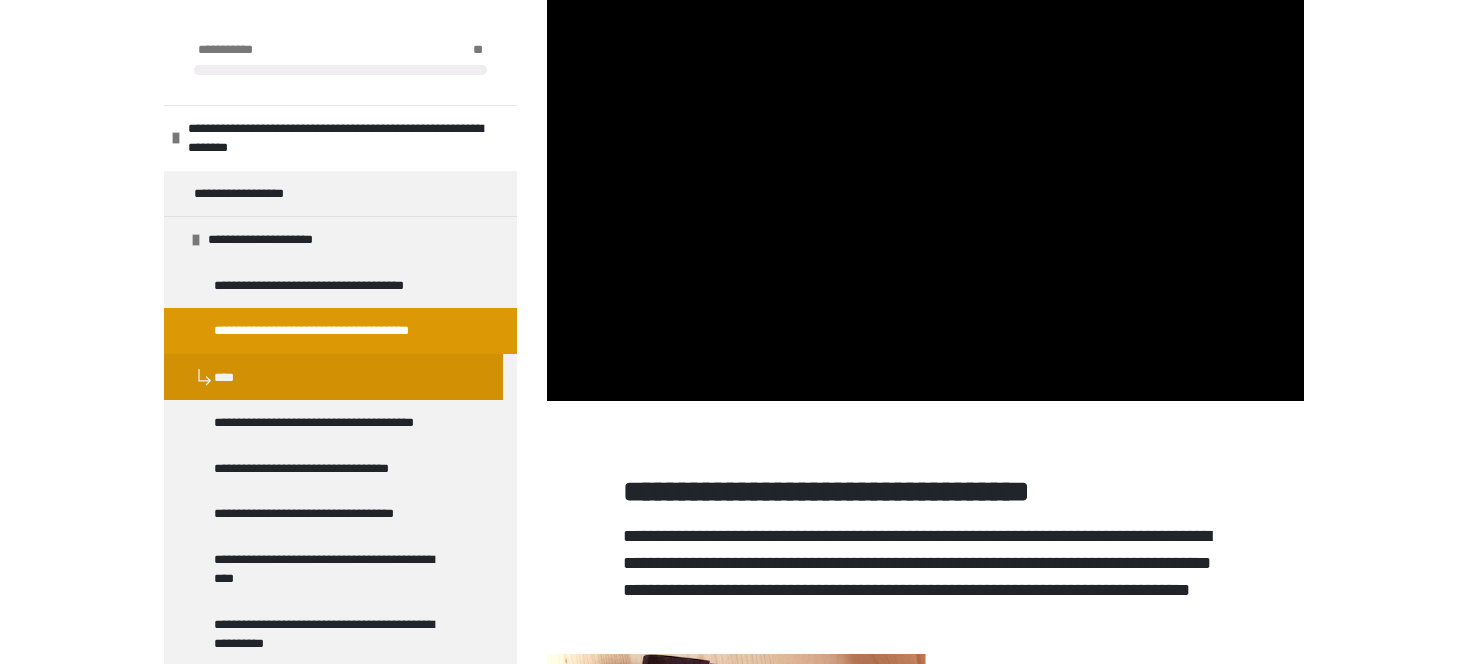 scroll, scrollTop: 1186, scrollLeft: 0, axis: vertical 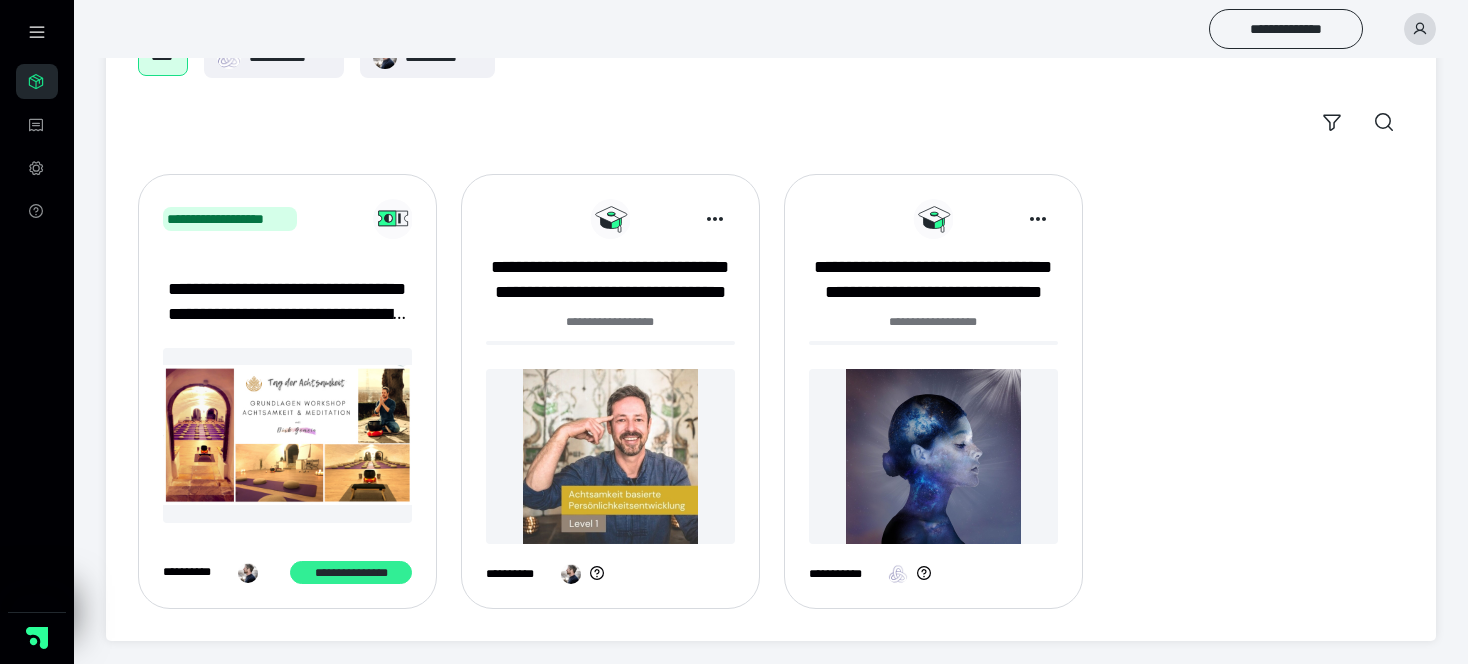 click on "**********" at bounding box center (350, 573) 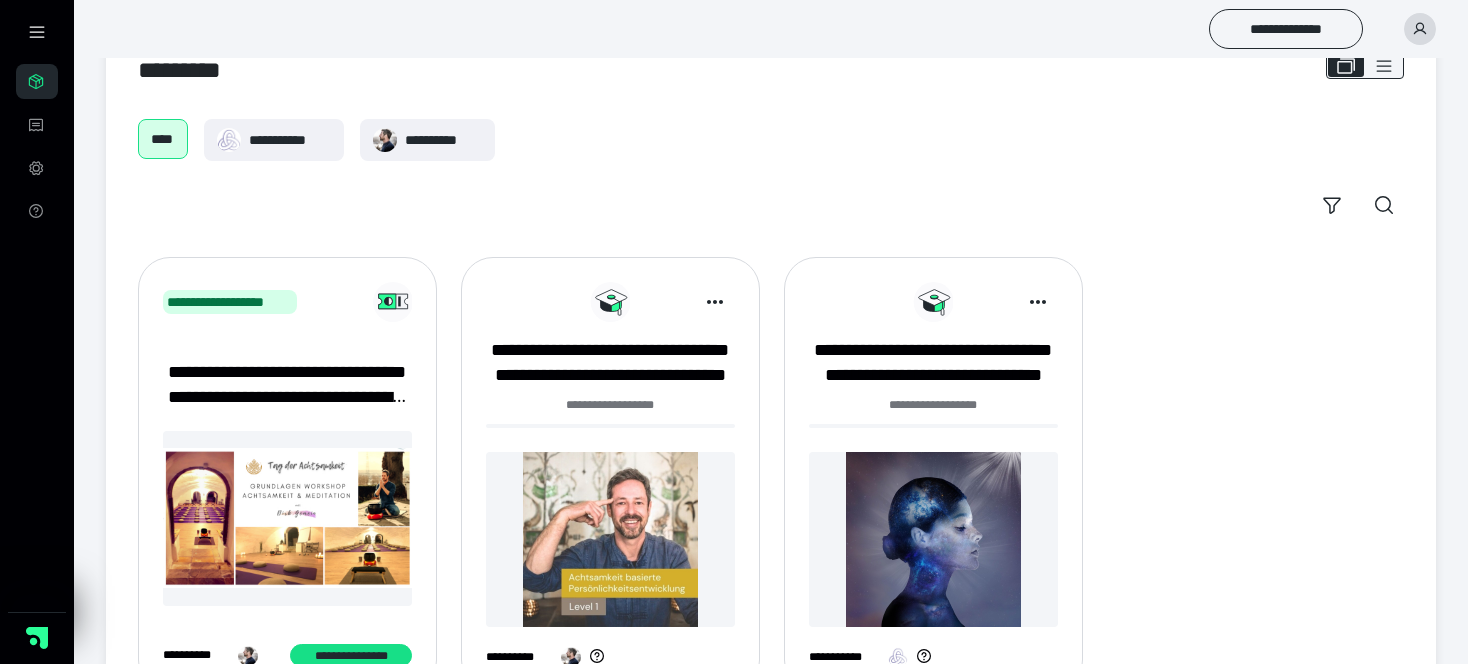 scroll, scrollTop: 0, scrollLeft: 0, axis: both 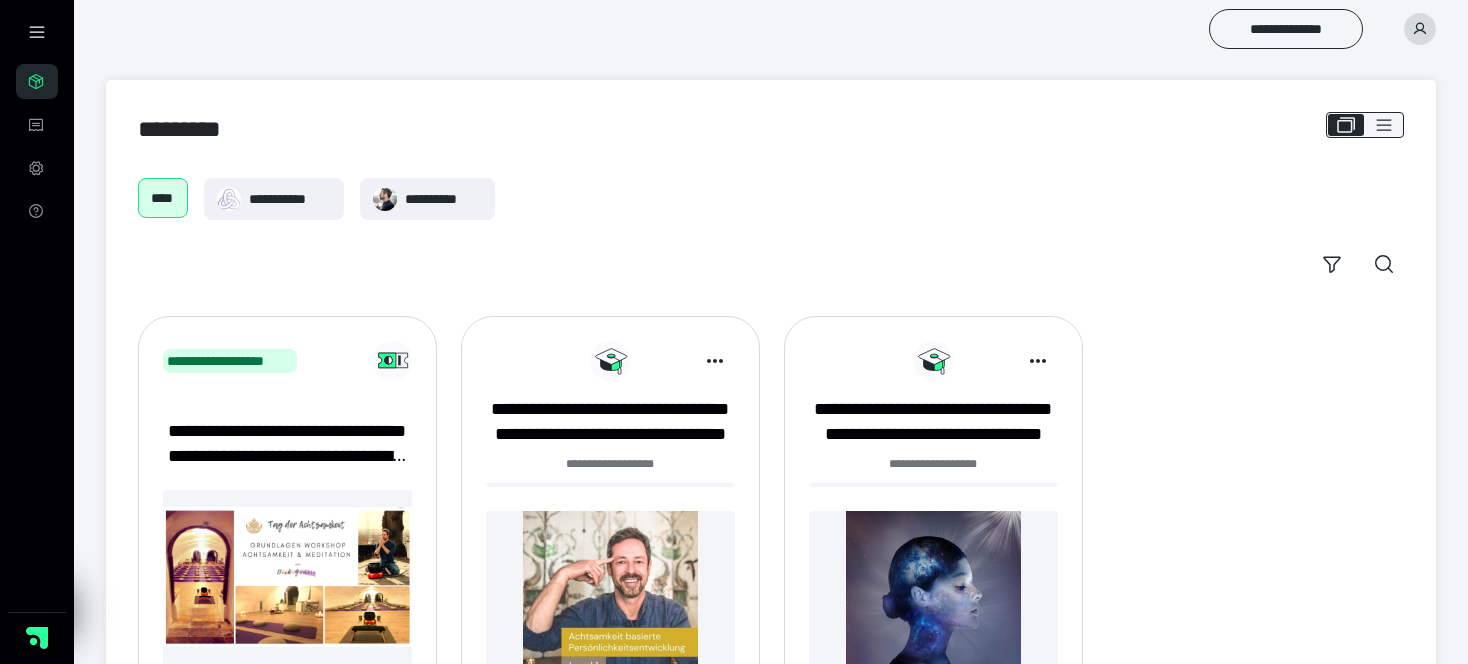 click at bounding box center (287, 577) 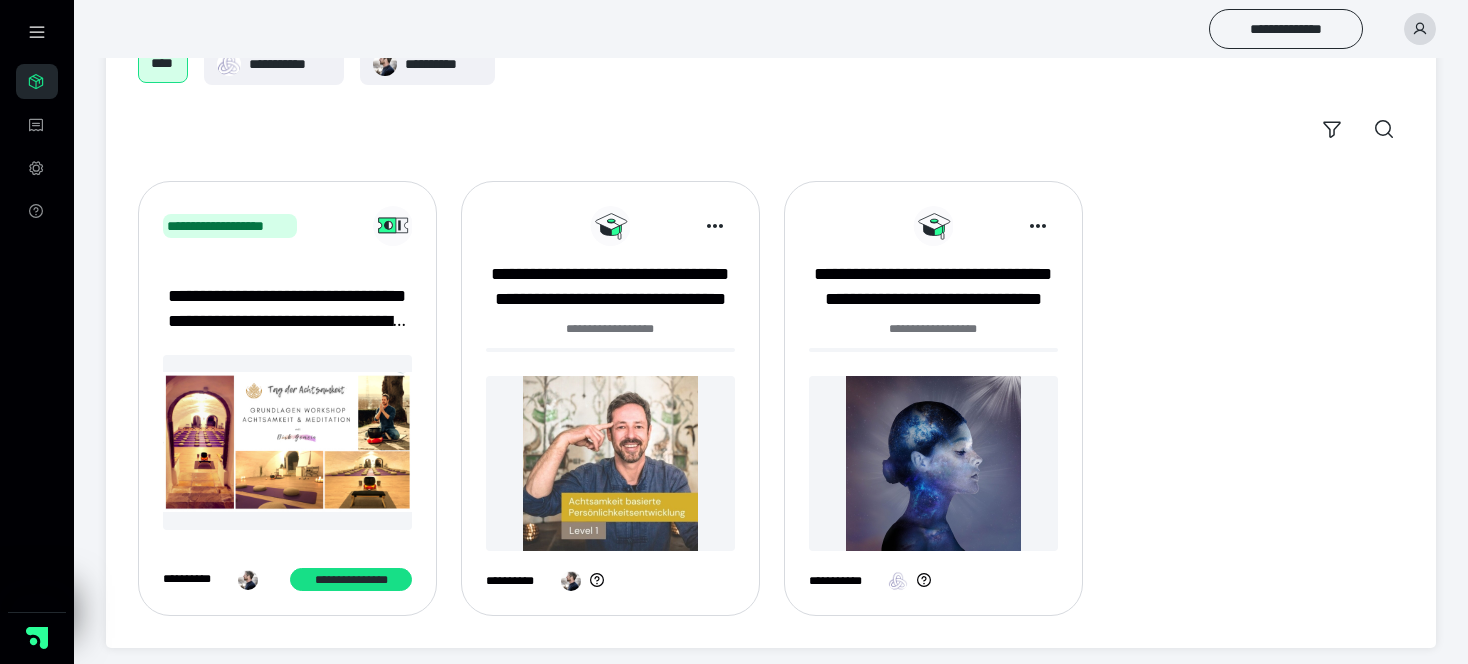 scroll, scrollTop: 142, scrollLeft: 0, axis: vertical 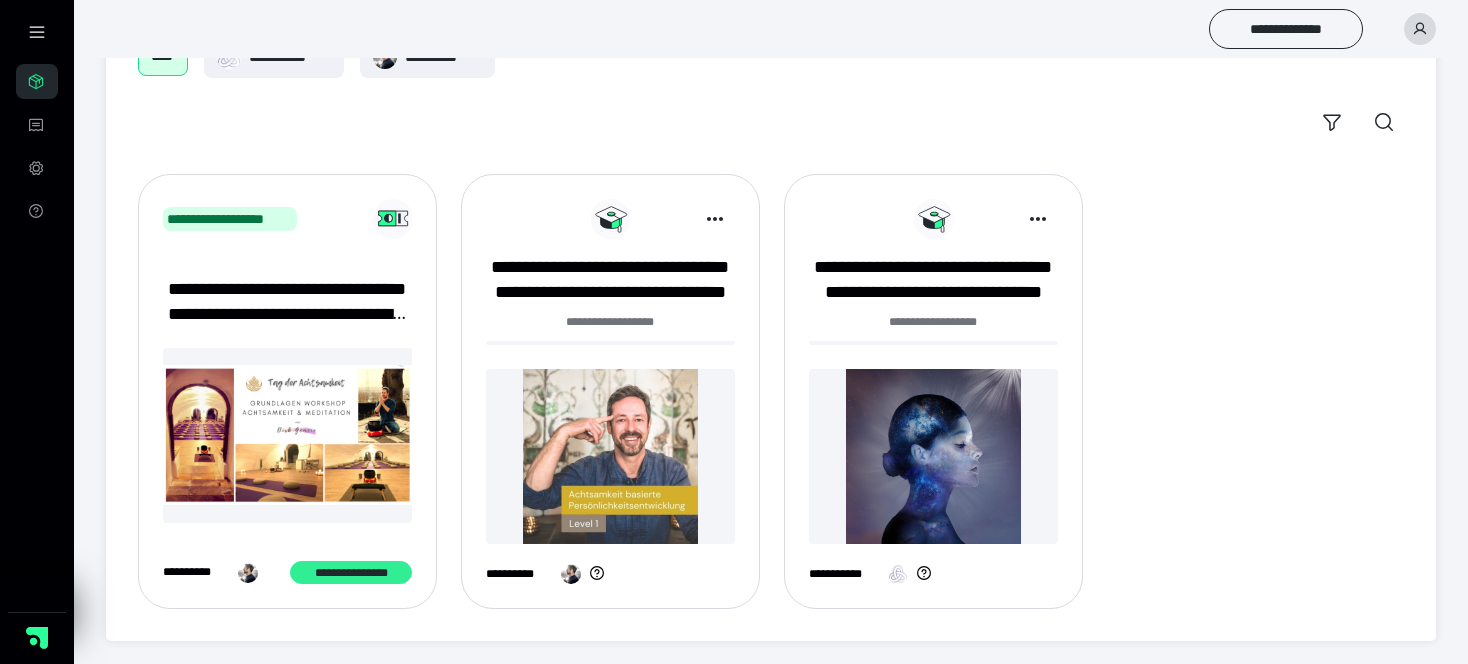click on "**********" at bounding box center [350, 573] 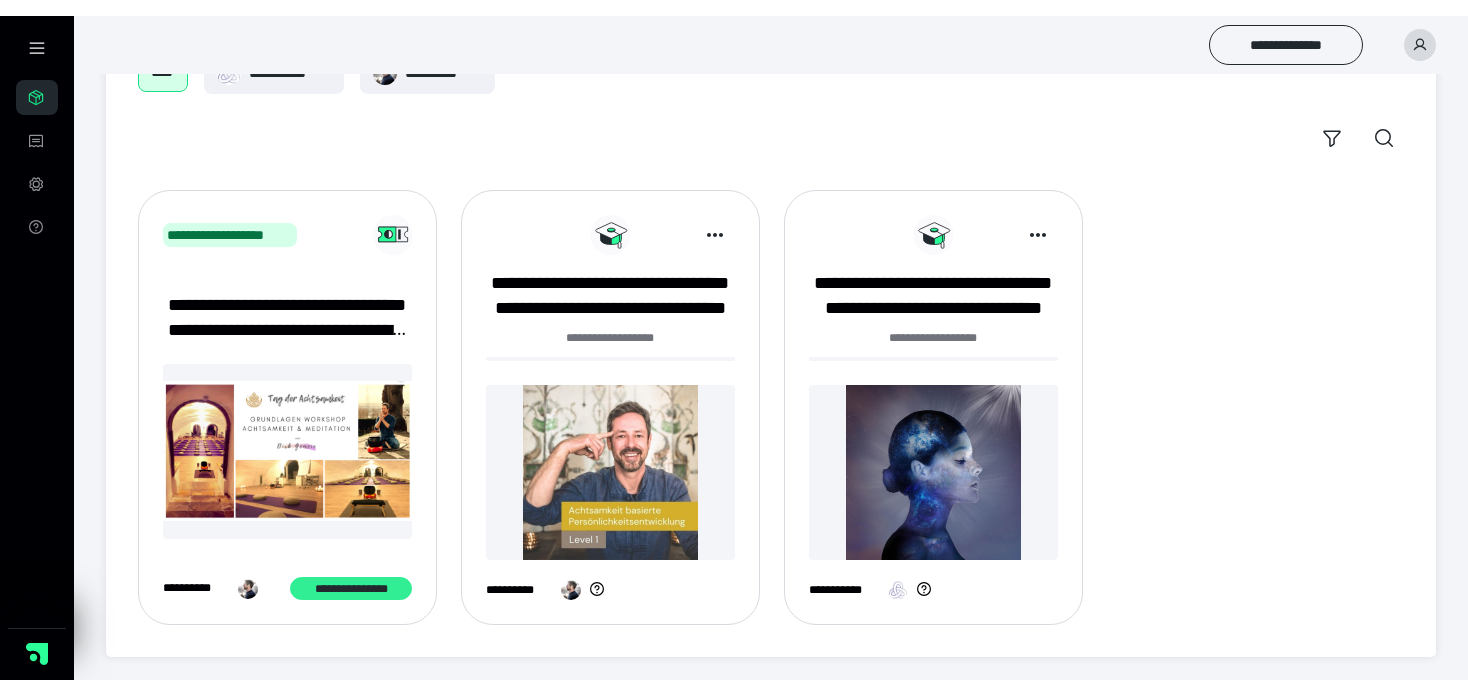 scroll, scrollTop: 111, scrollLeft: 0, axis: vertical 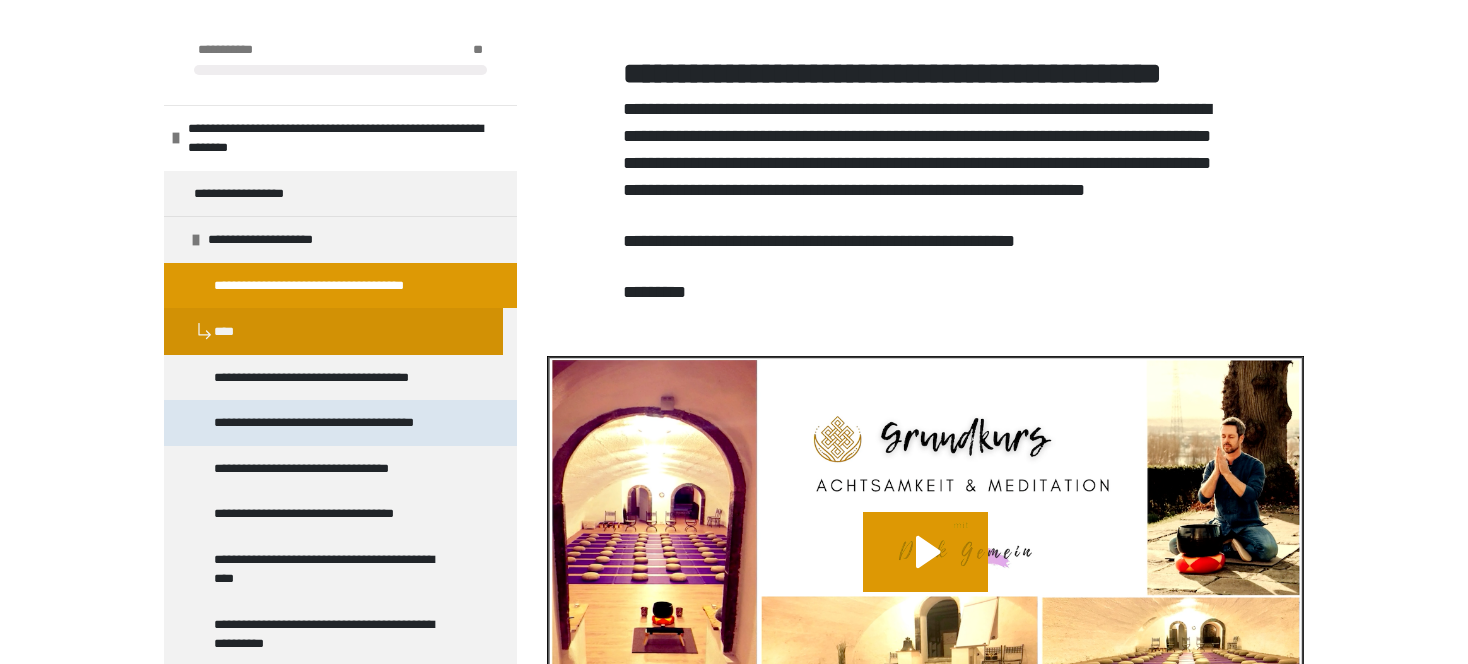 click on "**********" at bounding box center [334, 423] 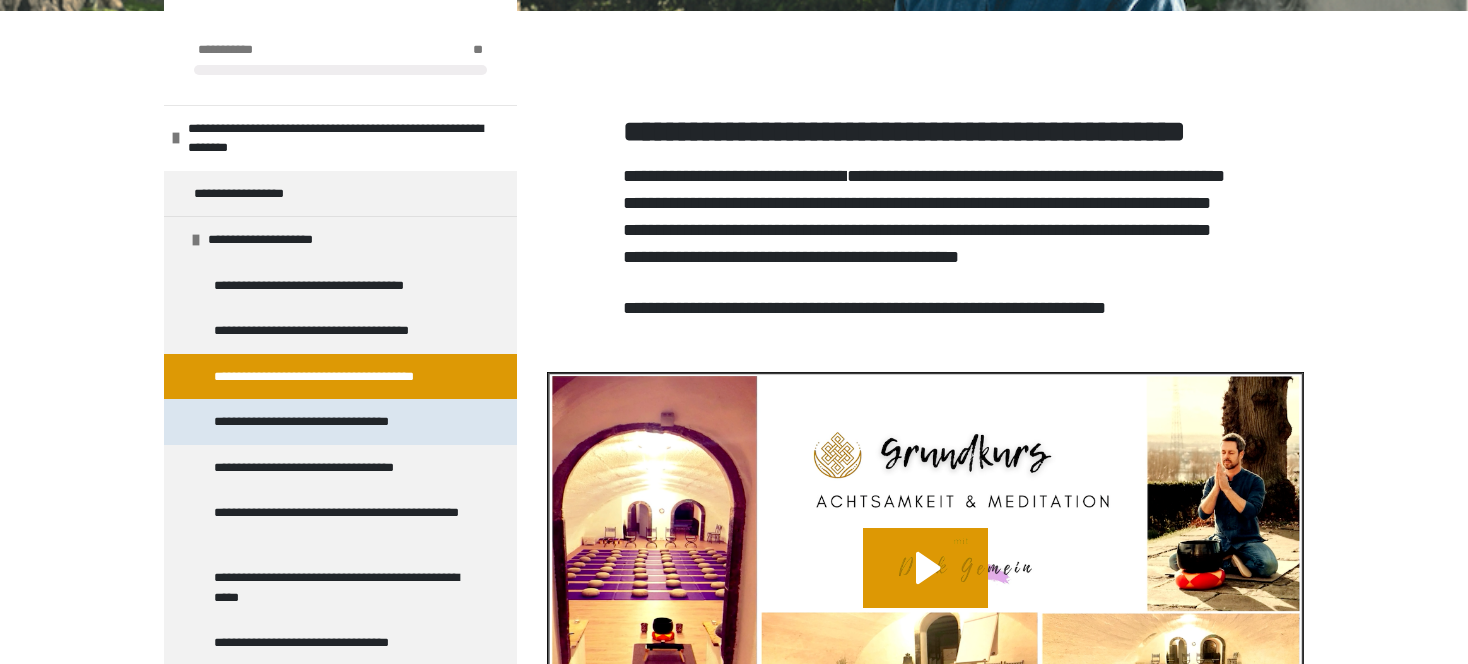 click on "**********" at bounding box center [326, 422] 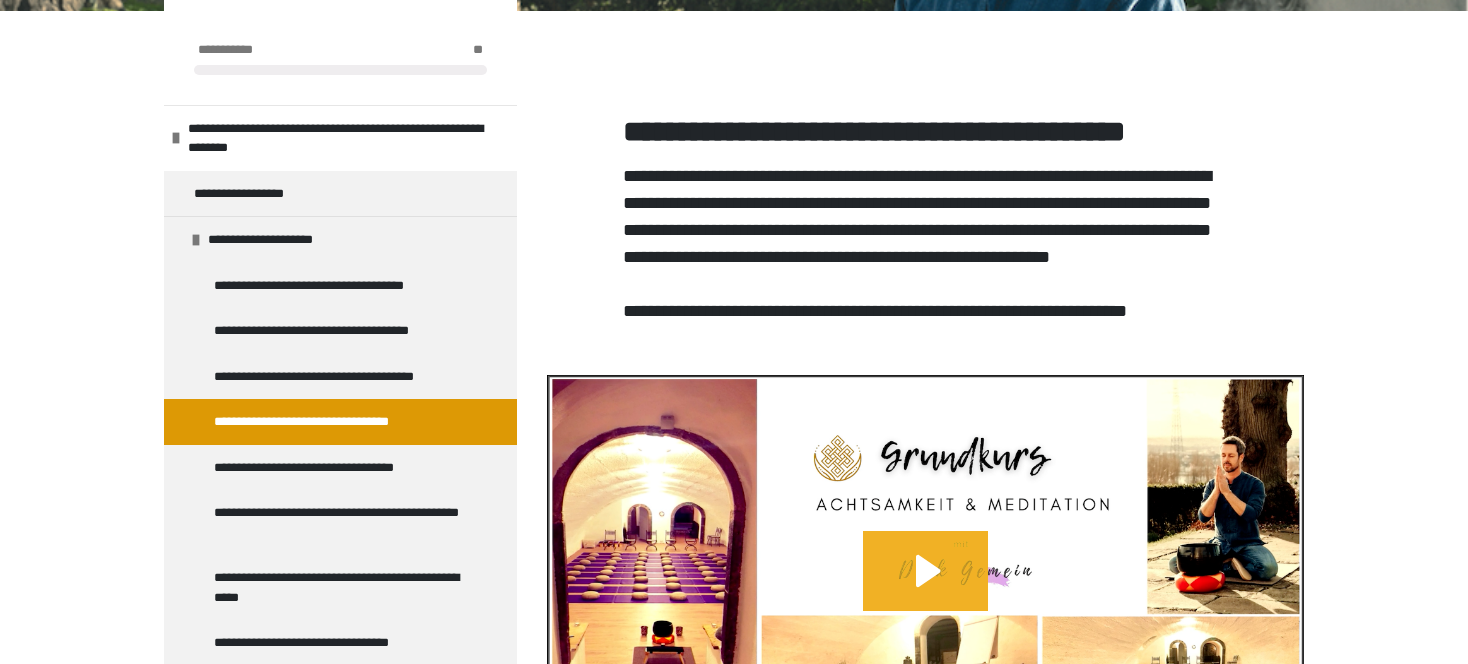drag, startPoint x: 932, startPoint y: 627, endPoint x: 953, endPoint y: 608, distance: 28.319605 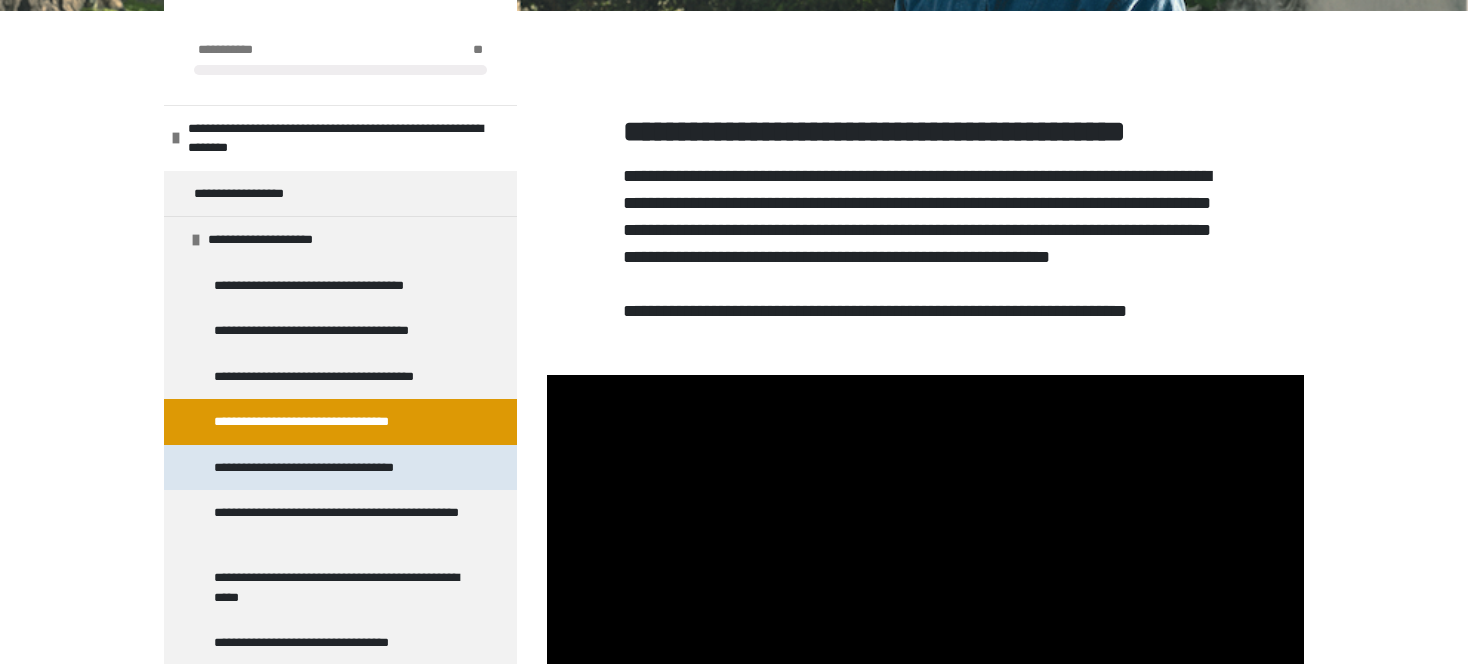 click on "**********" at bounding box center [319, 468] 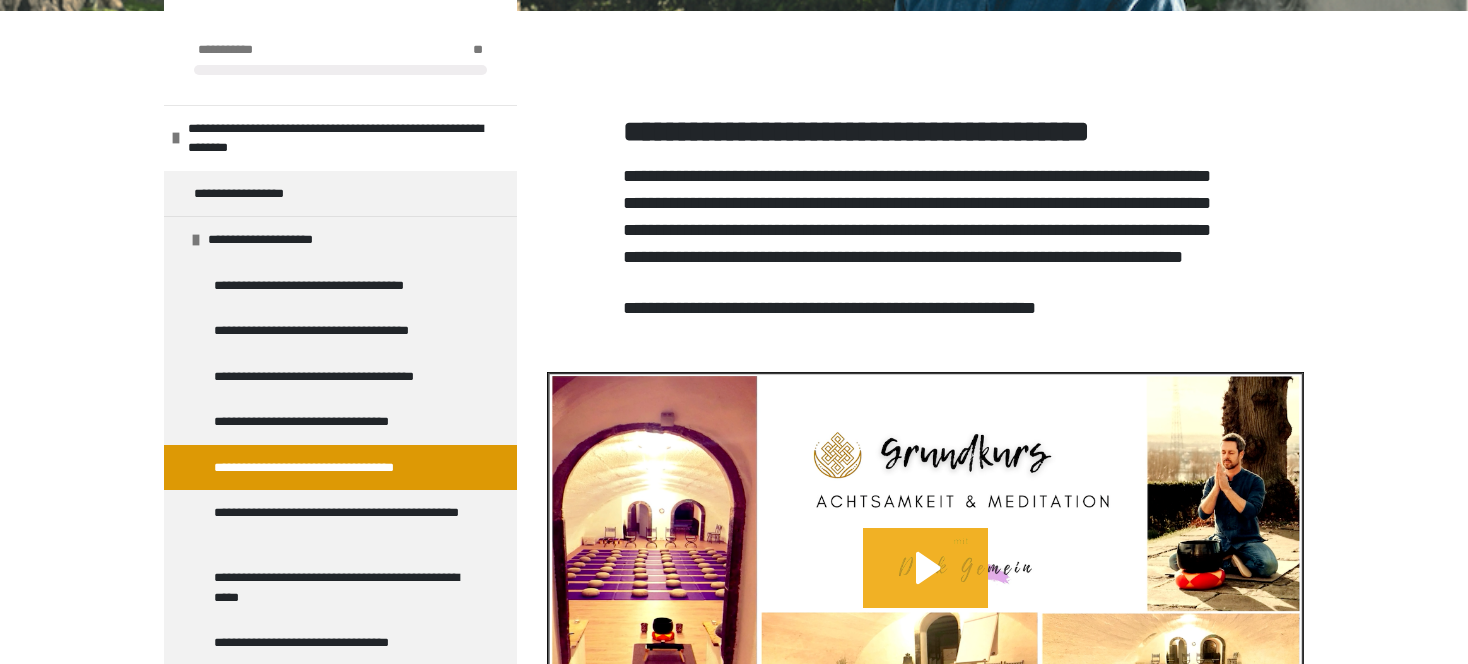click 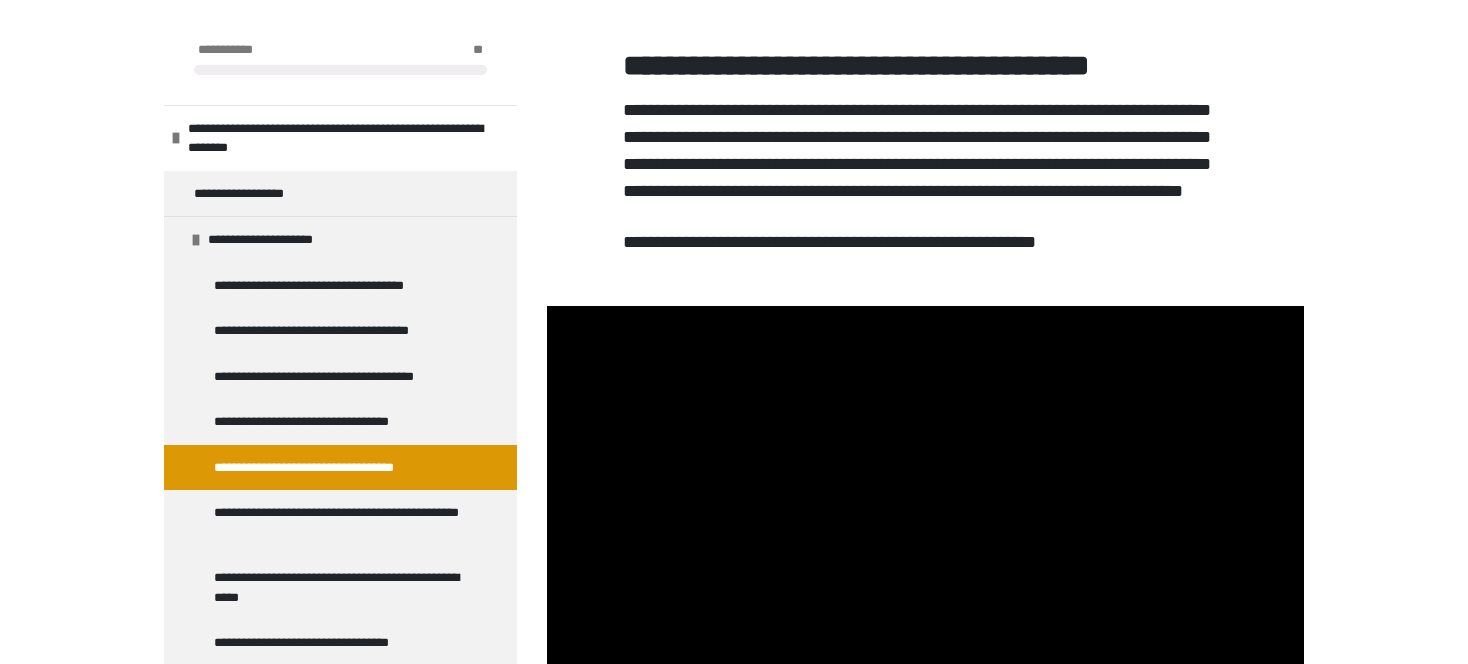 scroll, scrollTop: 460, scrollLeft: 0, axis: vertical 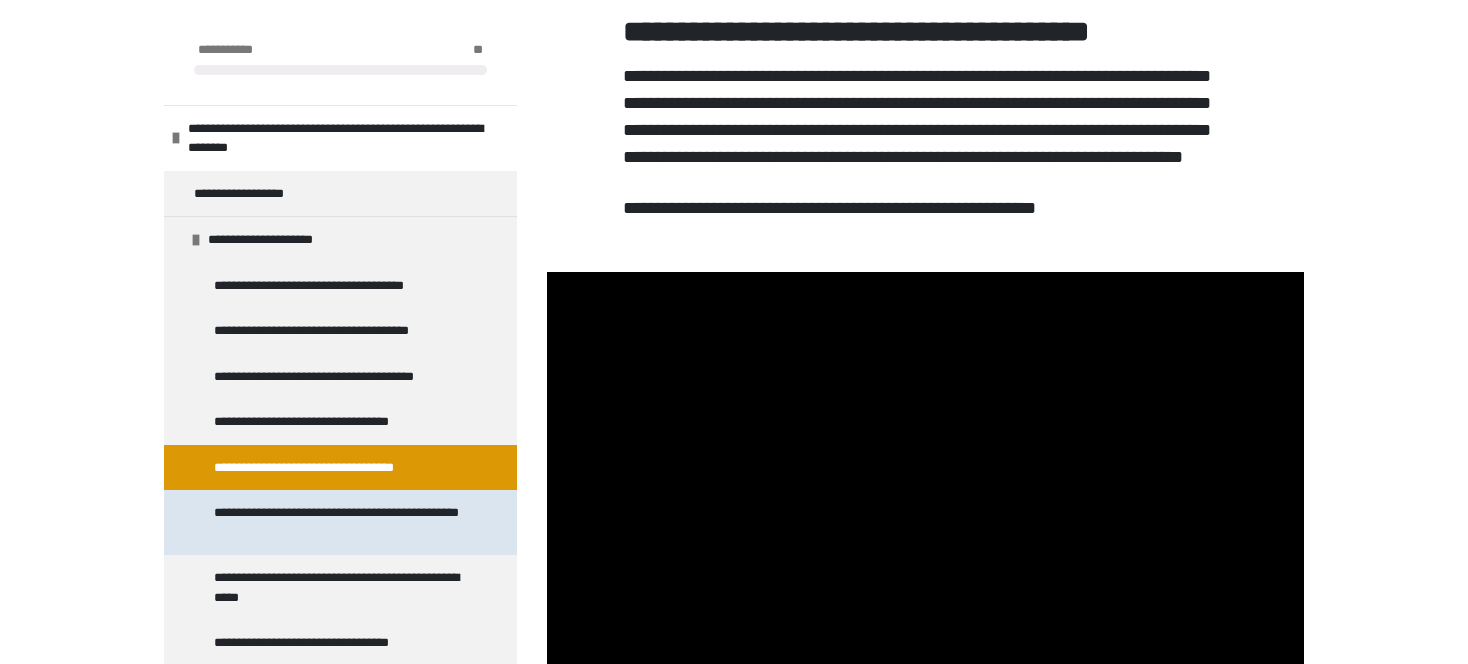 click on "**********" at bounding box center [342, 522] 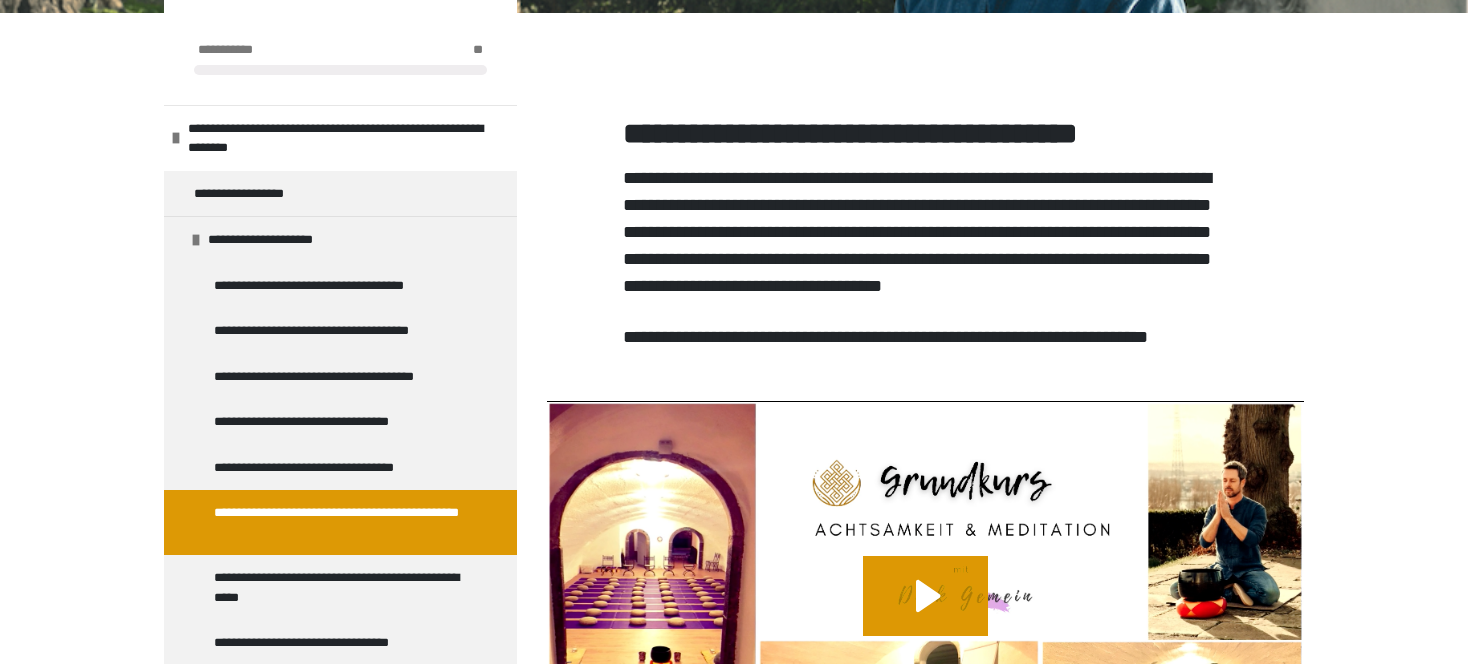 scroll, scrollTop: 860, scrollLeft: 0, axis: vertical 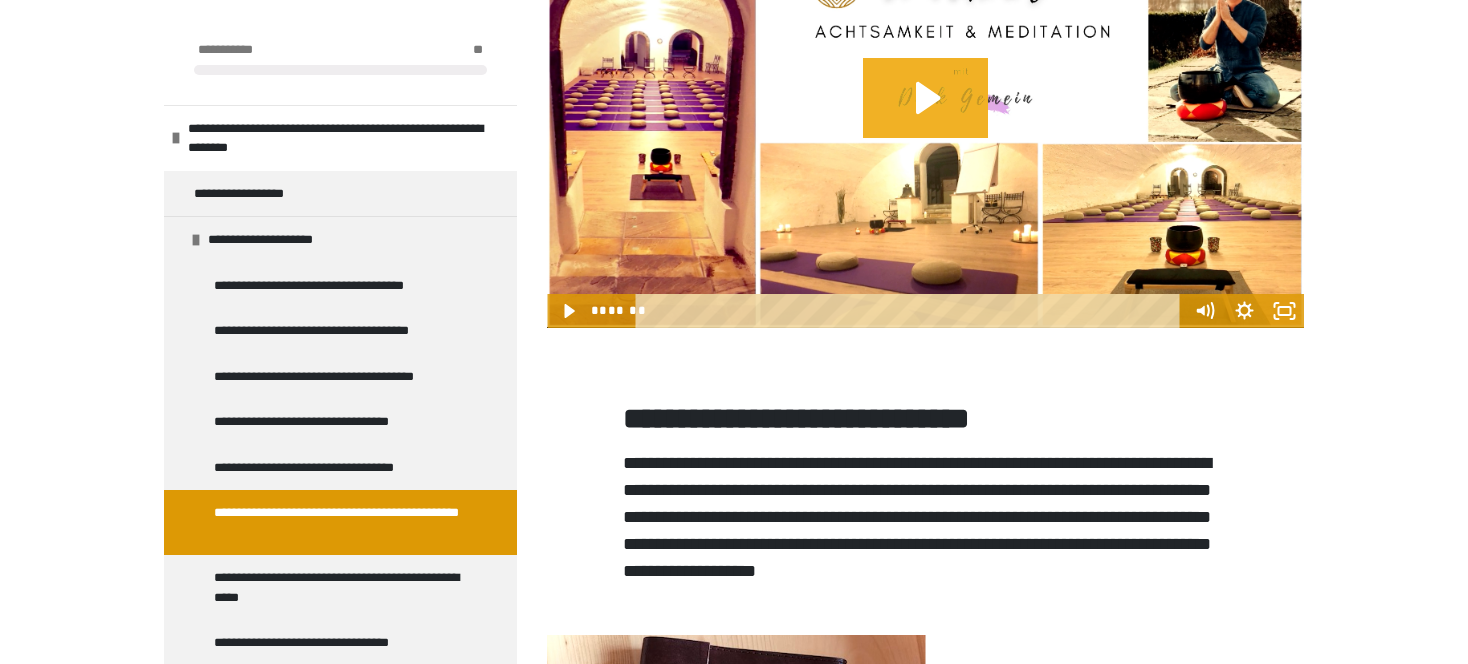 click 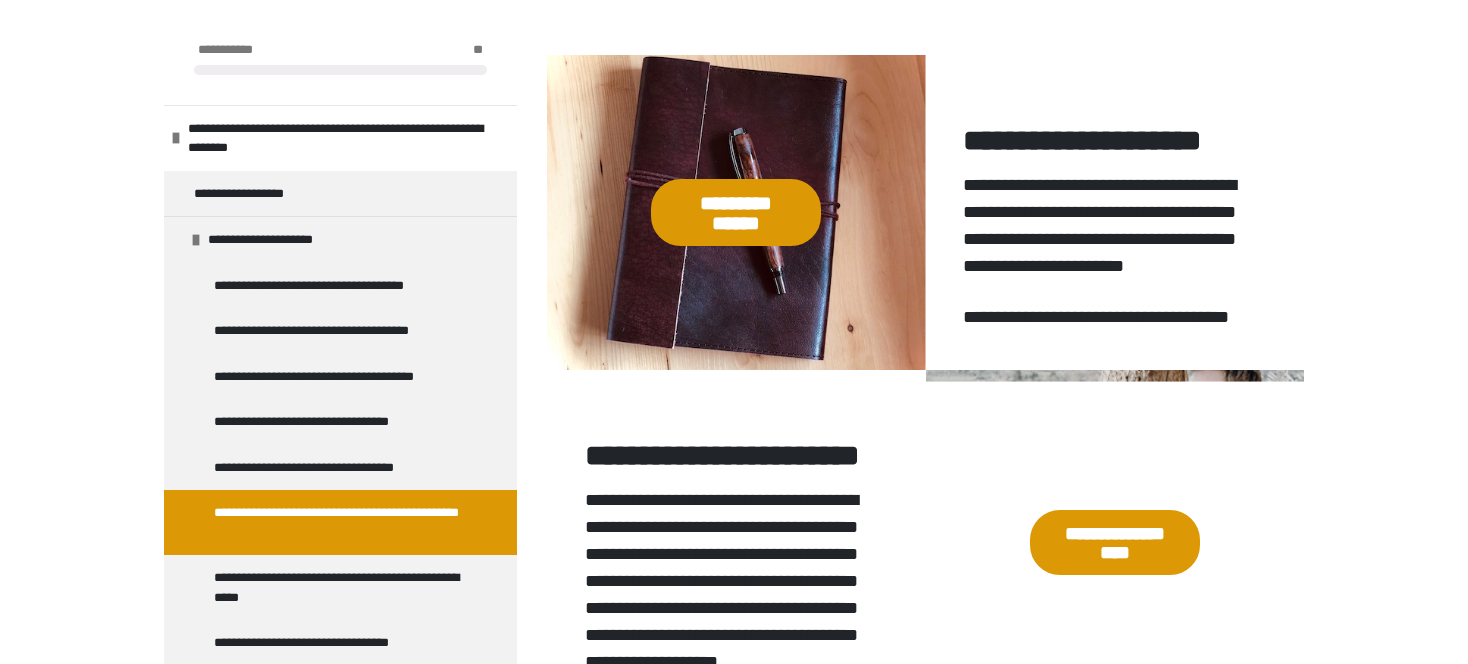 scroll, scrollTop: 1460, scrollLeft: 0, axis: vertical 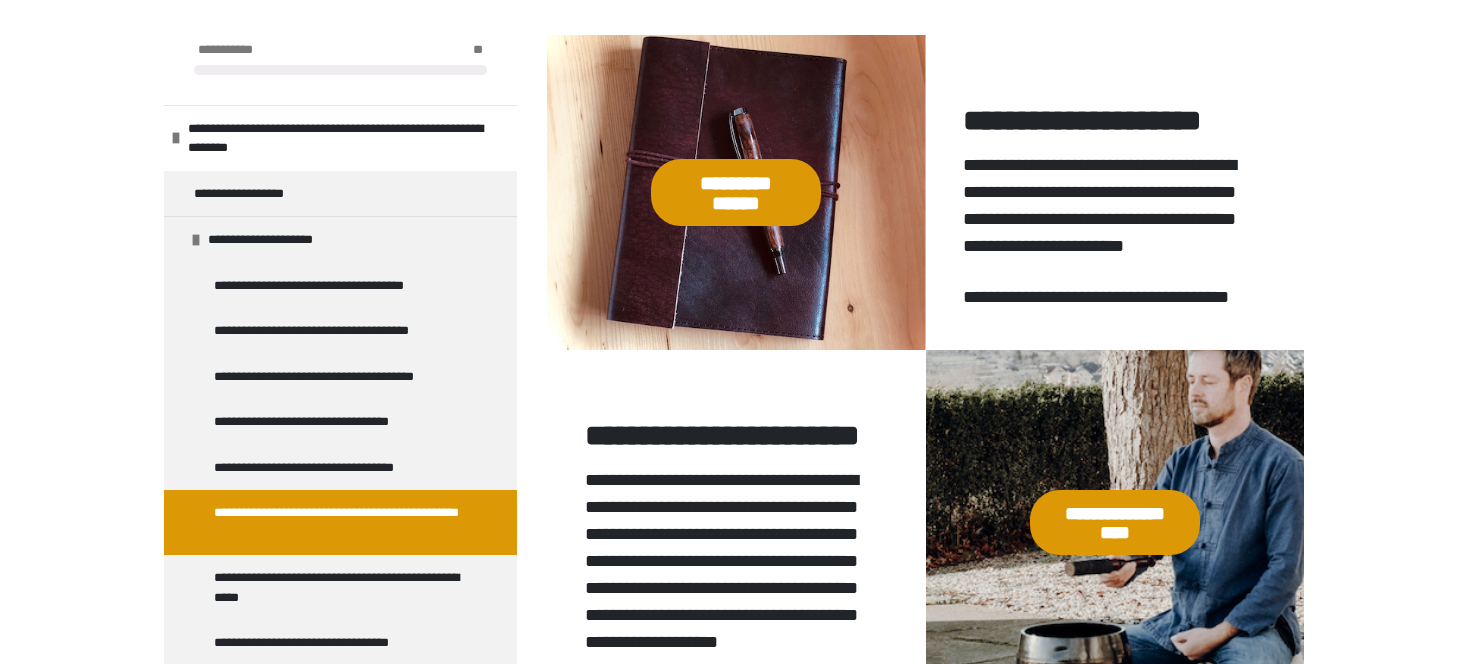 click at bounding box center (736, 192) 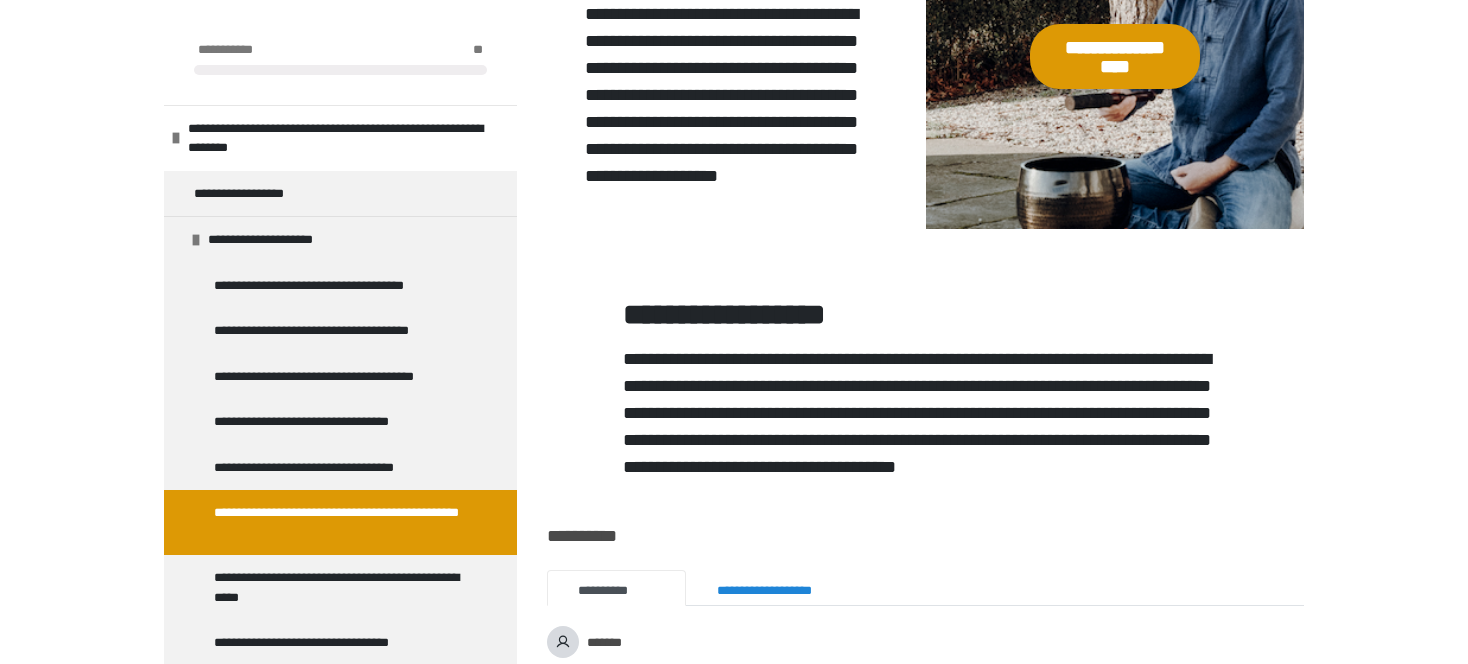 scroll, scrollTop: 1960, scrollLeft: 0, axis: vertical 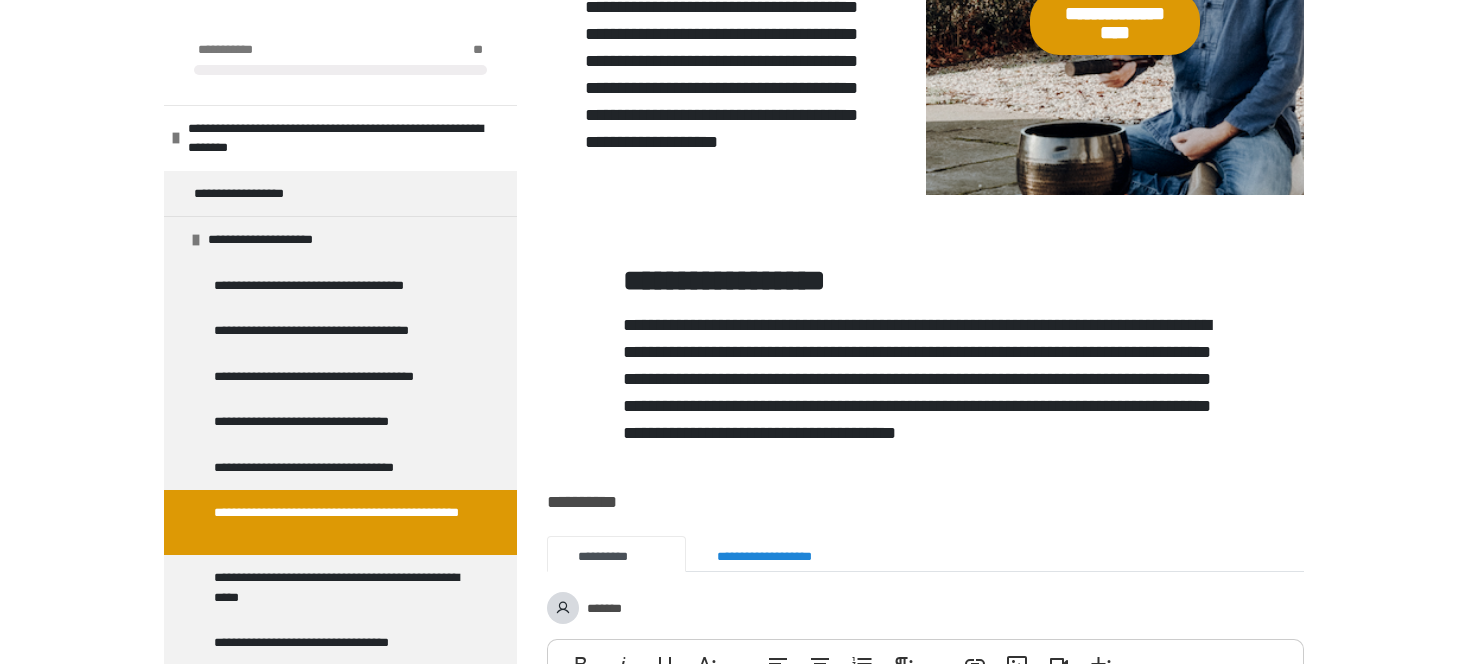 click on "**********" at bounding box center (1115, 22) 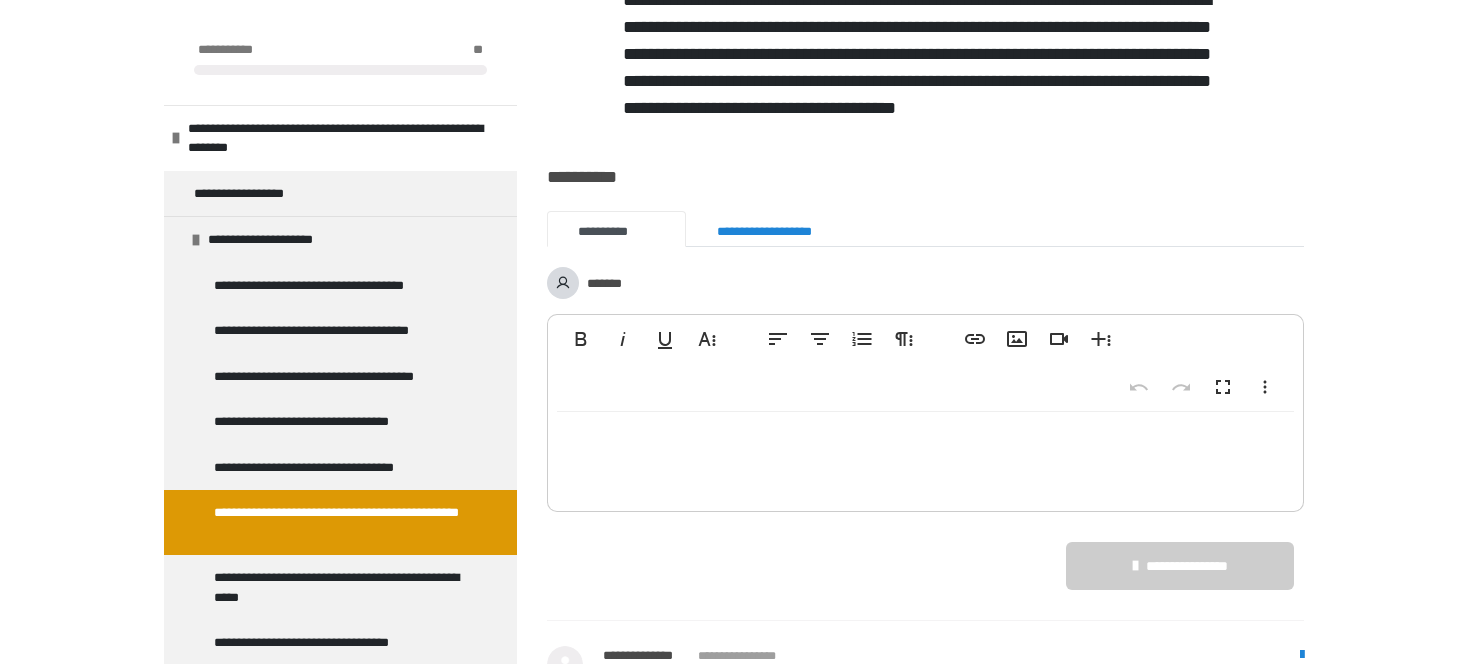 scroll, scrollTop: 2060, scrollLeft: 0, axis: vertical 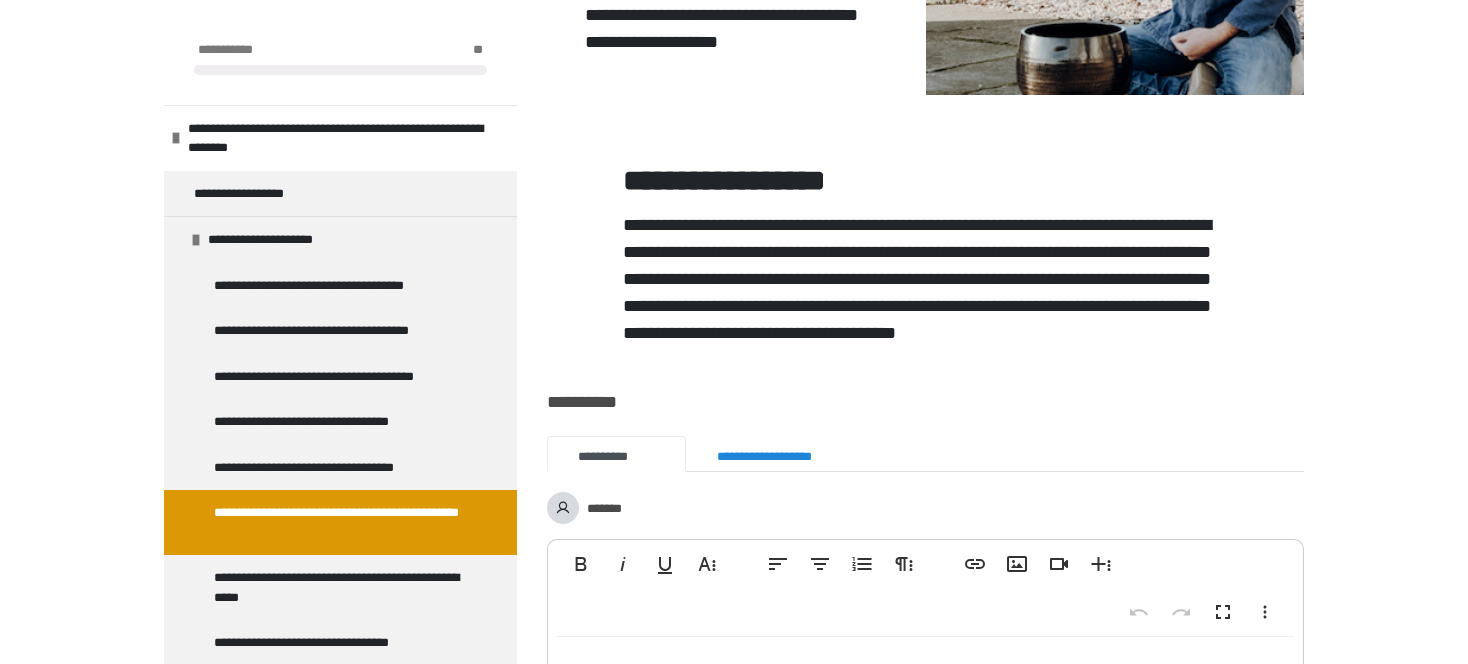 click on "**********" at bounding box center (1115, -78) 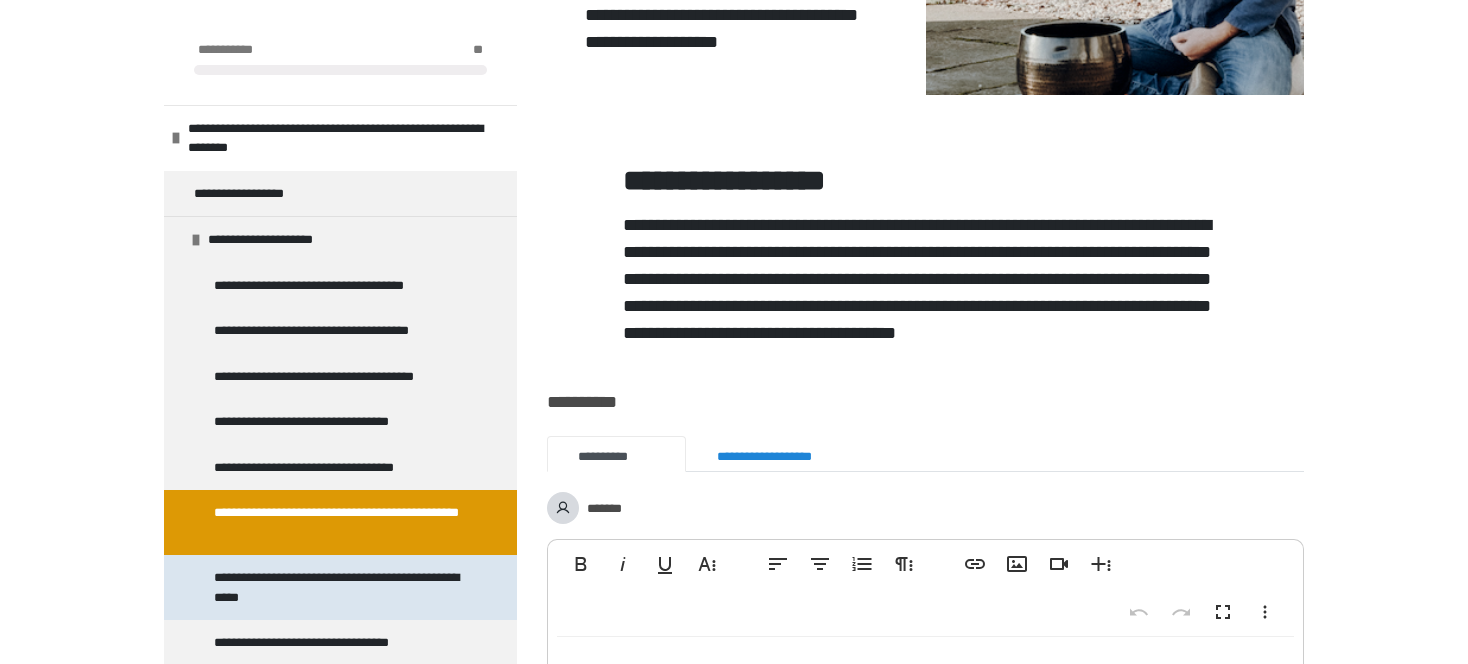 click on "**********" at bounding box center (342, 587) 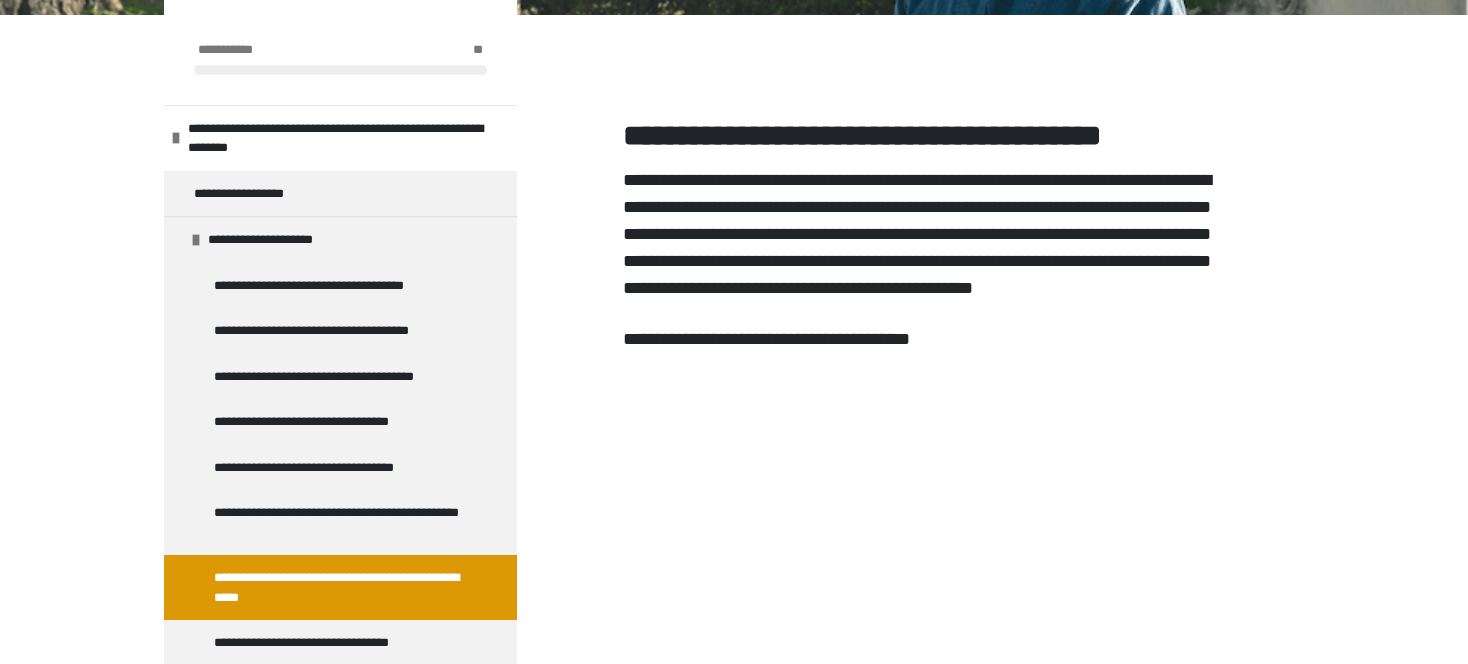 scroll, scrollTop: 960, scrollLeft: 0, axis: vertical 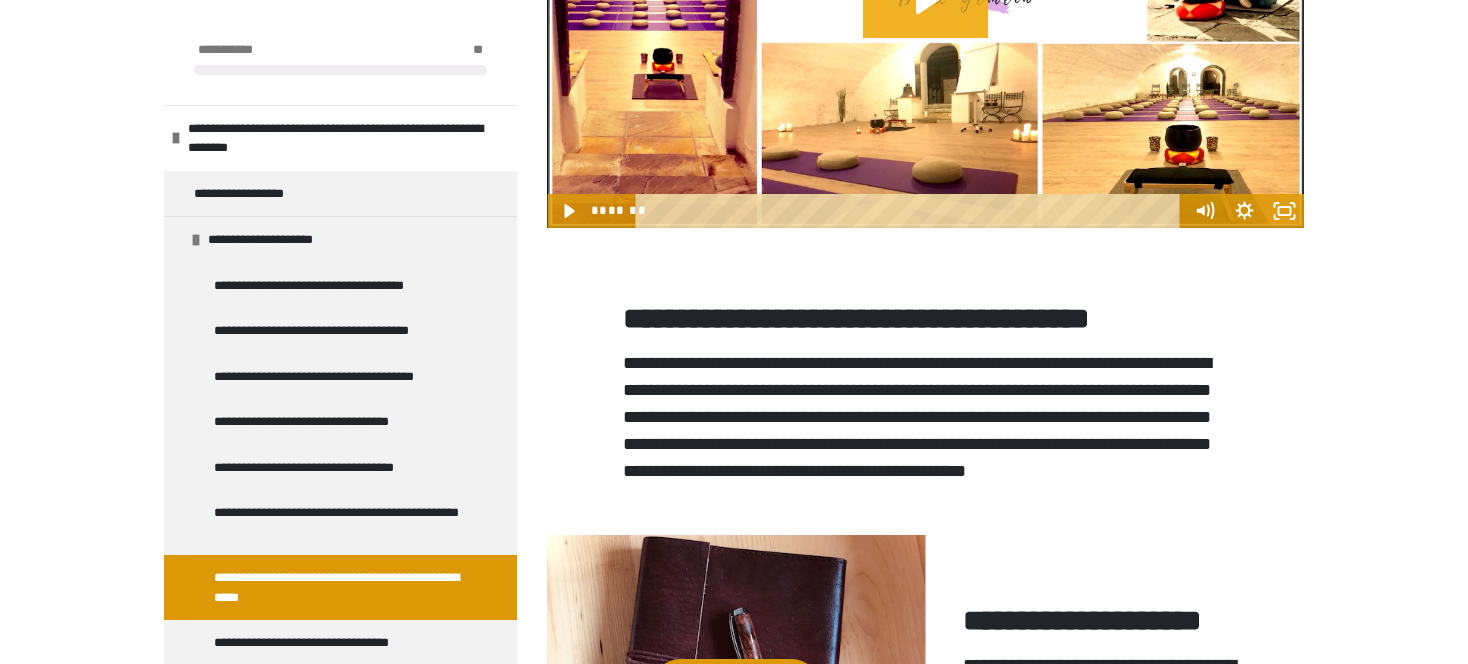 click 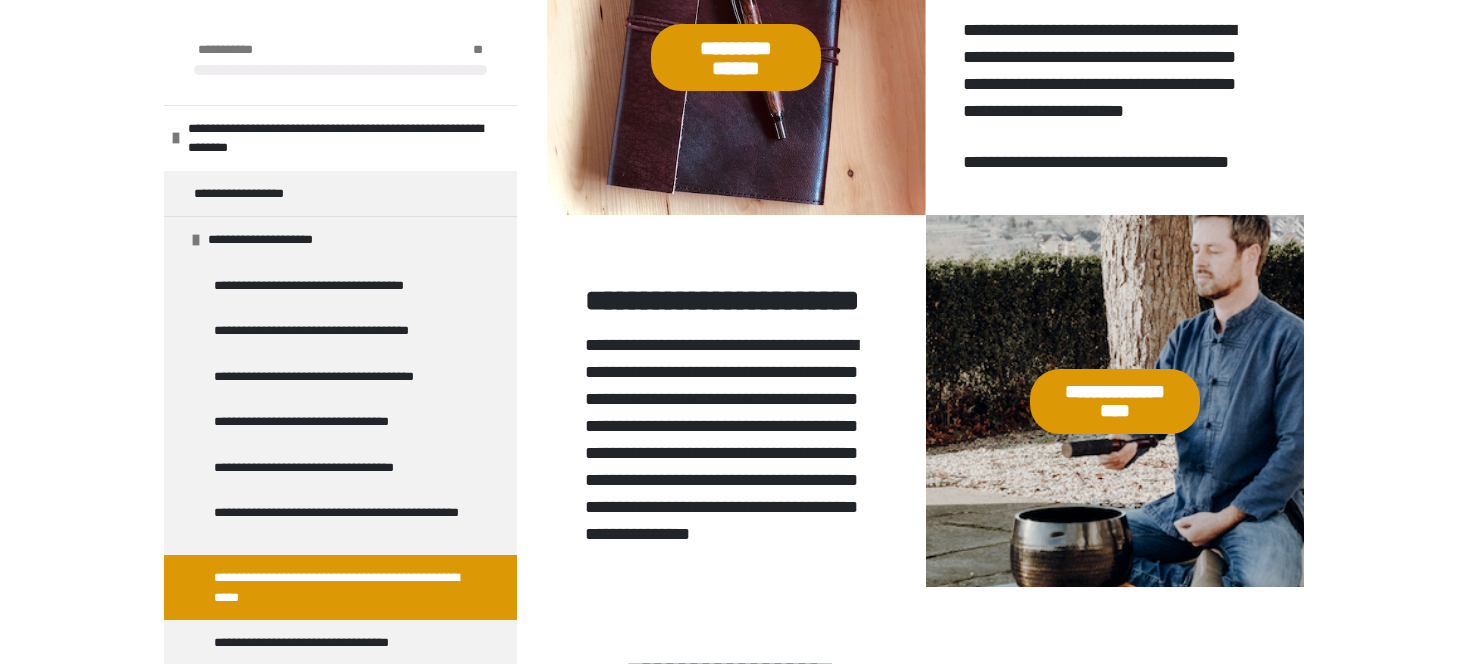 scroll, scrollTop: 1700, scrollLeft: 0, axis: vertical 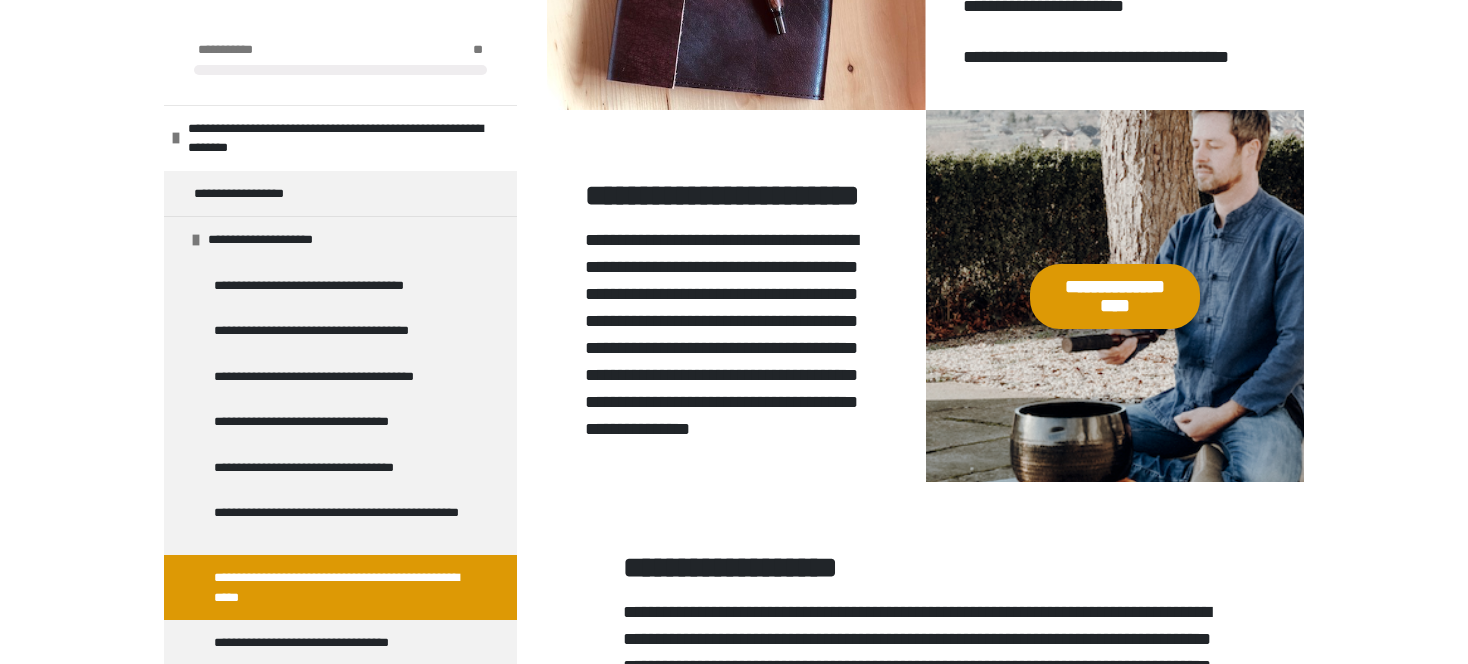 drag, startPoint x: 1091, startPoint y: 574, endPoint x: 1080, endPoint y: 579, distance: 12.083046 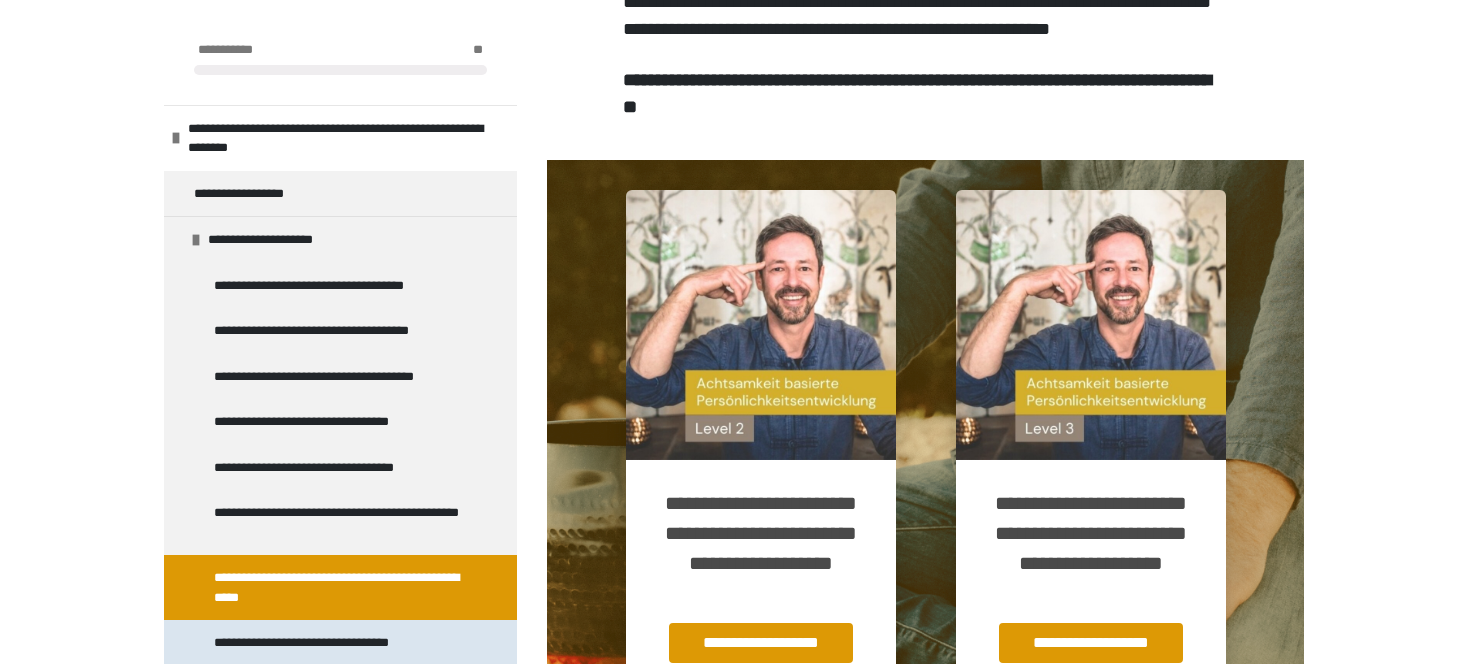 scroll, scrollTop: 2400, scrollLeft: 0, axis: vertical 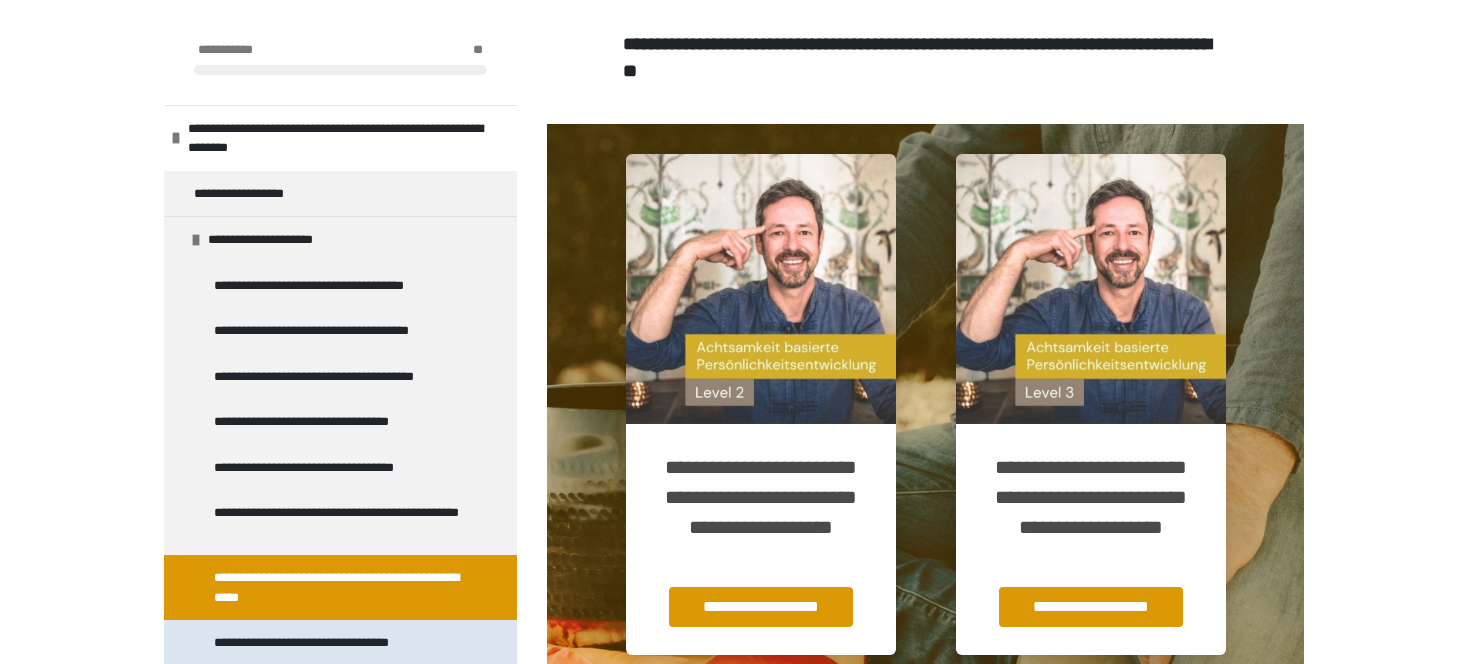 click on "**********" at bounding box center [319, 643] 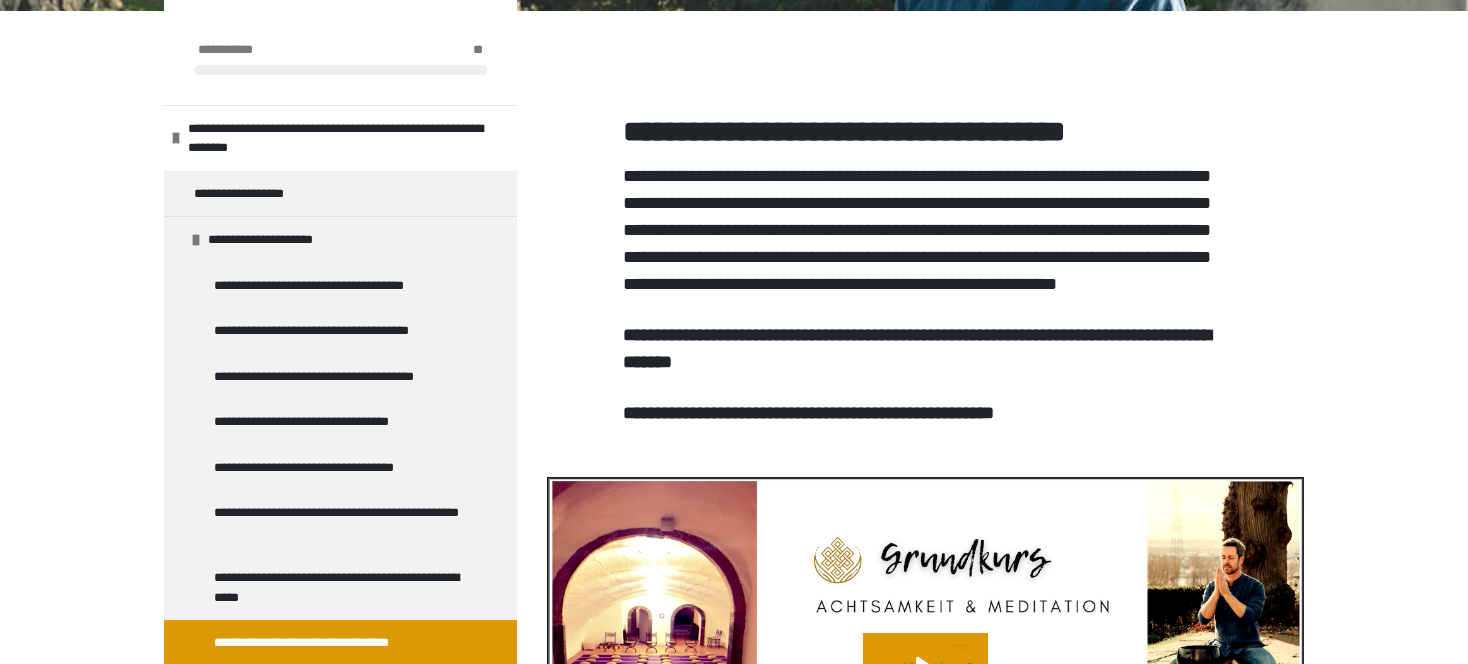 scroll, scrollTop: 560, scrollLeft: 0, axis: vertical 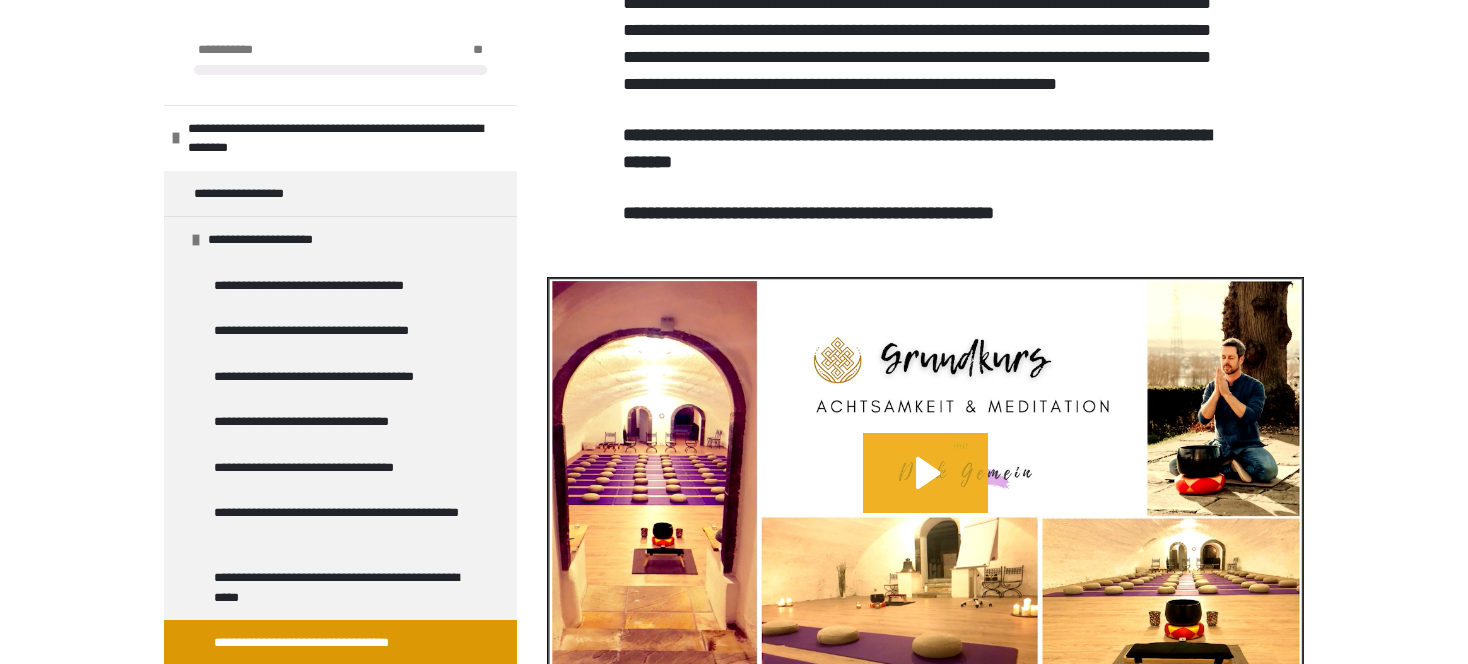 click 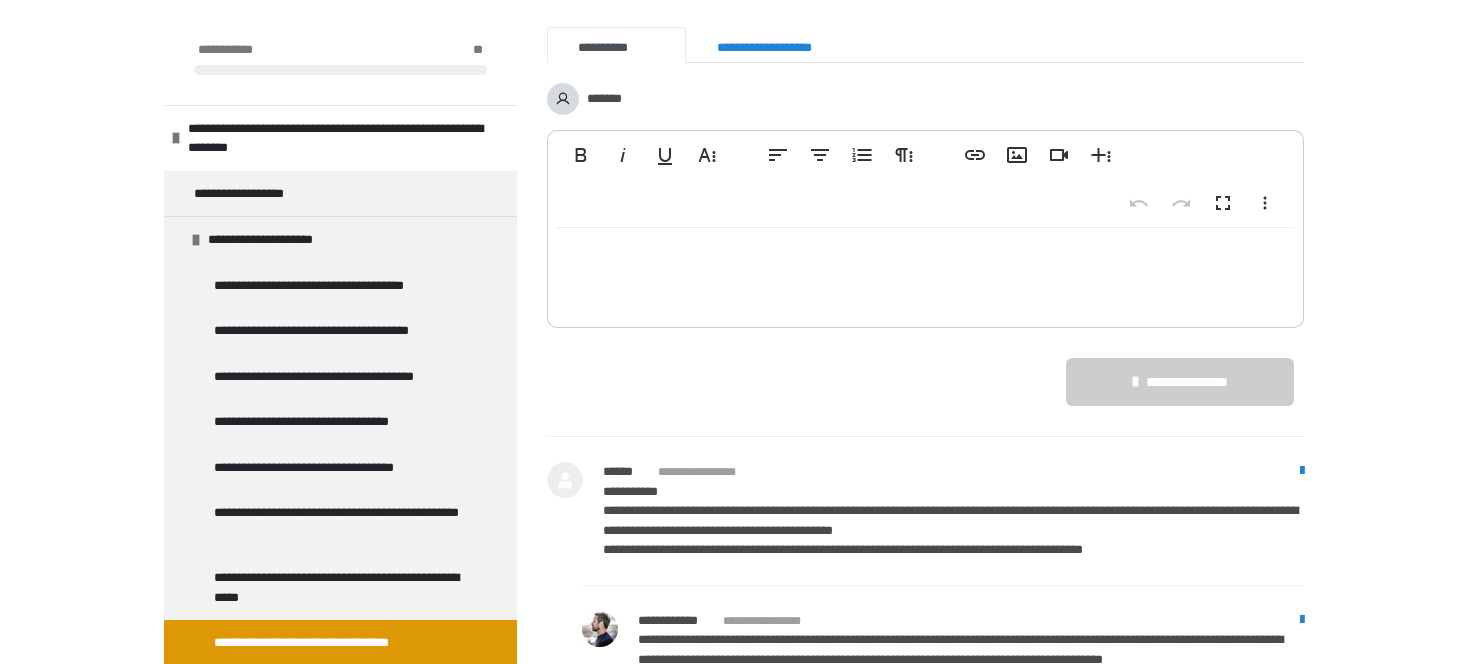 scroll, scrollTop: 3060, scrollLeft: 0, axis: vertical 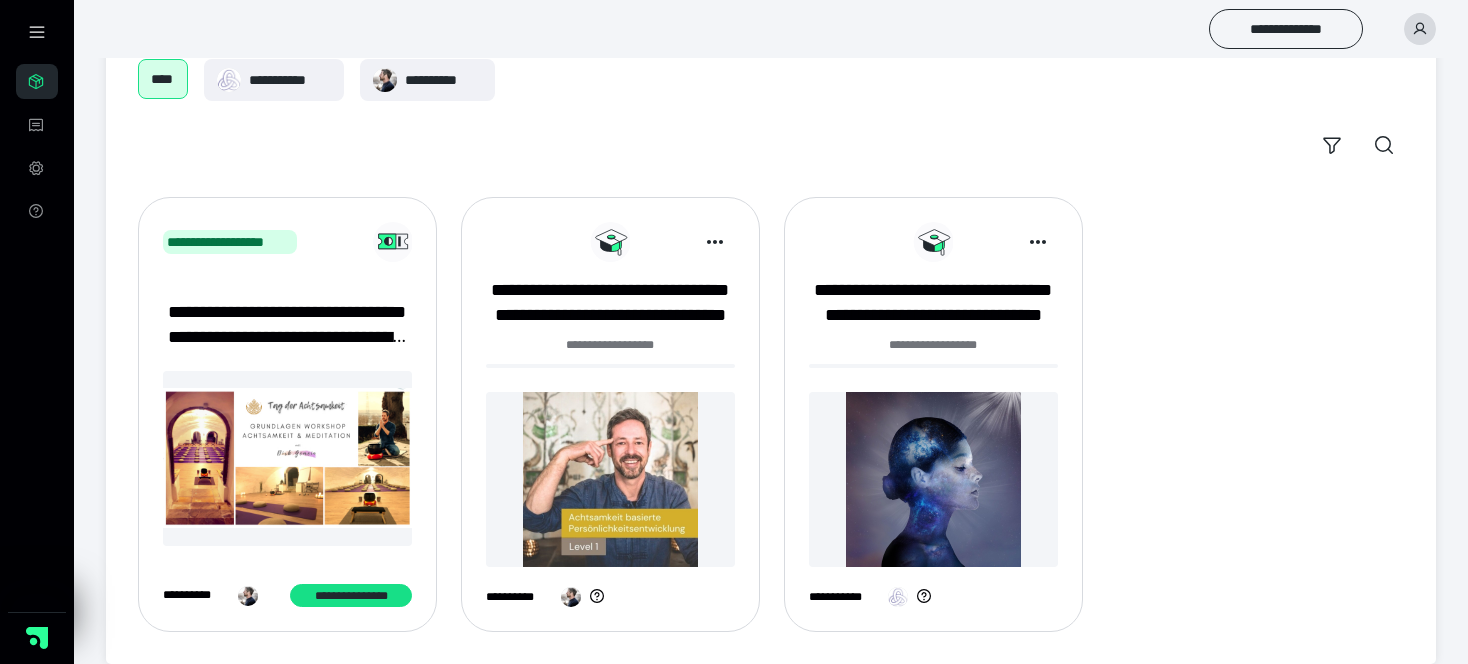 click on "**********" at bounding box center [287, 414] 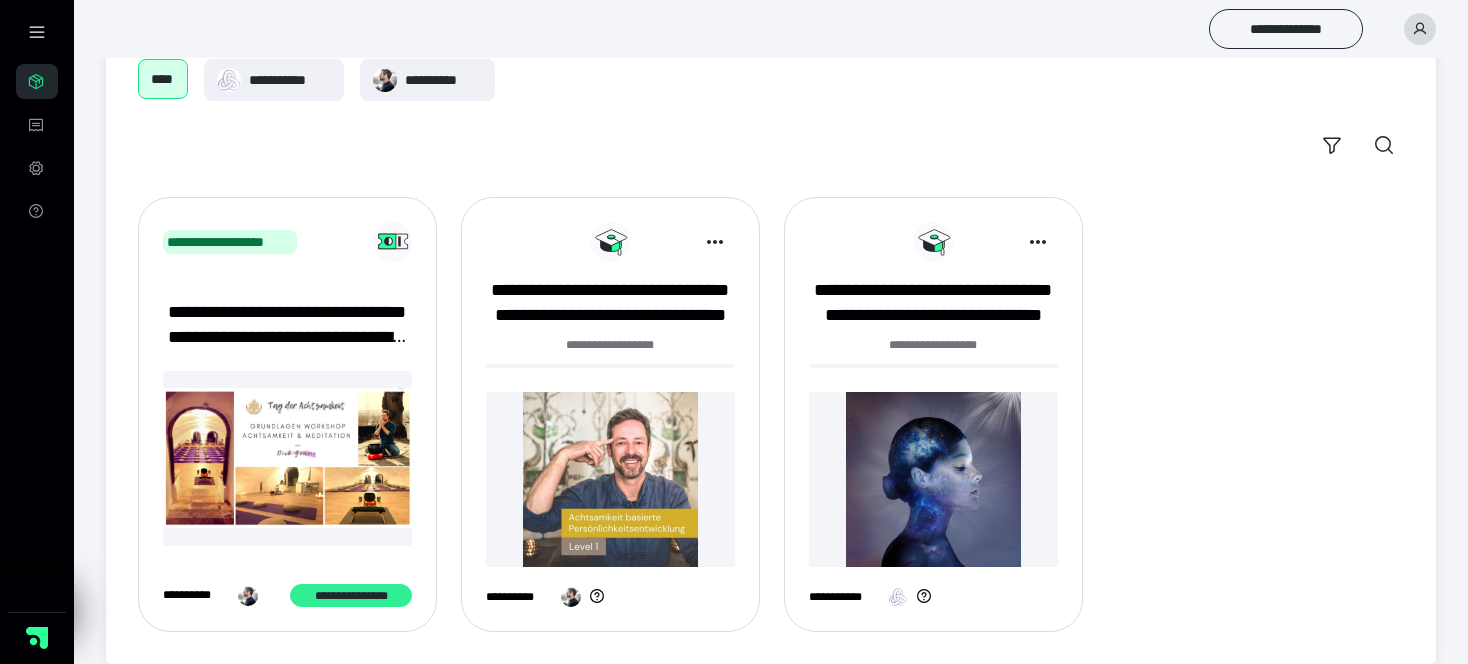 click on "**********" at bounding box center (350, 596) 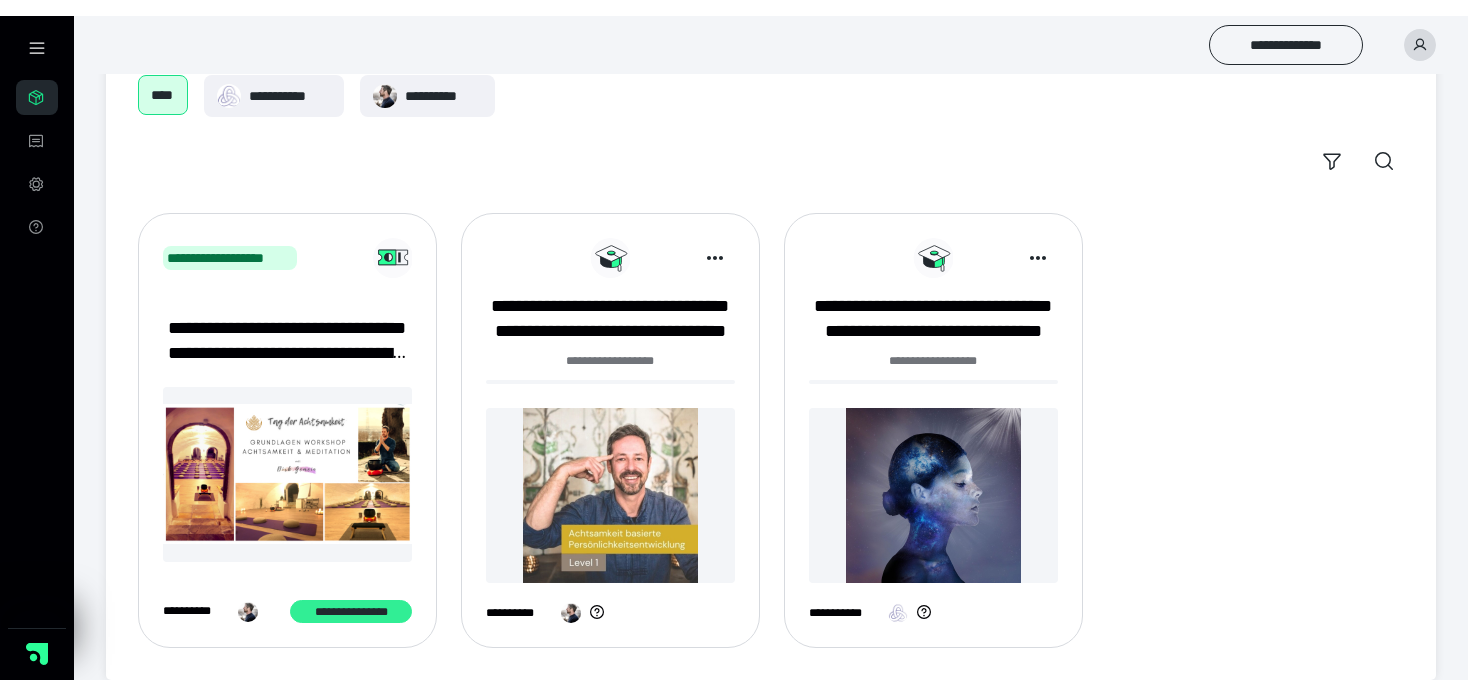 scroll, scrollTop: 111, scrollLeft: 0, axis: vertical 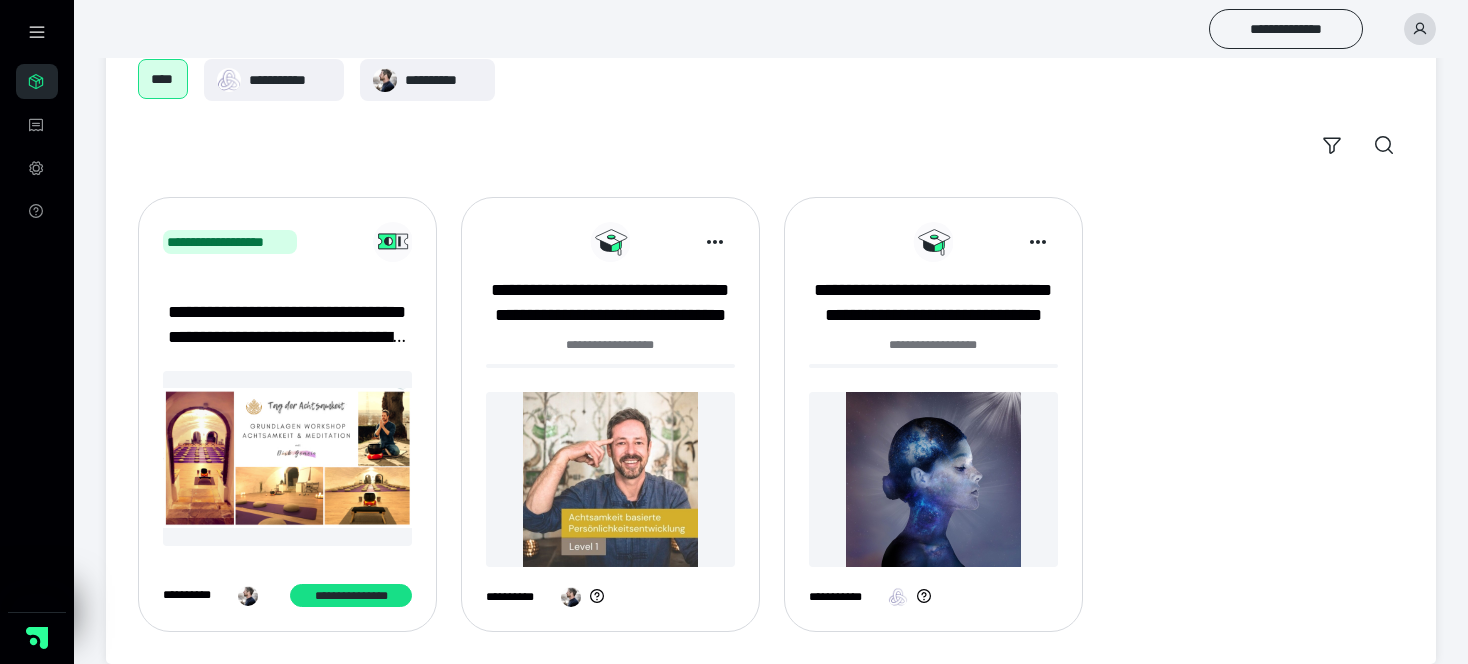 click at bounding box center [287, 458] 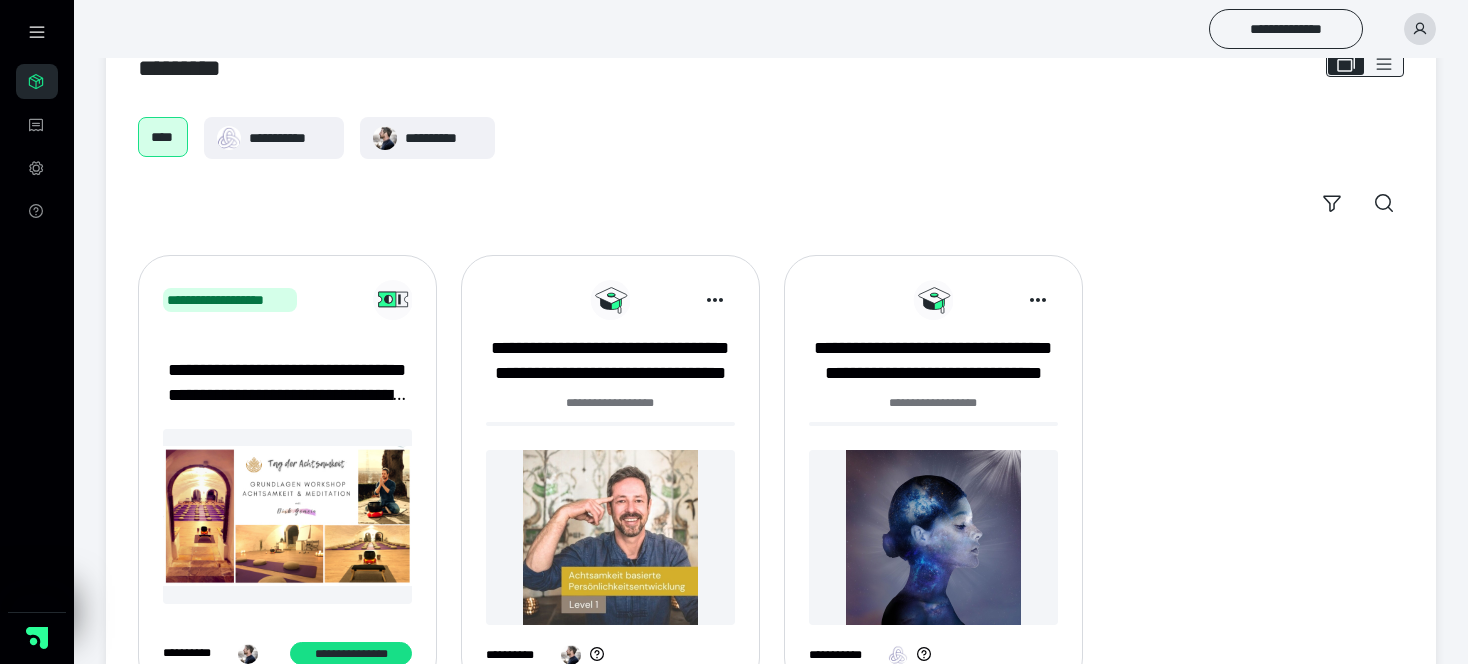scroll, scrollTop: 0, scrollLeft: 0, axis: both 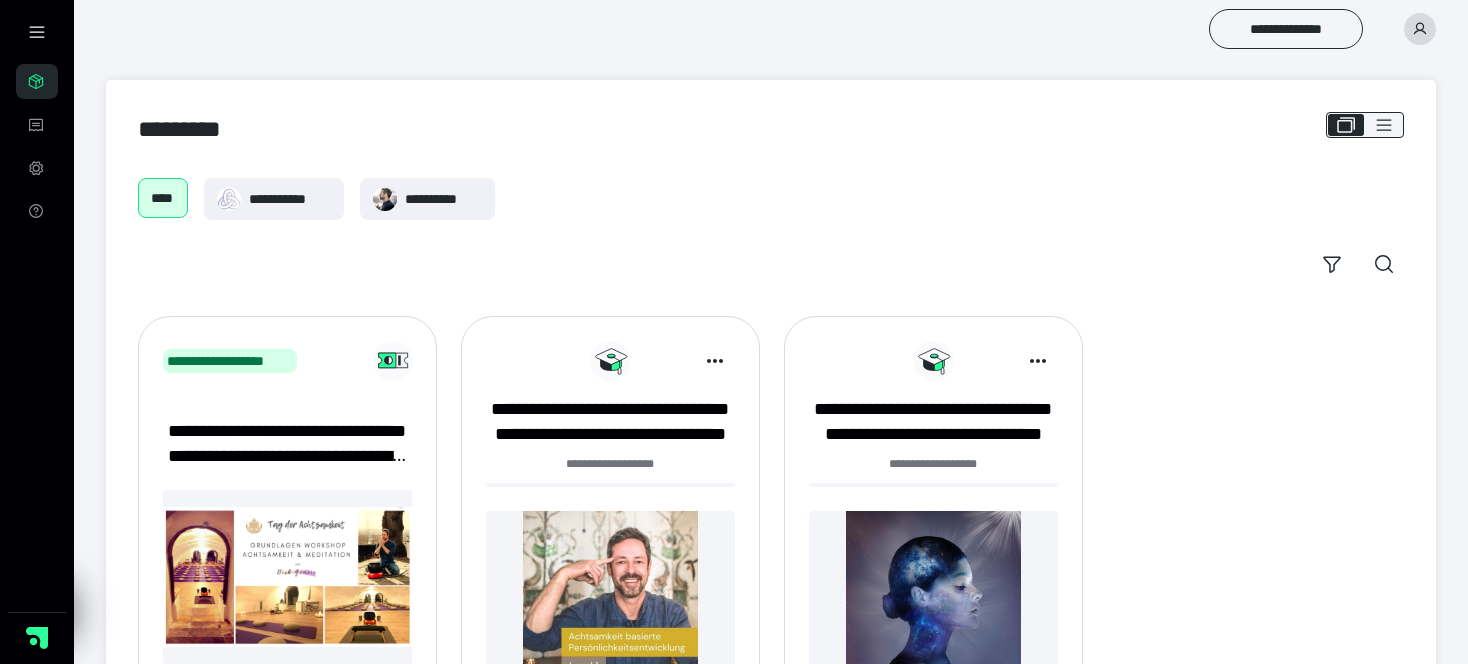 click at bounding box center [287, 577] 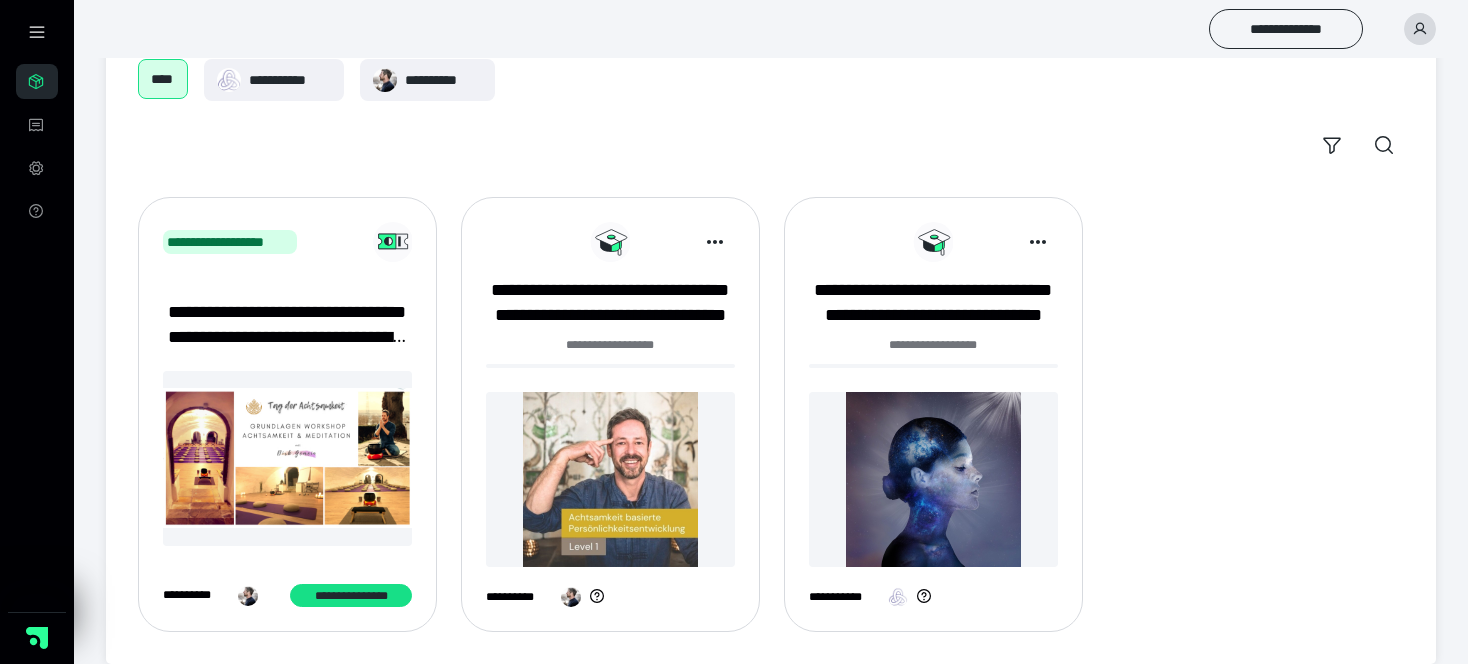 scroll, scrollTop: 142, scrollLeft: 0, axis: vertical 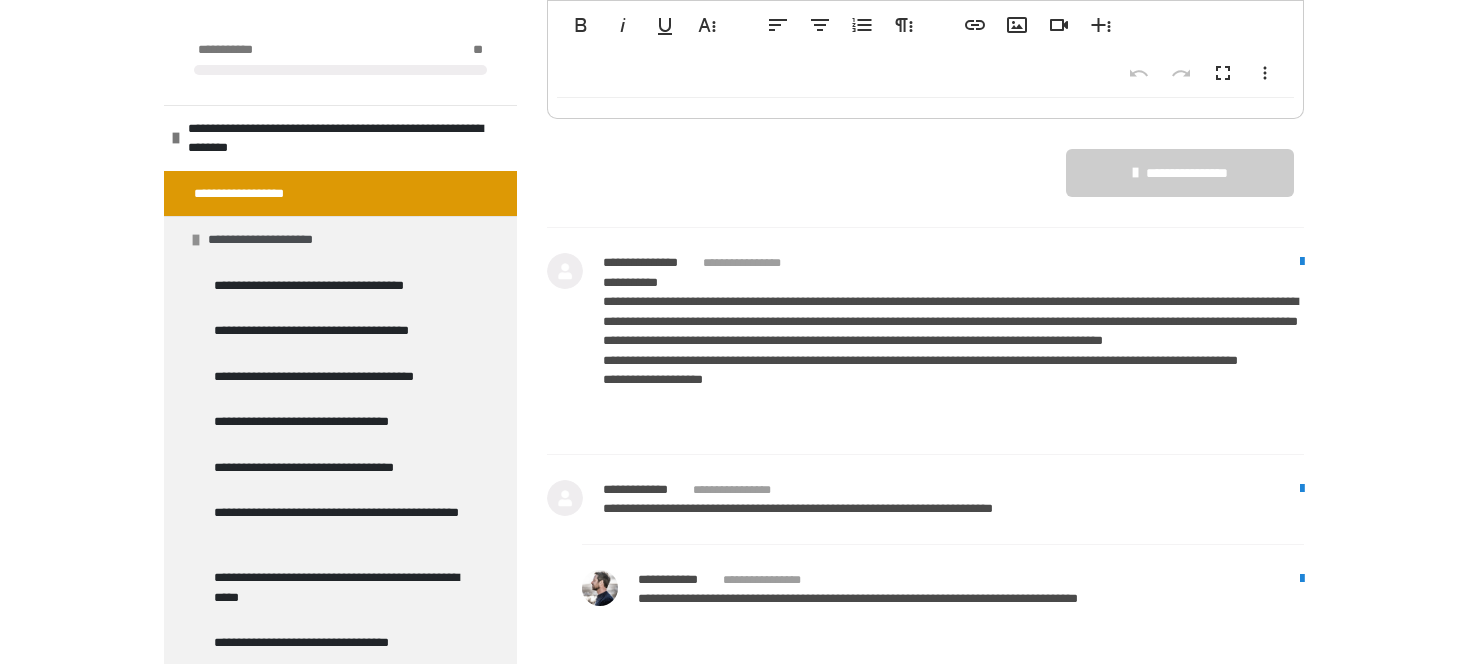 click on "**********" at bounding box center [276, 240] 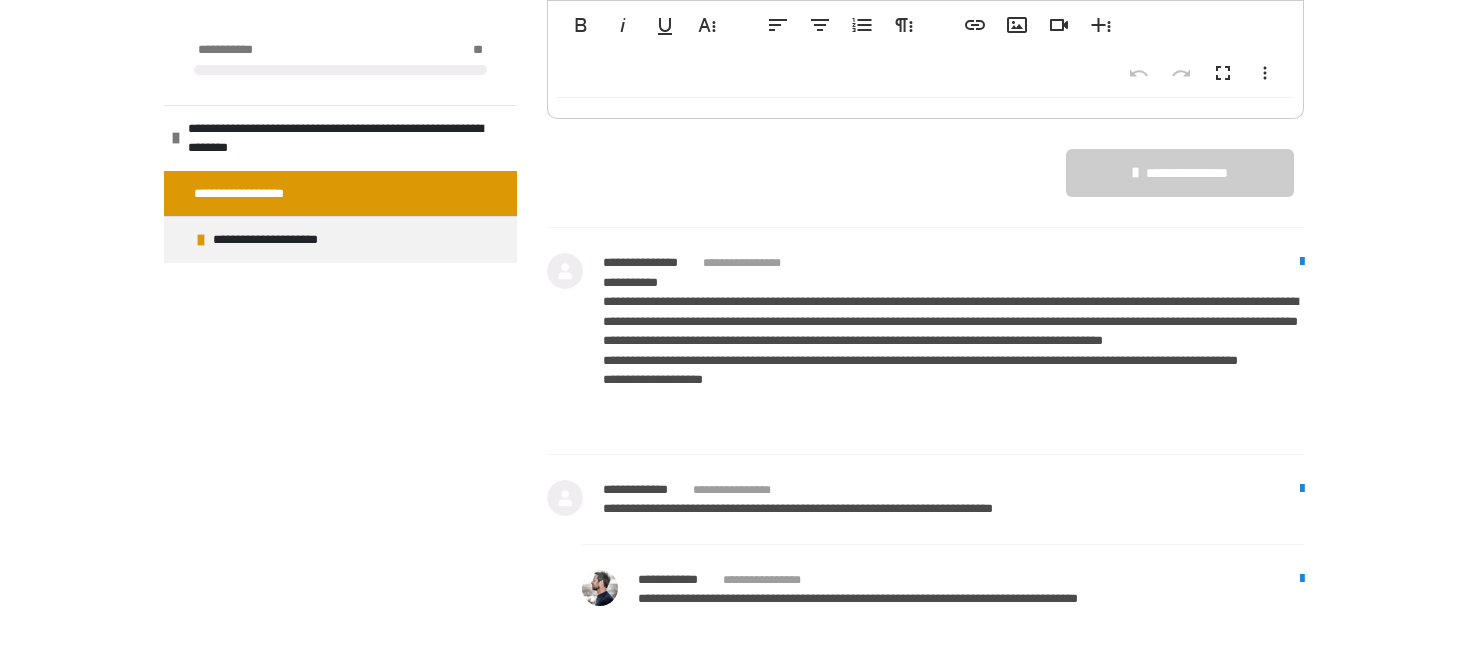 click on "**********" at bounding box center (340, 334) 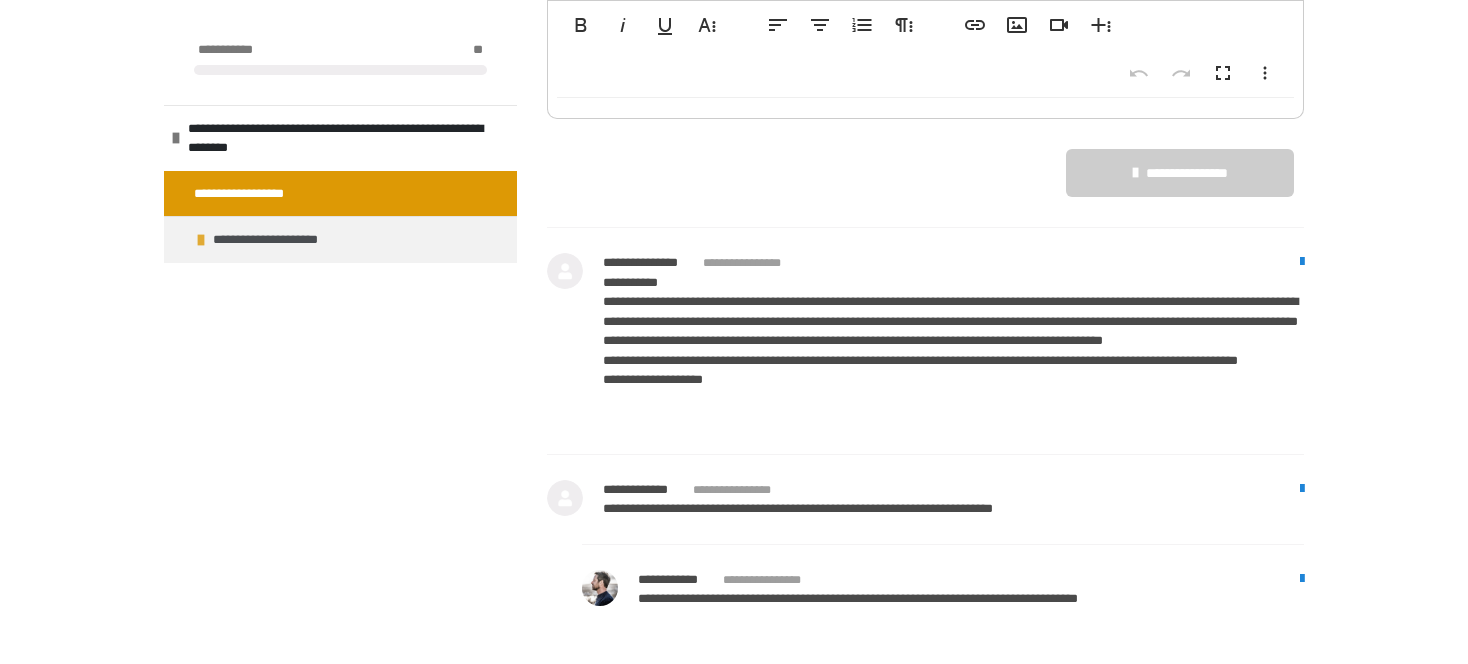 click on "**********" at bounding box center [281, 240] 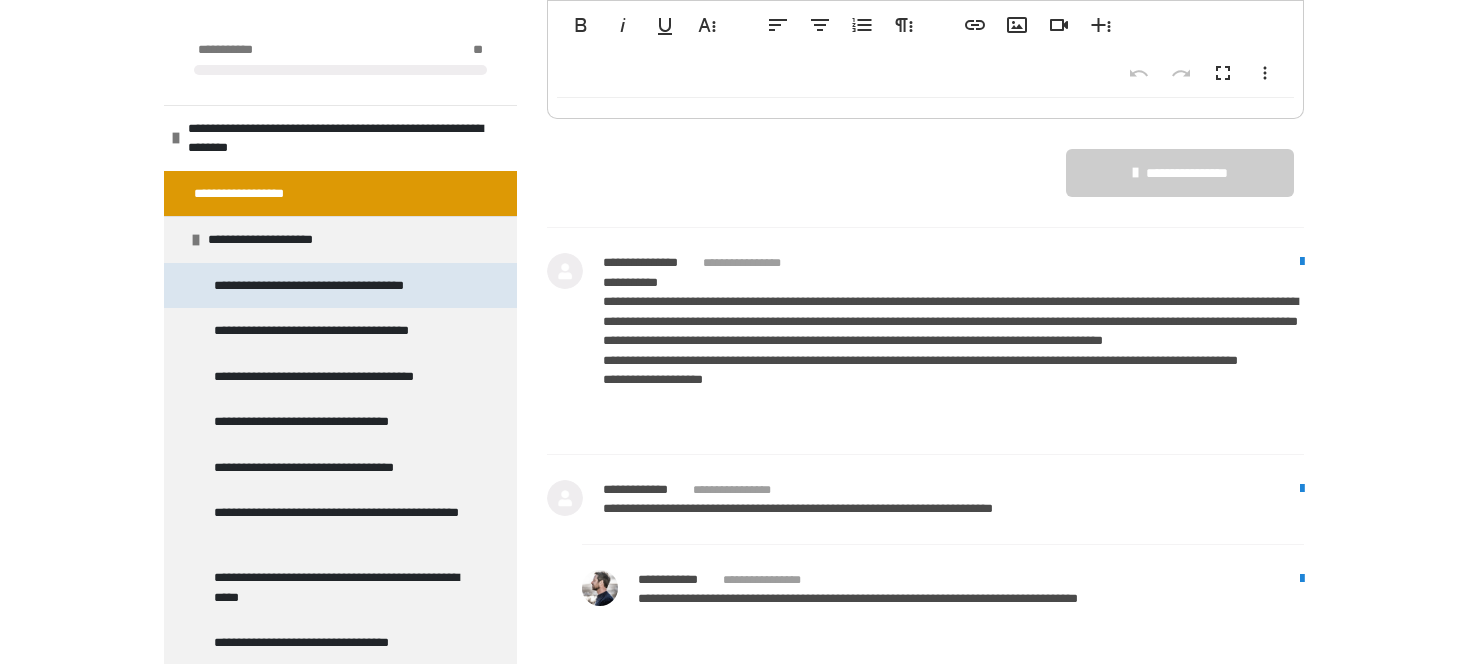 click on "**********" at bounding box center (331, 286) 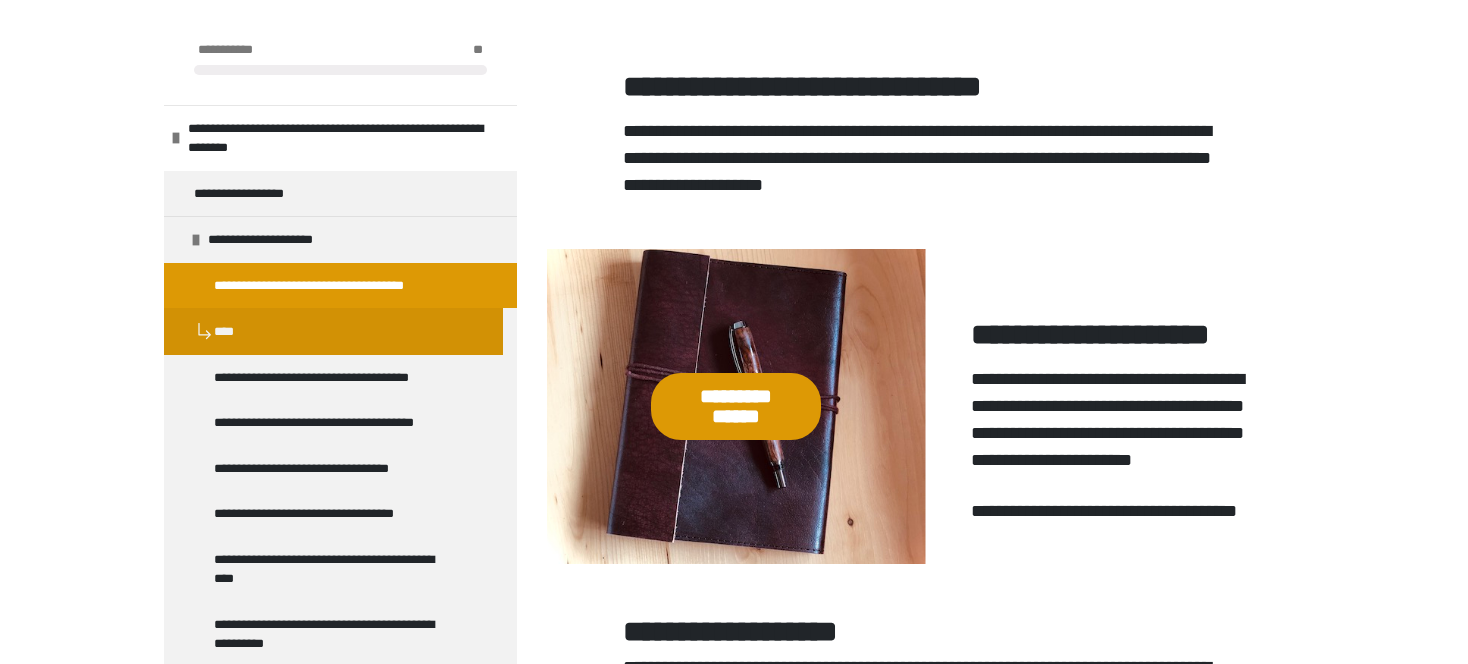 scroll, scrollTop: 1360, scrollLeft: 0, axis: vertical 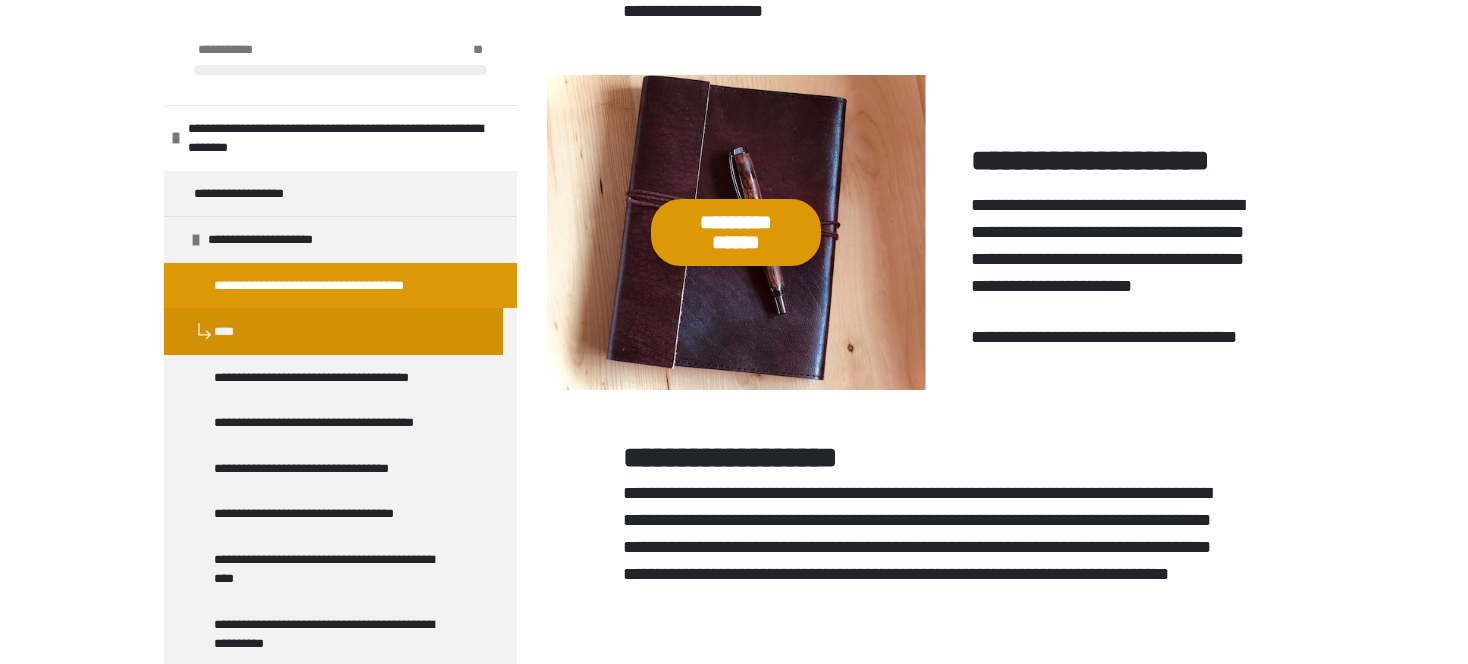 click on "**********" at bounding box center [736, 232] 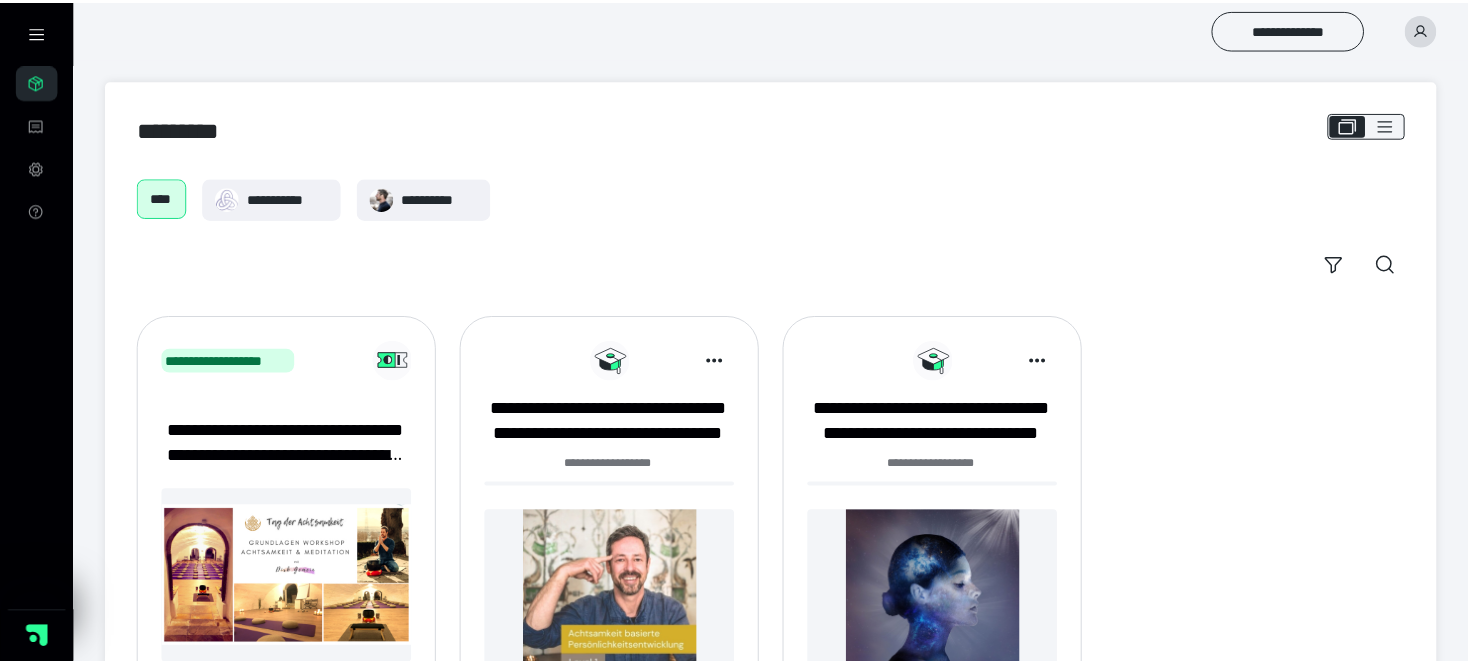 scroll, scrollTop: 0, scrollLeft: 0, axis: both 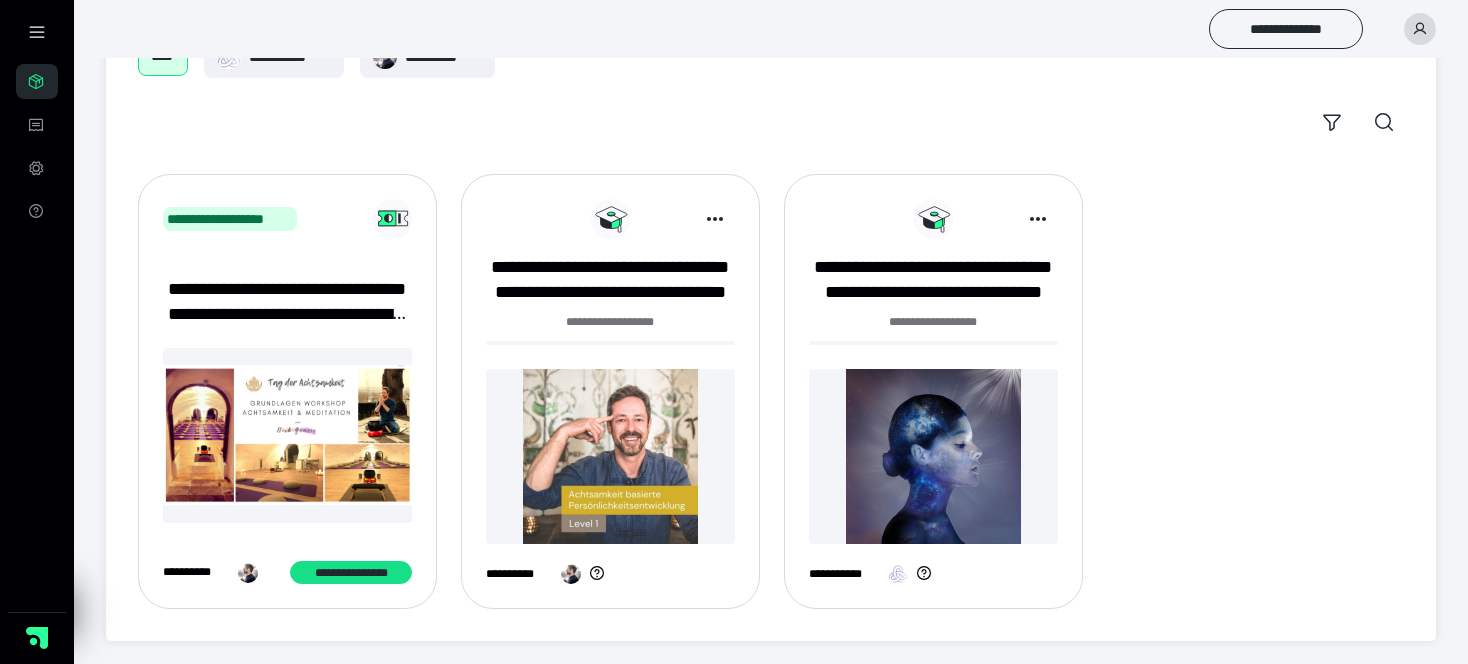 click on "**********" at bounding box center [610, 322] 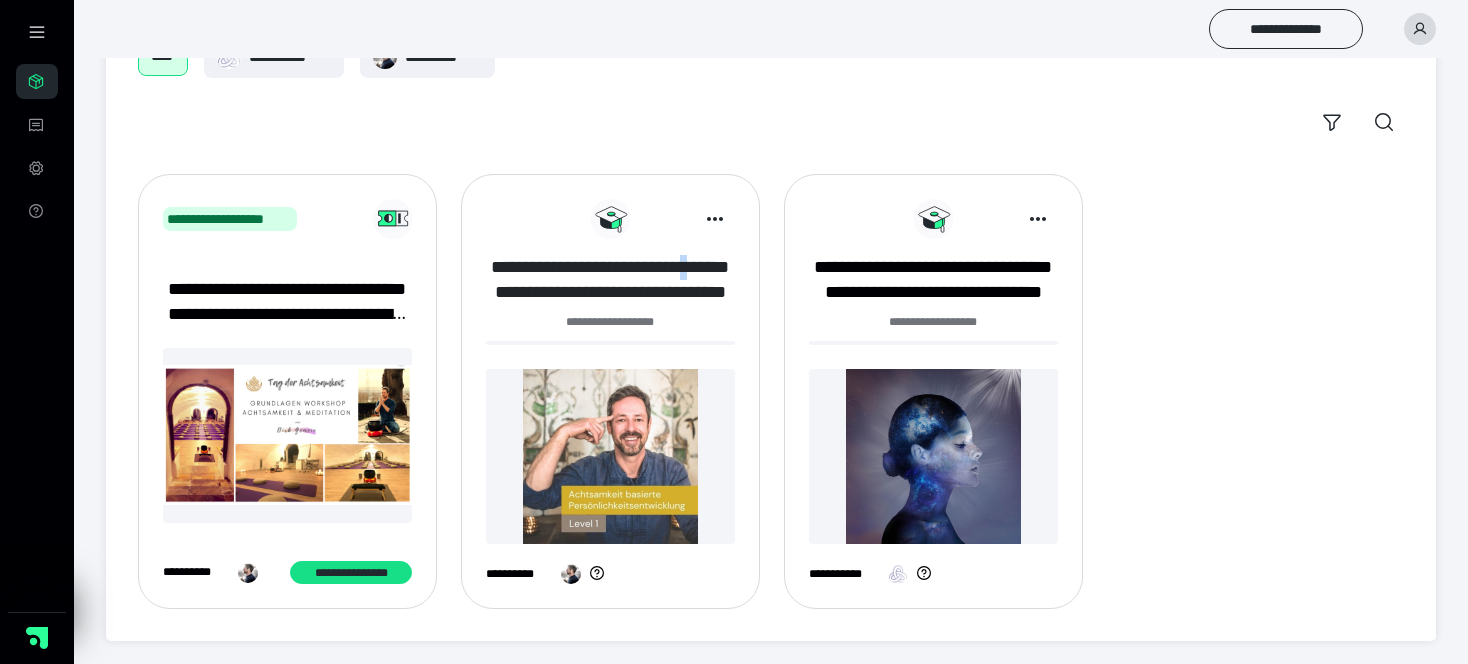 click on "**********" at bounding box center (610, 280) 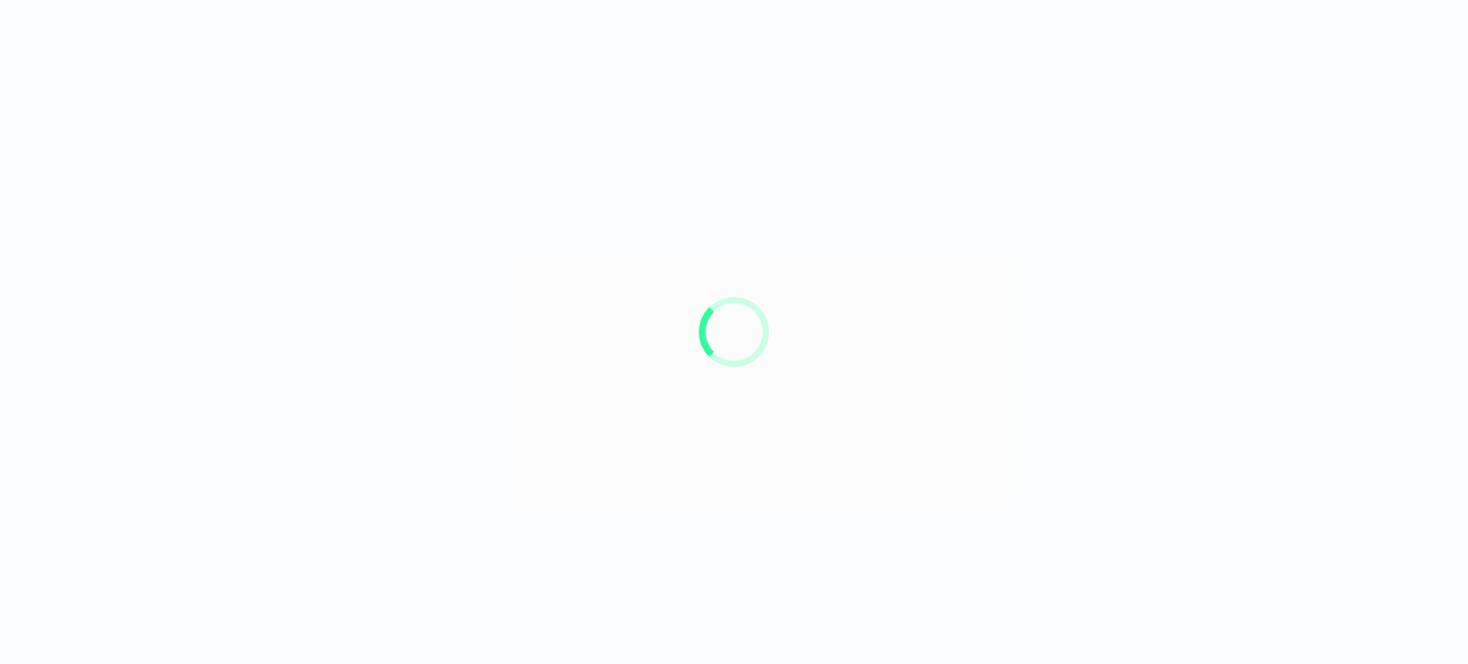 scroll, scrollTop: 0, scrollLeft: 0, axis: both 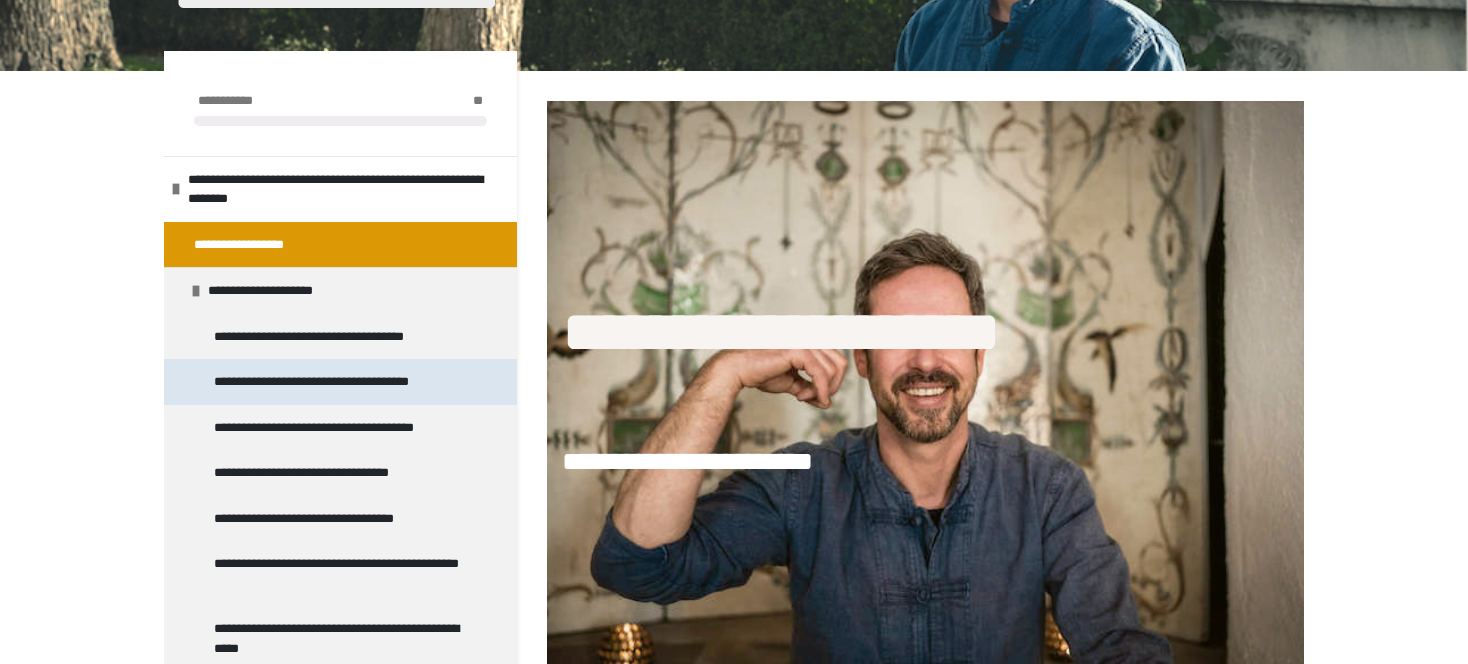 click on "**********" at bounding box center (332, 382) 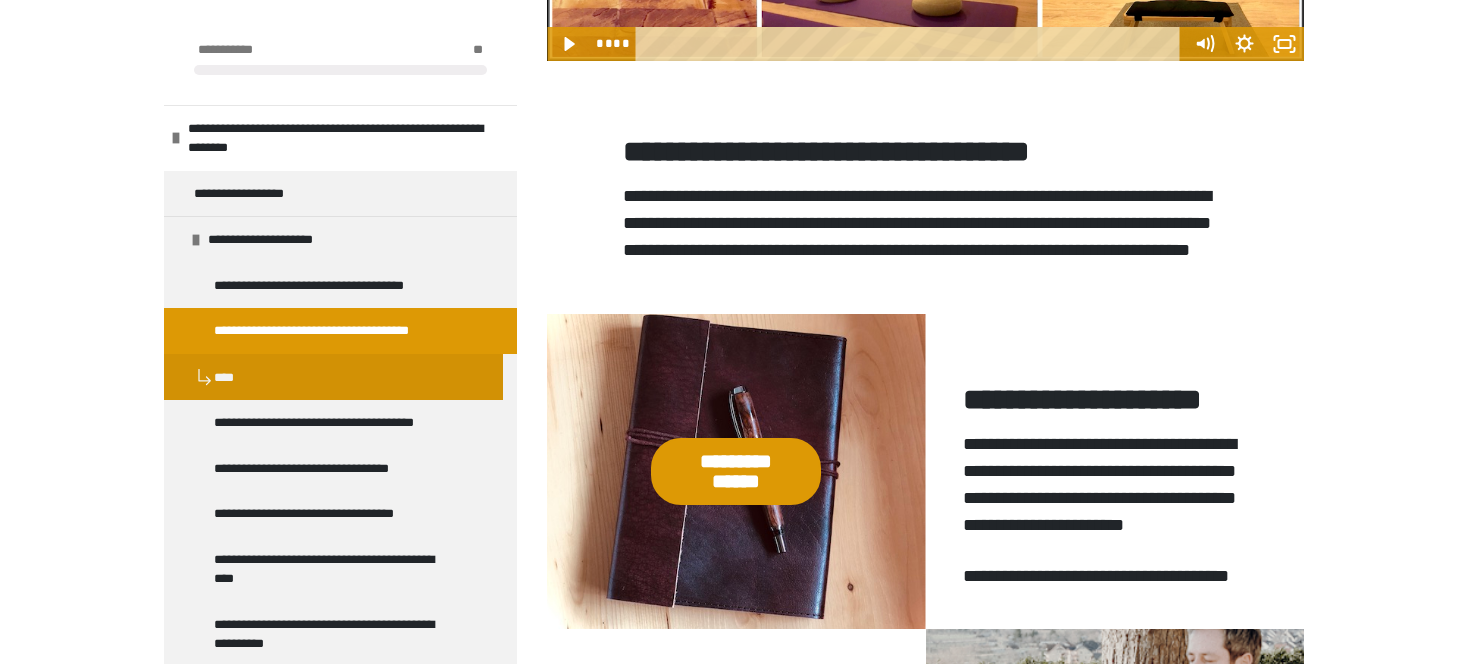 scroll, scrollTop: 1600, scrollLeft: 0, axis: vertical 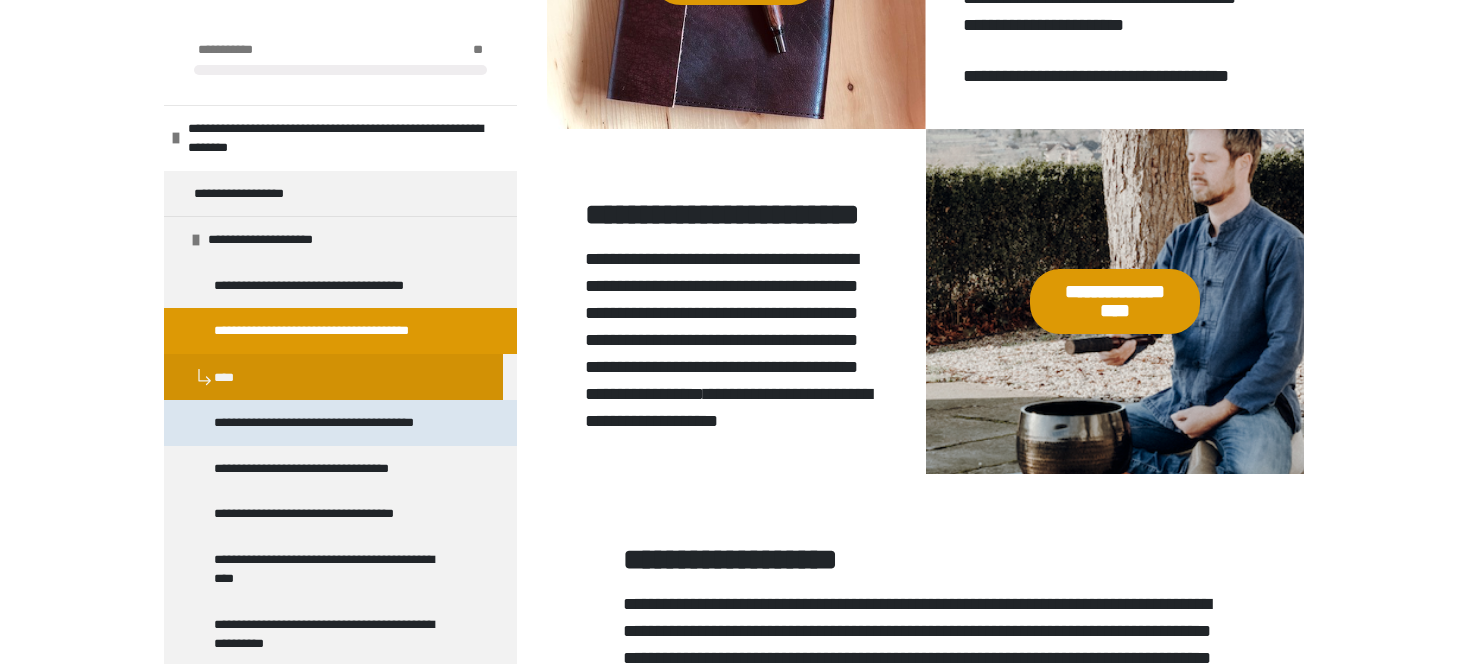 click on "**********" at bounding box center [334, 423] 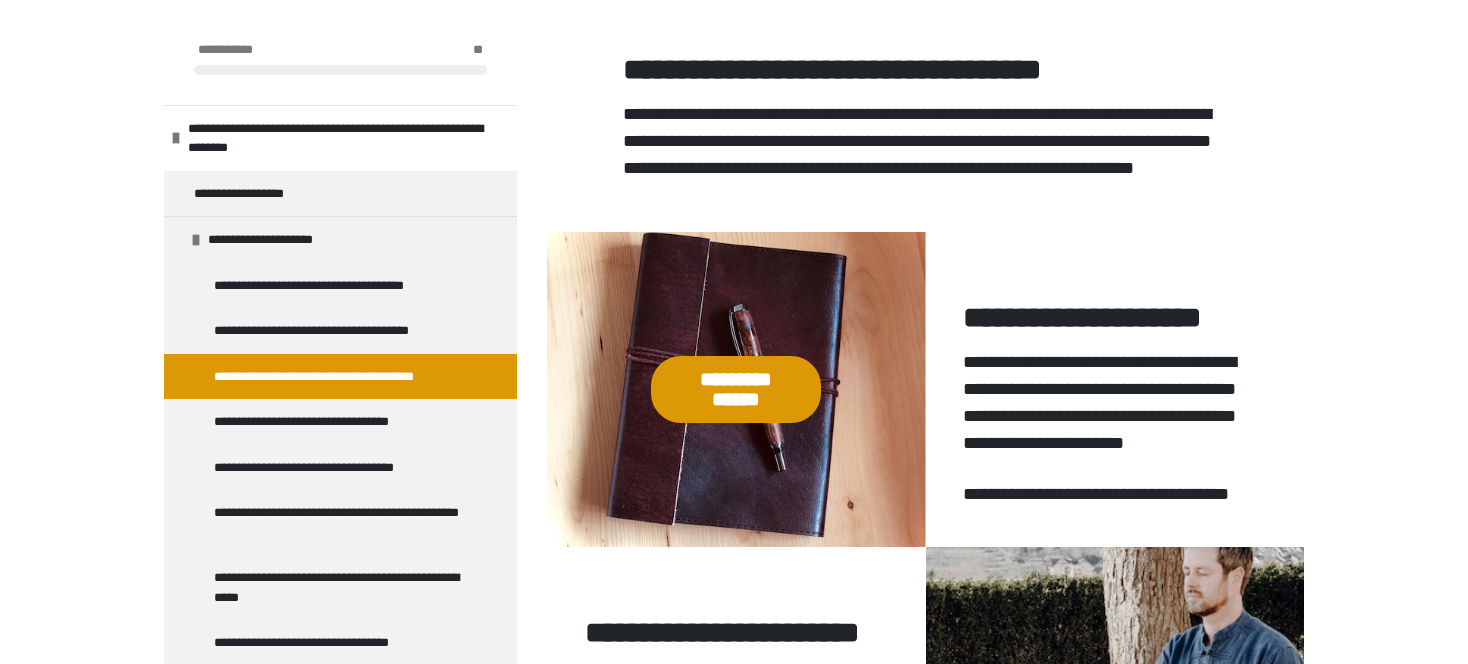 scroll, scrollTop: 1460, scrollLeft: 0, axis: vertical 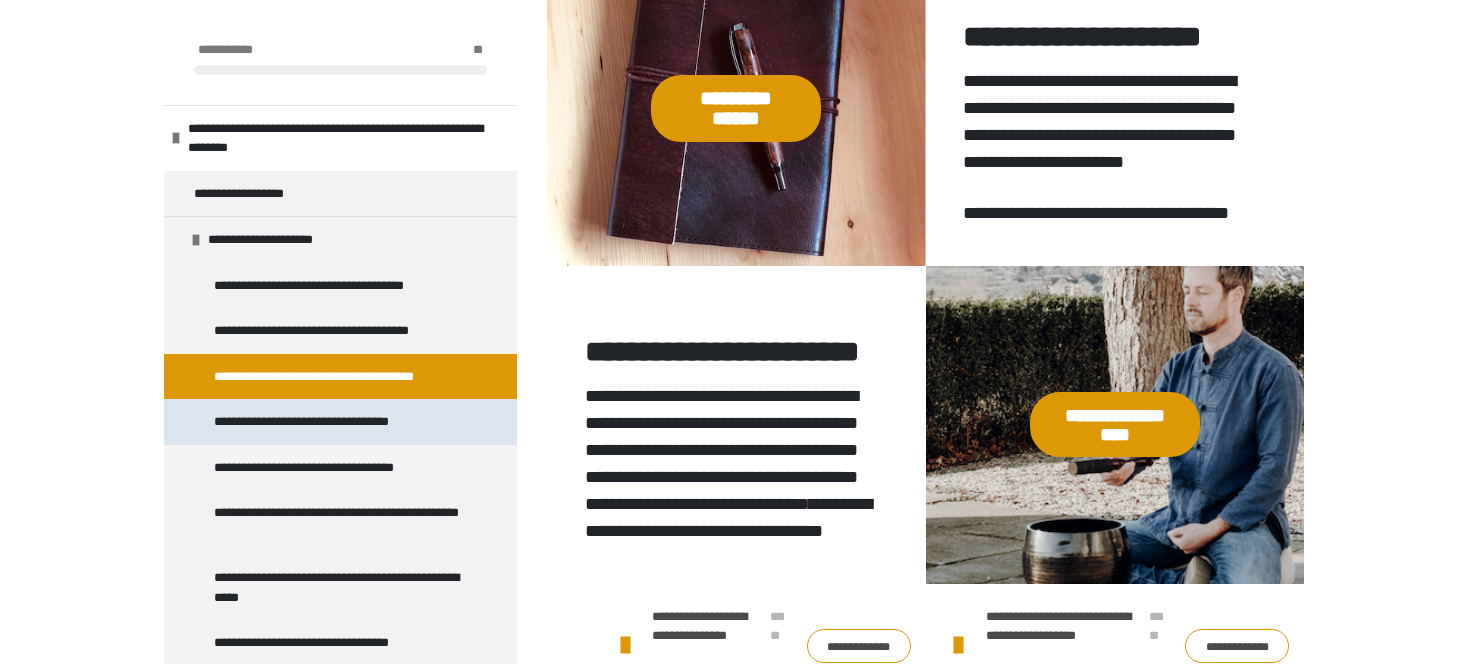 click on "**********" at bounding box center [326, 422] 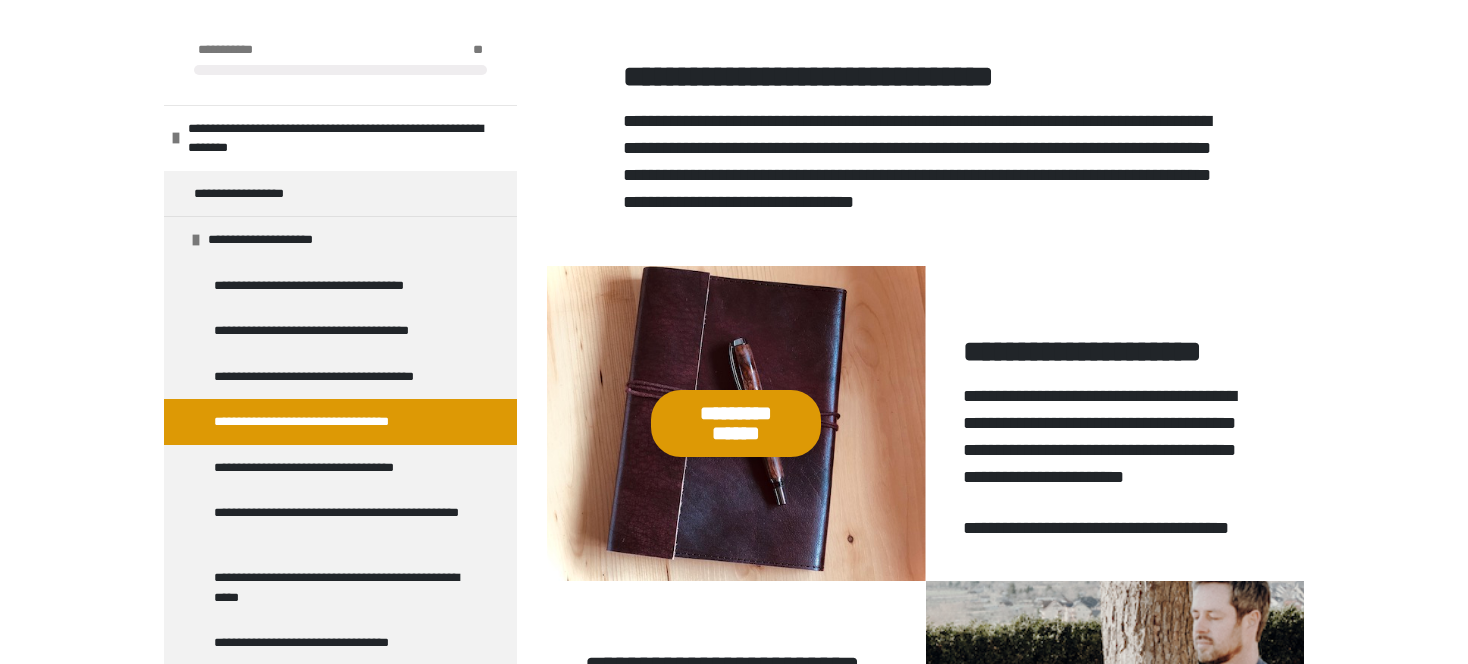 scroll, scrollTop: 1360, scrollLeft: 0, axis: vertical 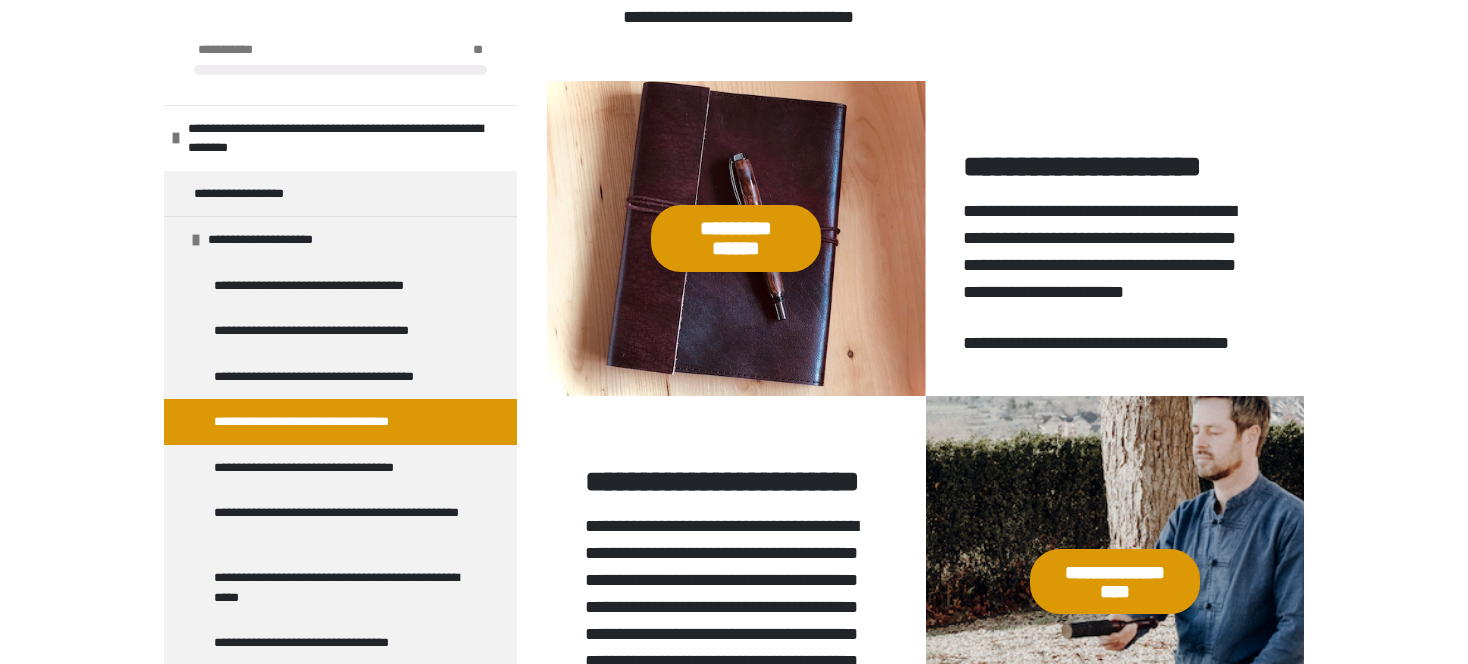 click on "**********" at bounding box center [736, 238] 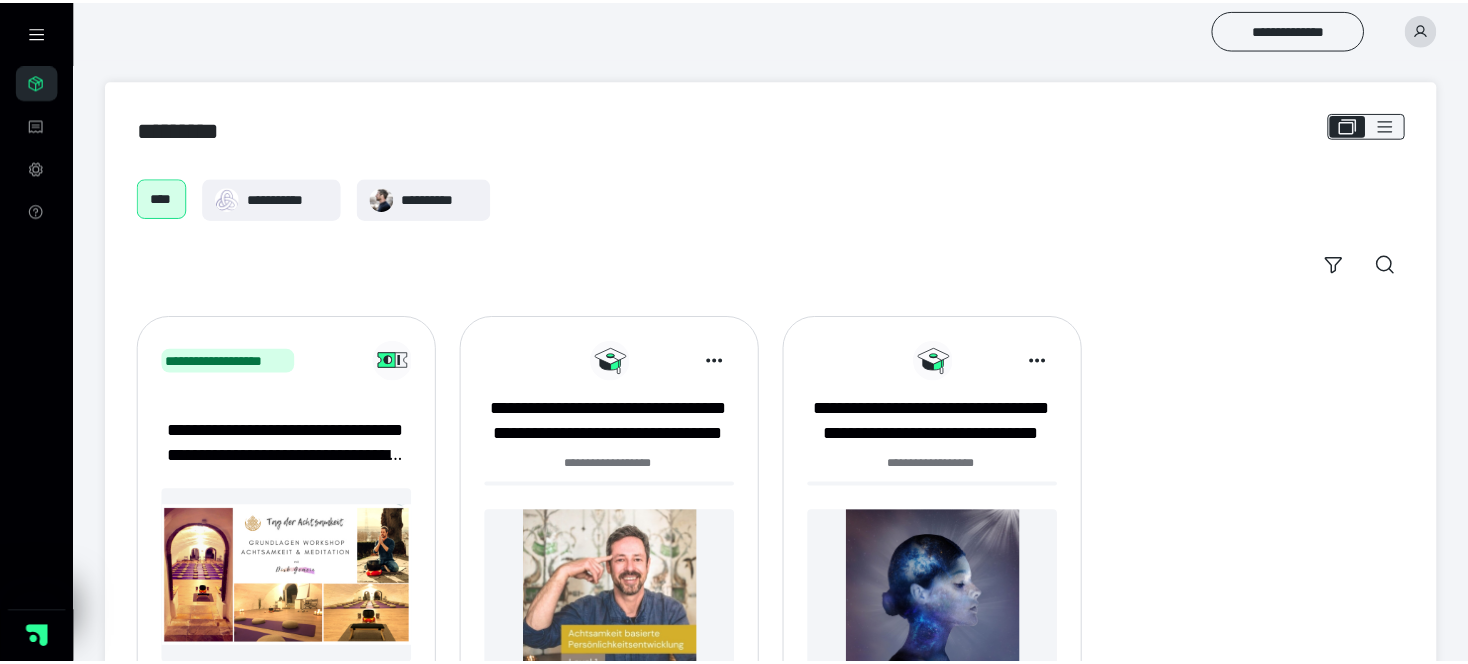 scroll, scrollTop: 0, scrollLeft: 0, axis: both 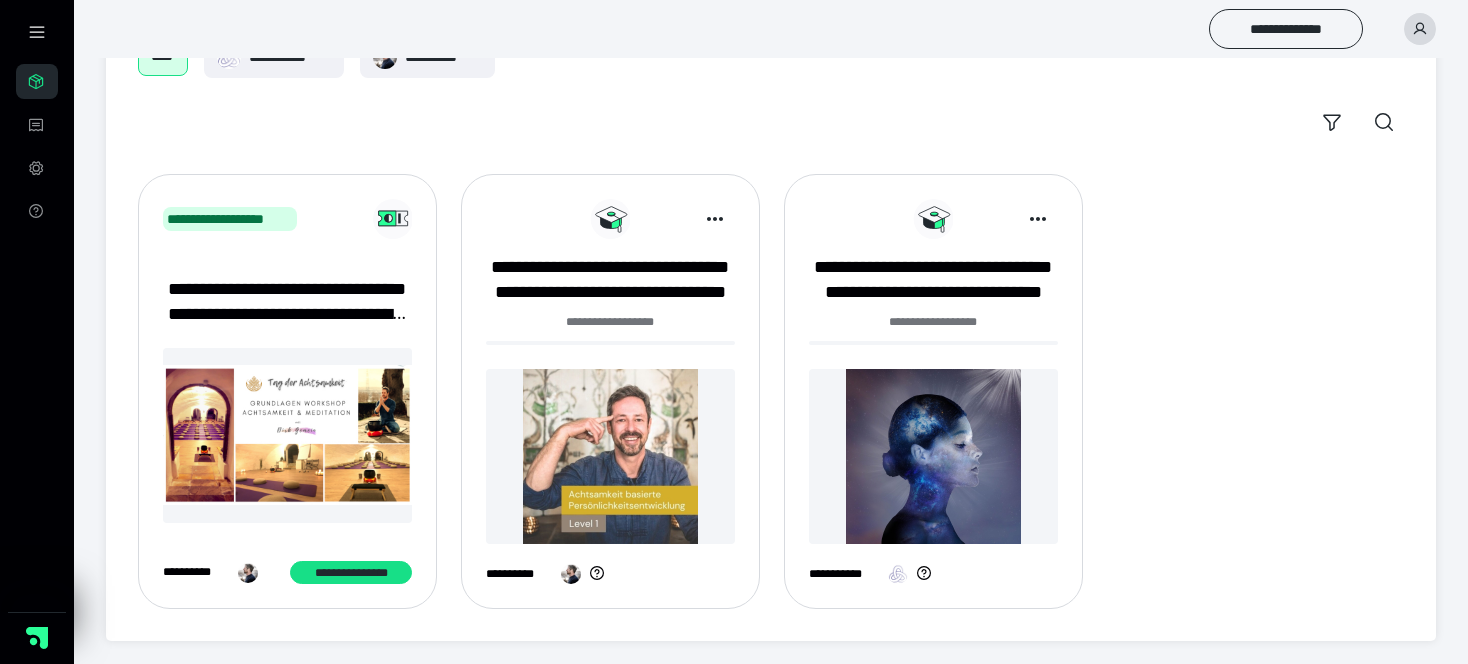 click at bounding box center (610, 456) 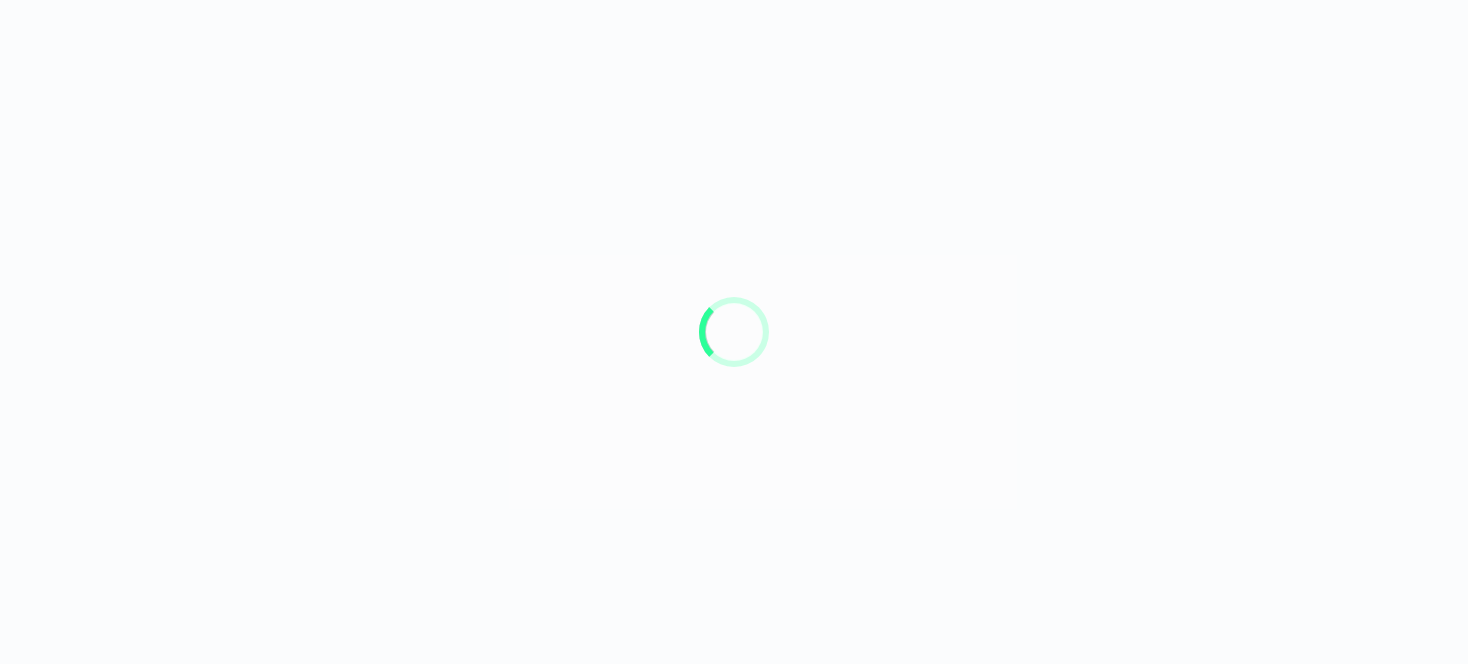 scroll, scrollTop: 0, scrollLeft: 0, axis: both 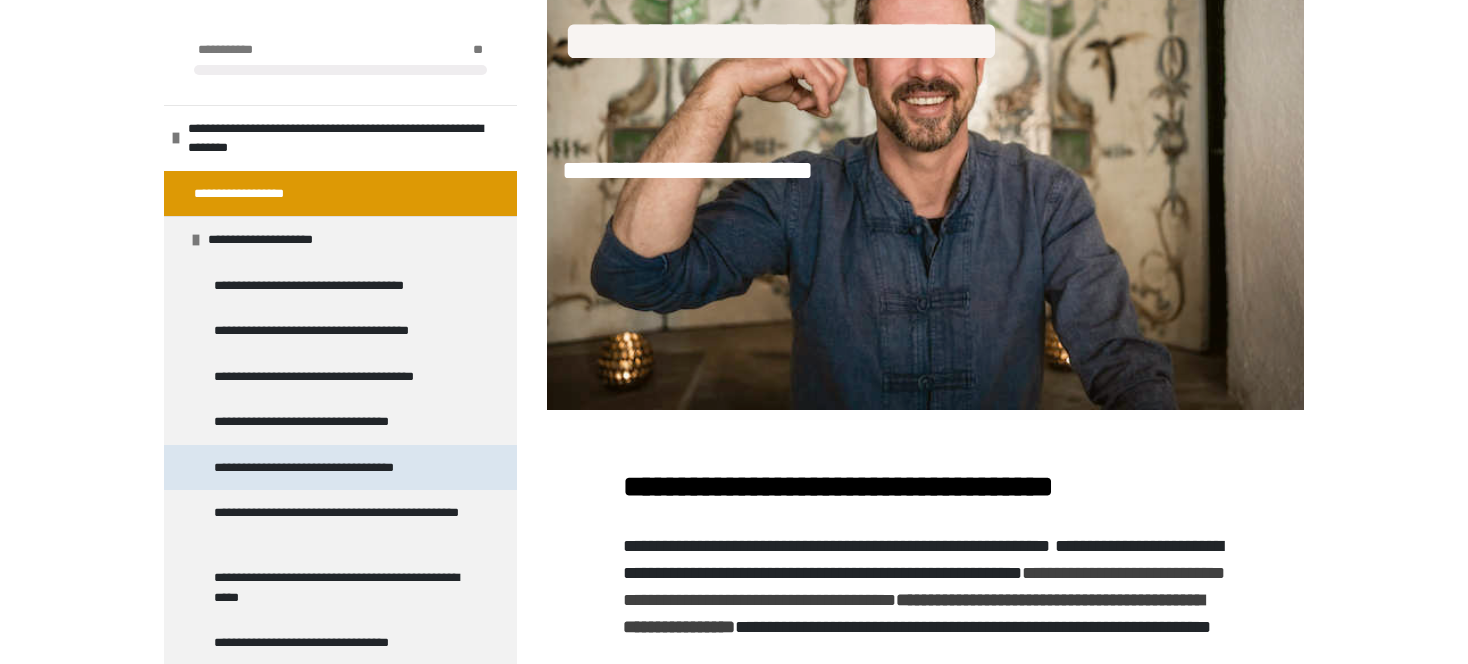 click on "**********" at bounding box center (319, 468) 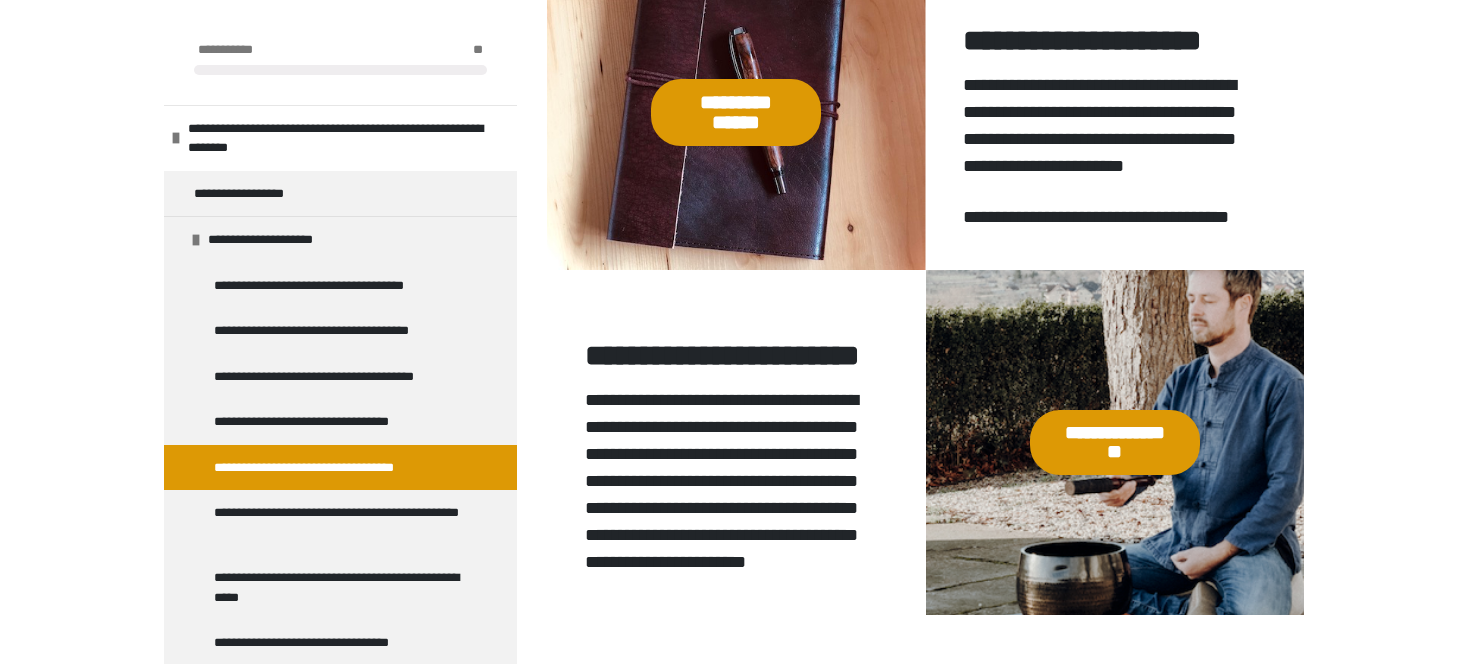 scroll, scrollTop: 1460, scrollLeft: 0, axis: vertical 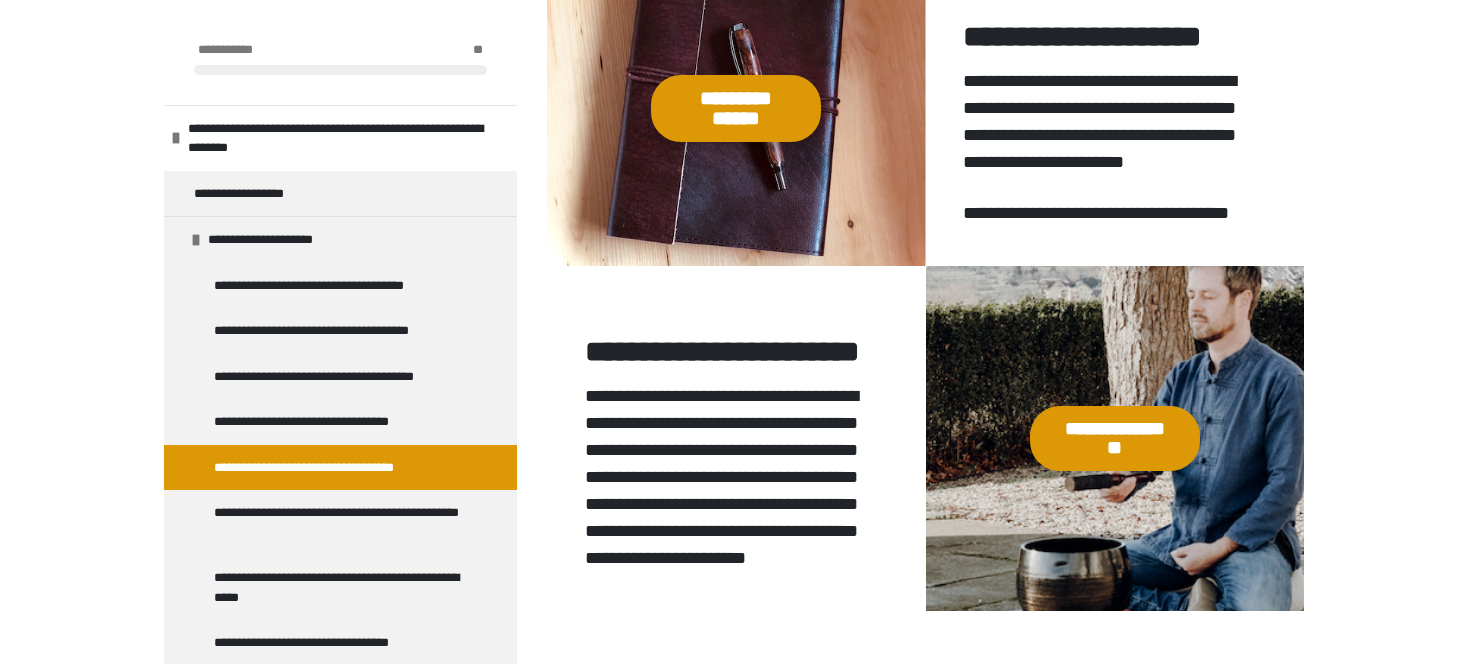 click on "**********" at bounding box center (736, 108) 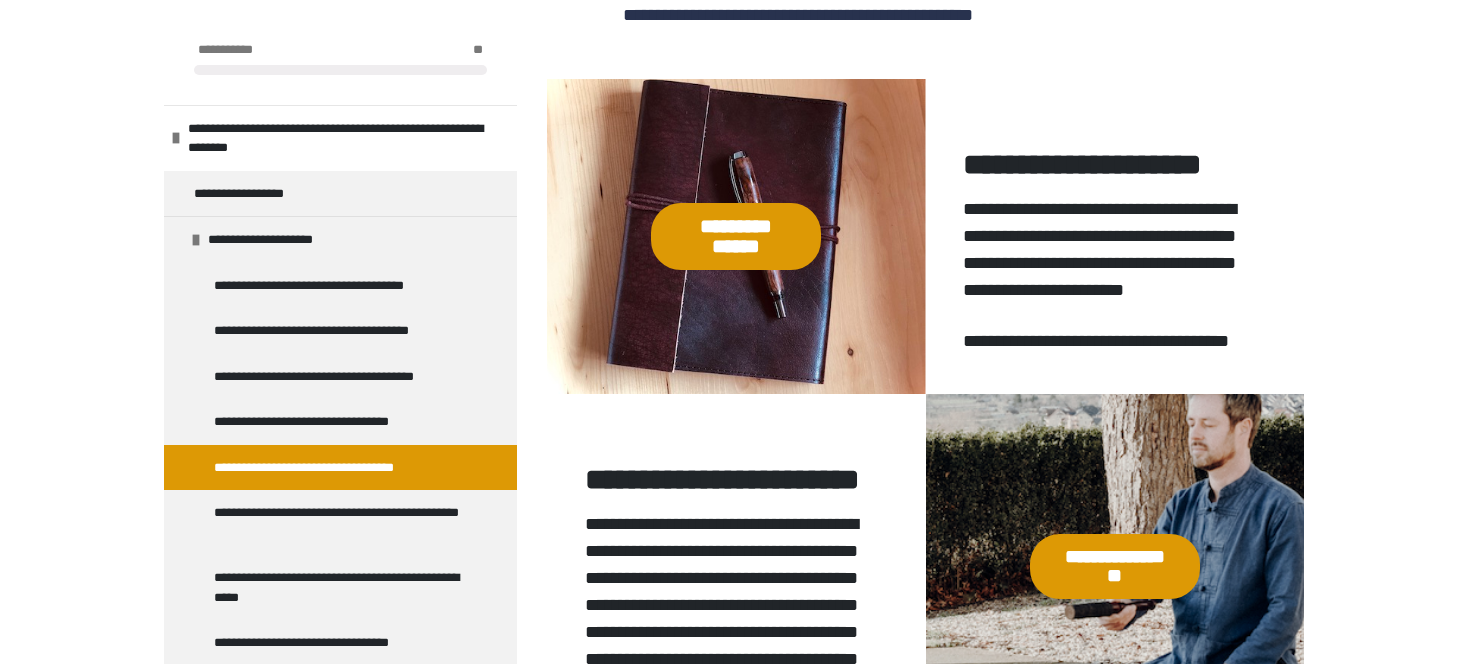 scroll, scrollTop: 1260, scrollLeft: 0, axis: vertical 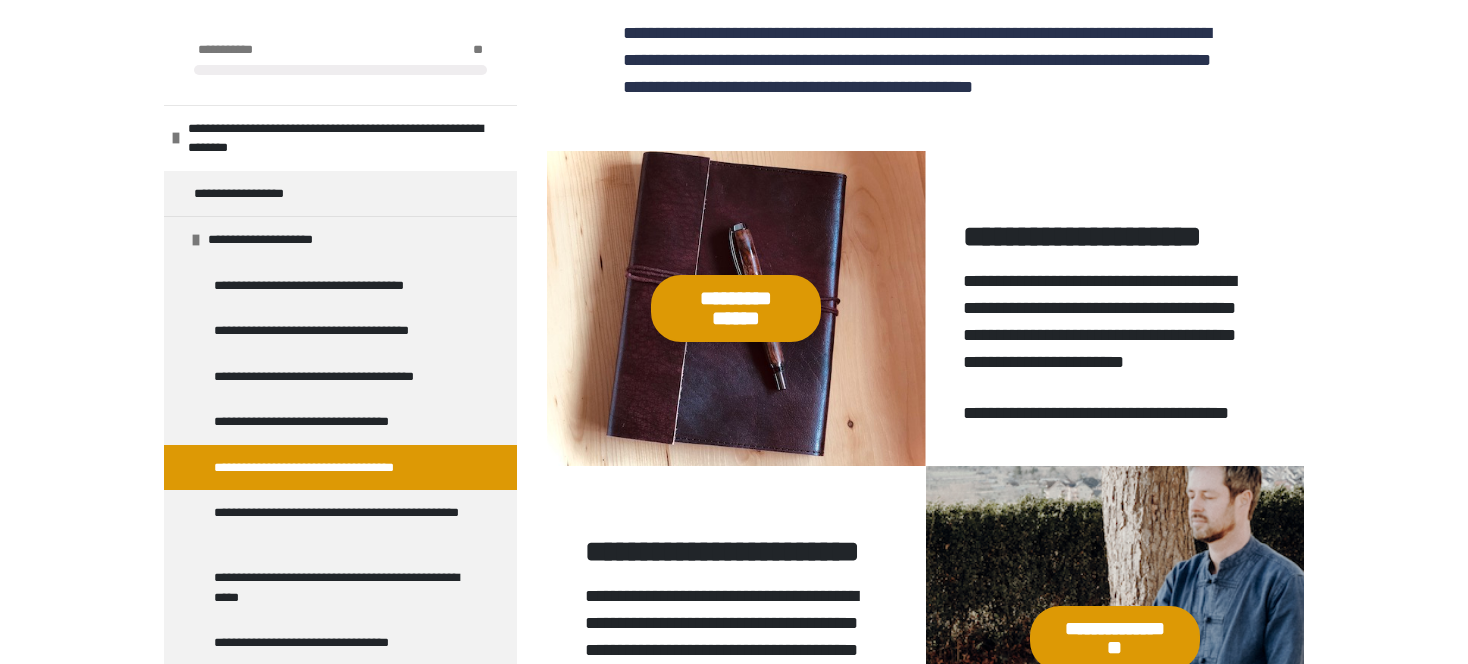 click on "**********" at bounding box center [736, 308] 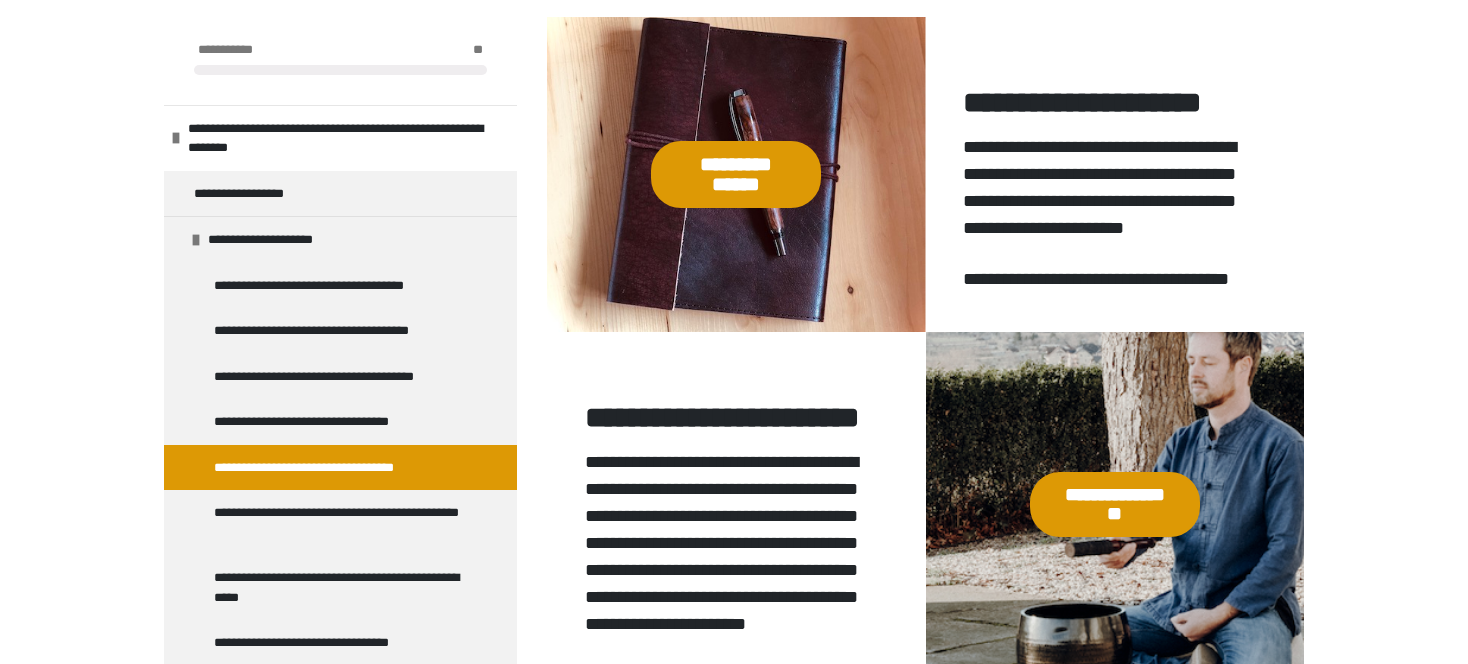 scroll, scrollTop: 1560, scrollLeft: 0, axis: vertical 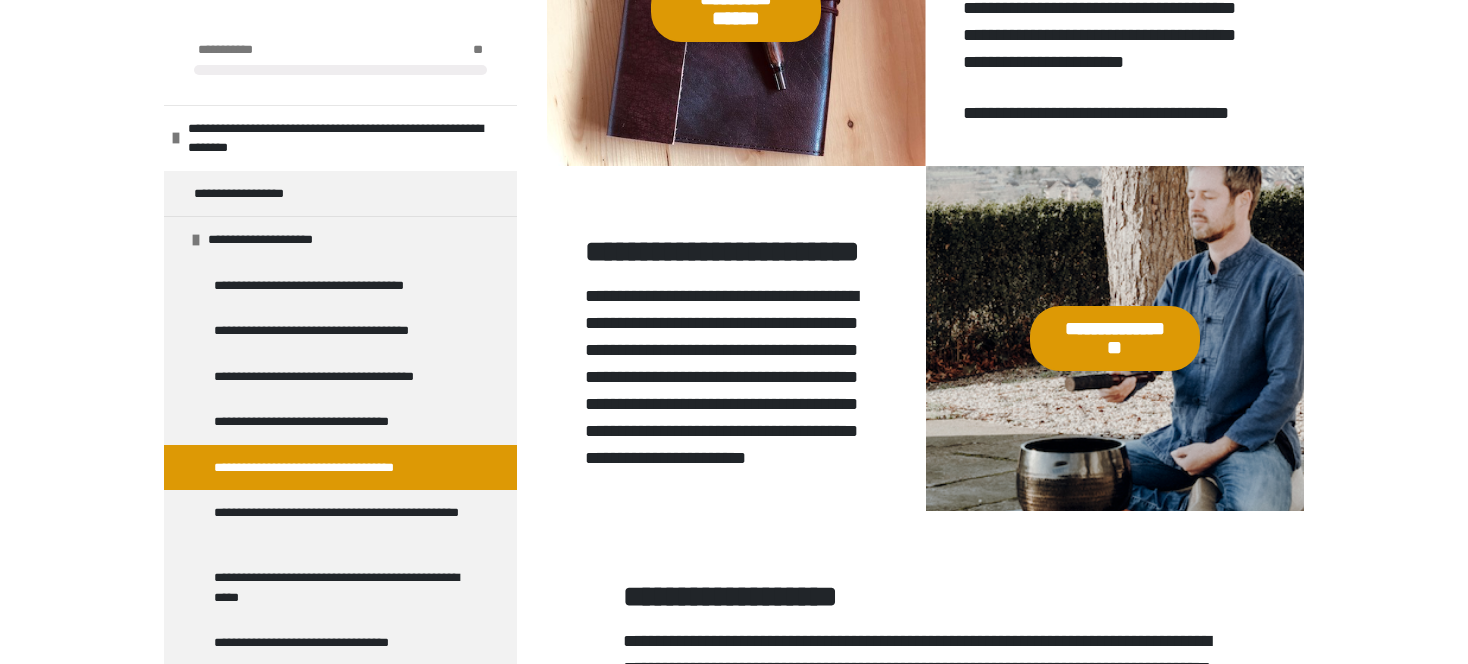 click on "**********" at bounding box center [736, 8] 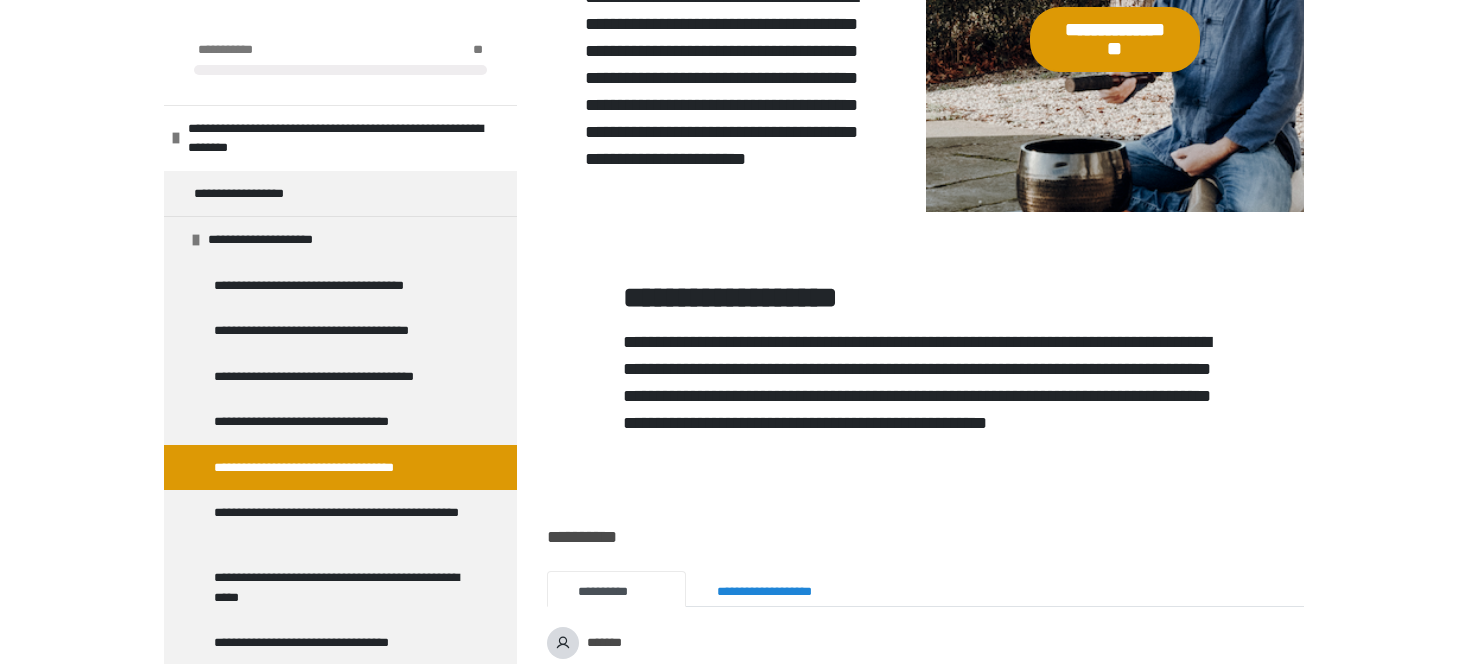 scroll, scrollTop: 1860, scrollLeft: 0, axis: vertical 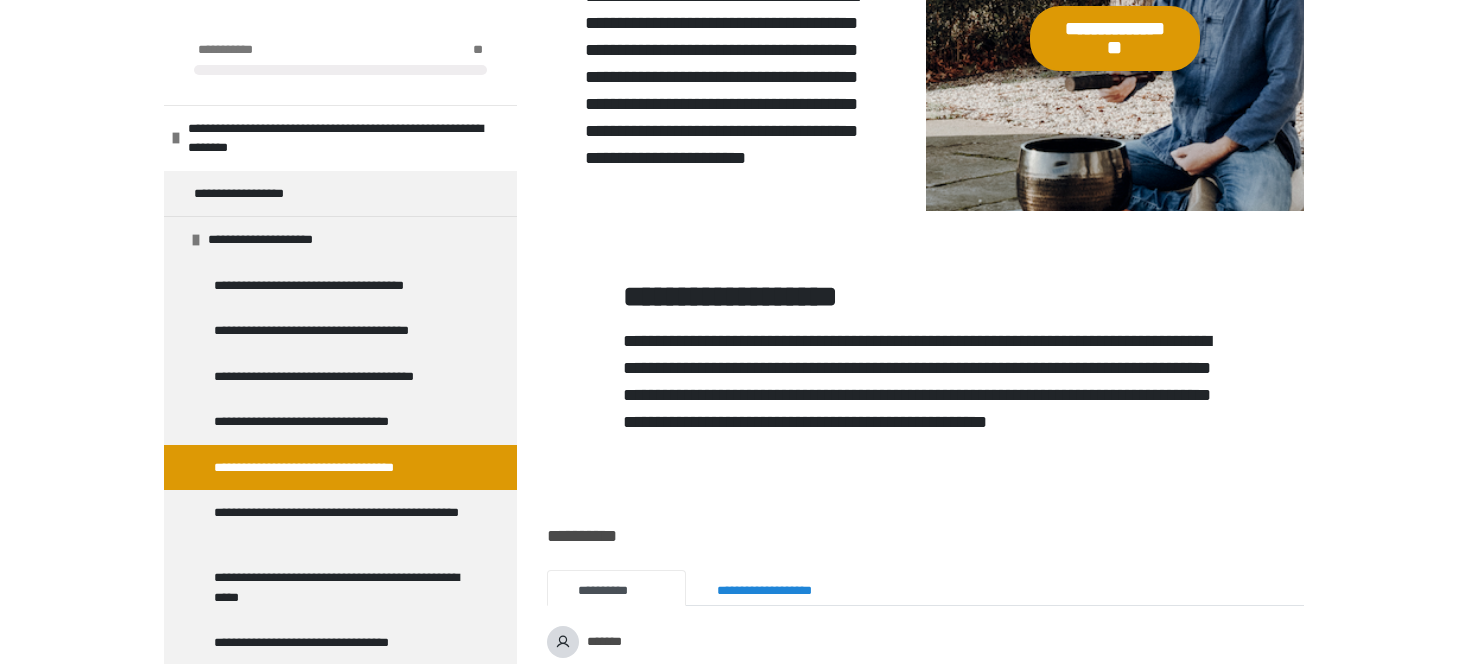 click on "**********" at bounding box center (1115, 38) 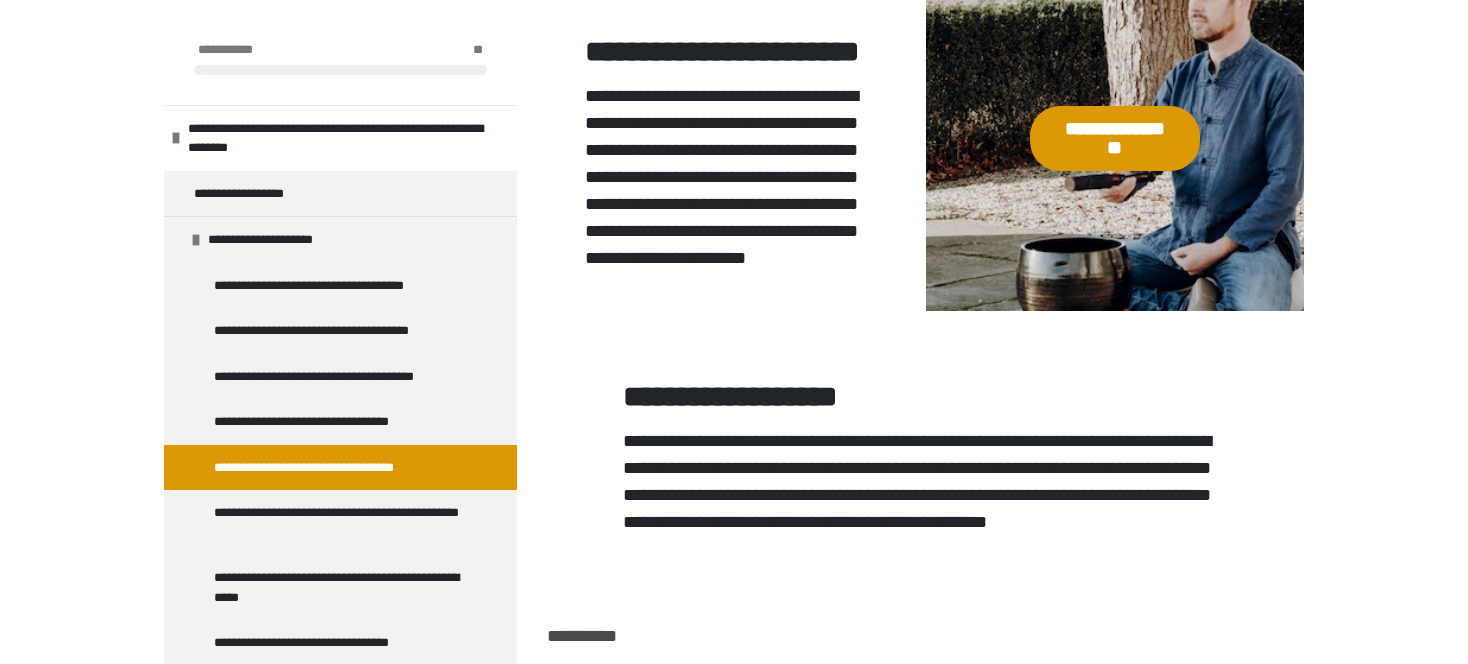 scroll, scrollTop: 1160, scrollLeft: 0, axis: vertical 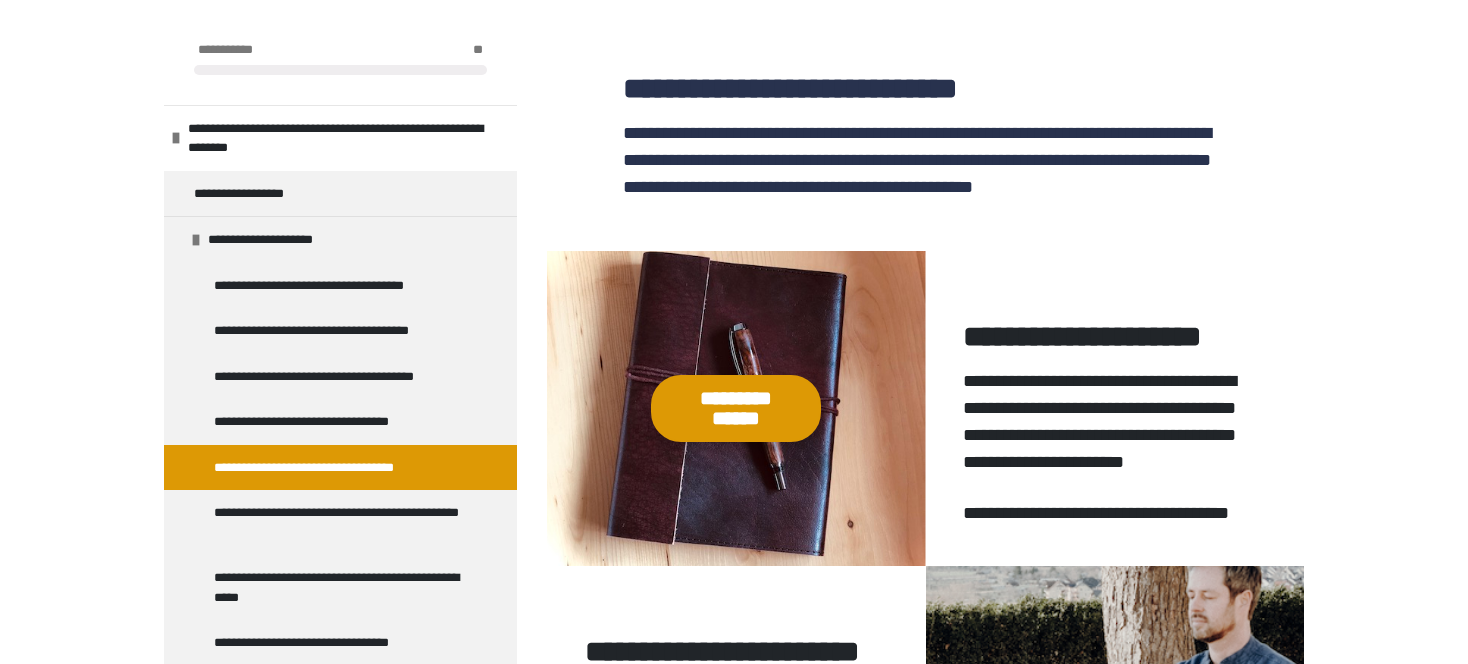 click on "**********" at bounding box center (736, 408) 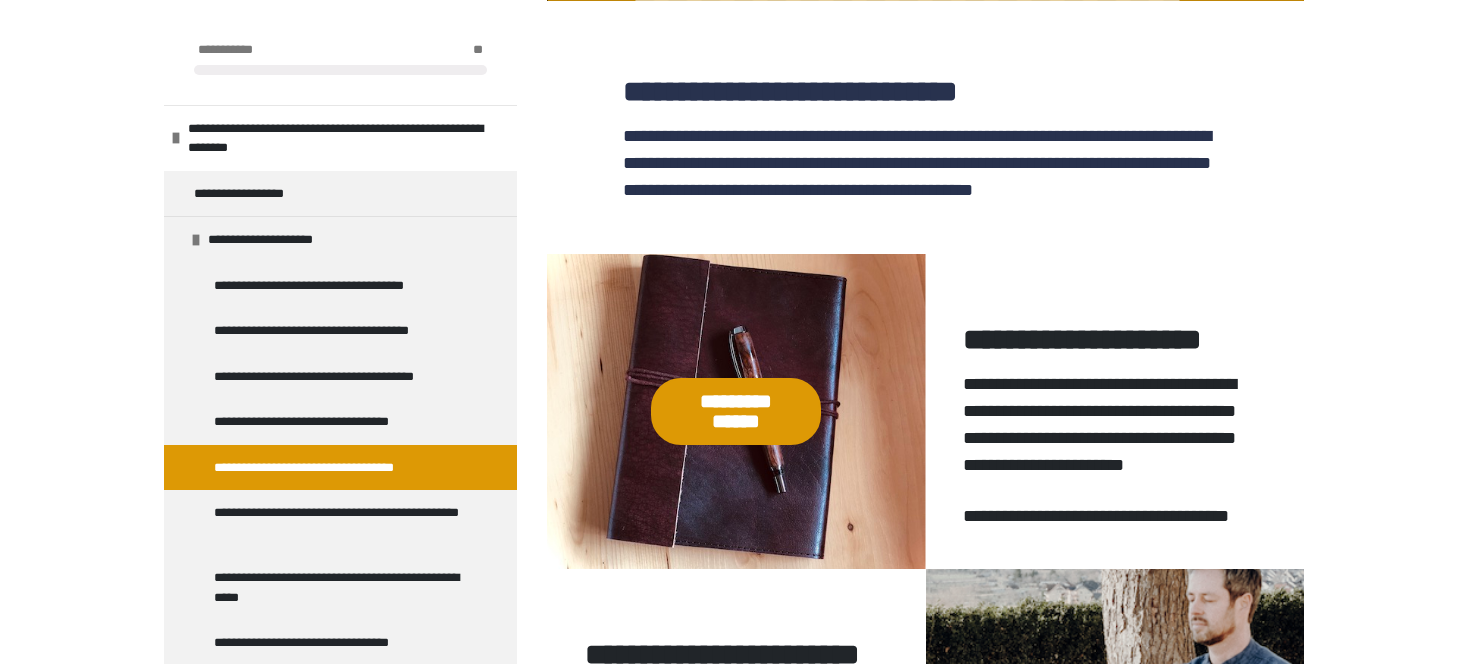scroll, scrollTop: 960, scrollLeft: 0, axis: vertical 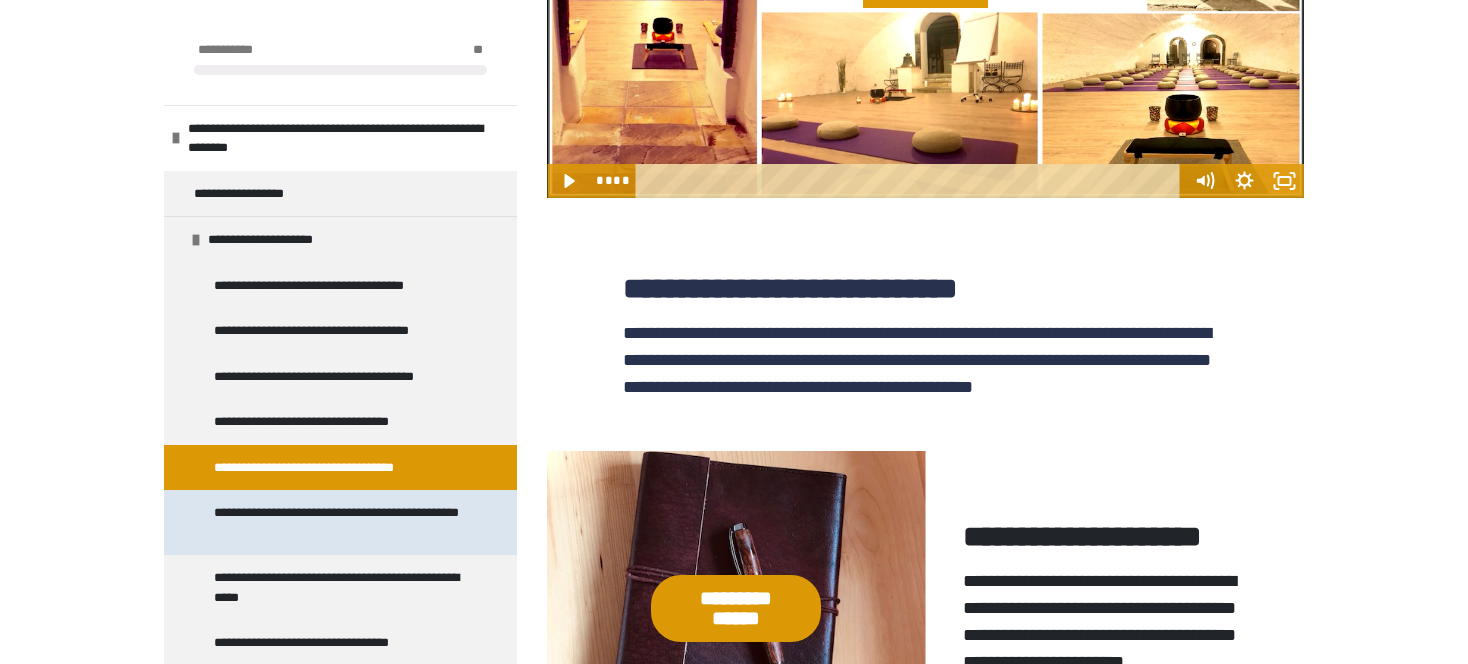 click on "**********" at bounding box center (342, 522) 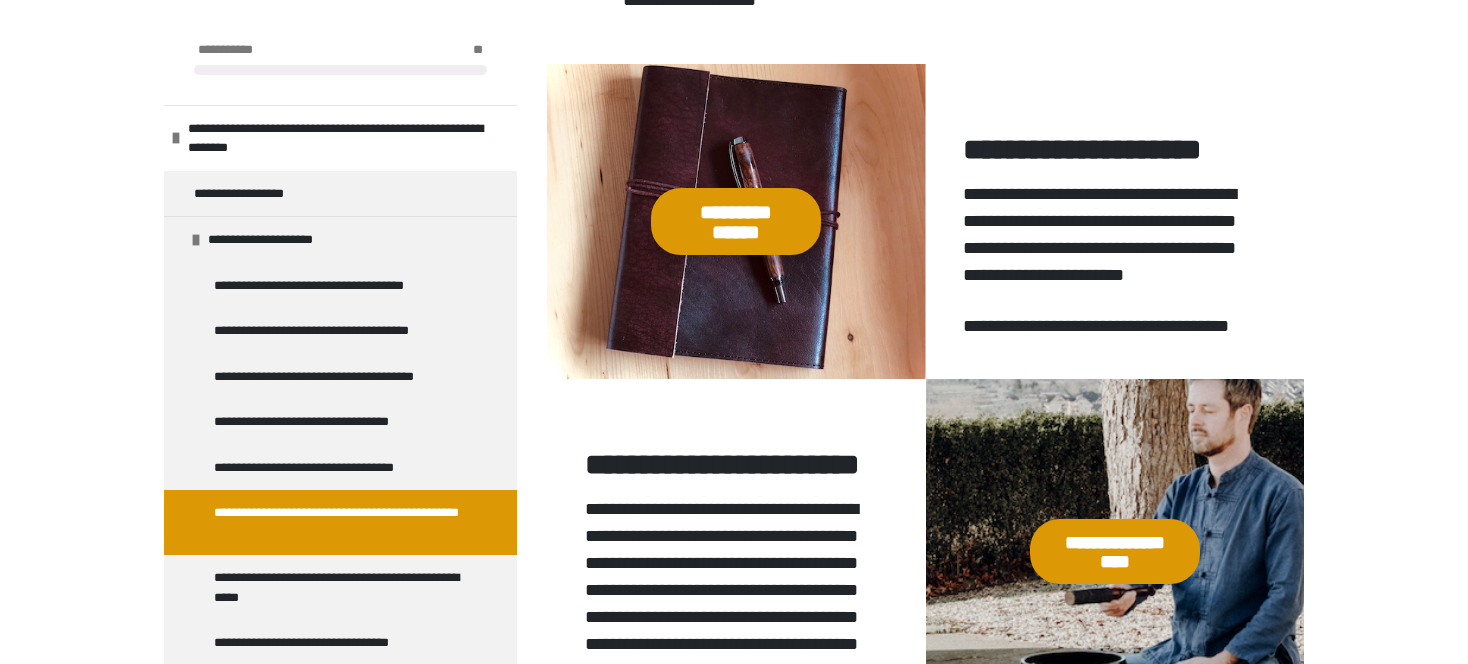 scroll, scrollTop: 1460, scrollLeft: 0, axis: vertical 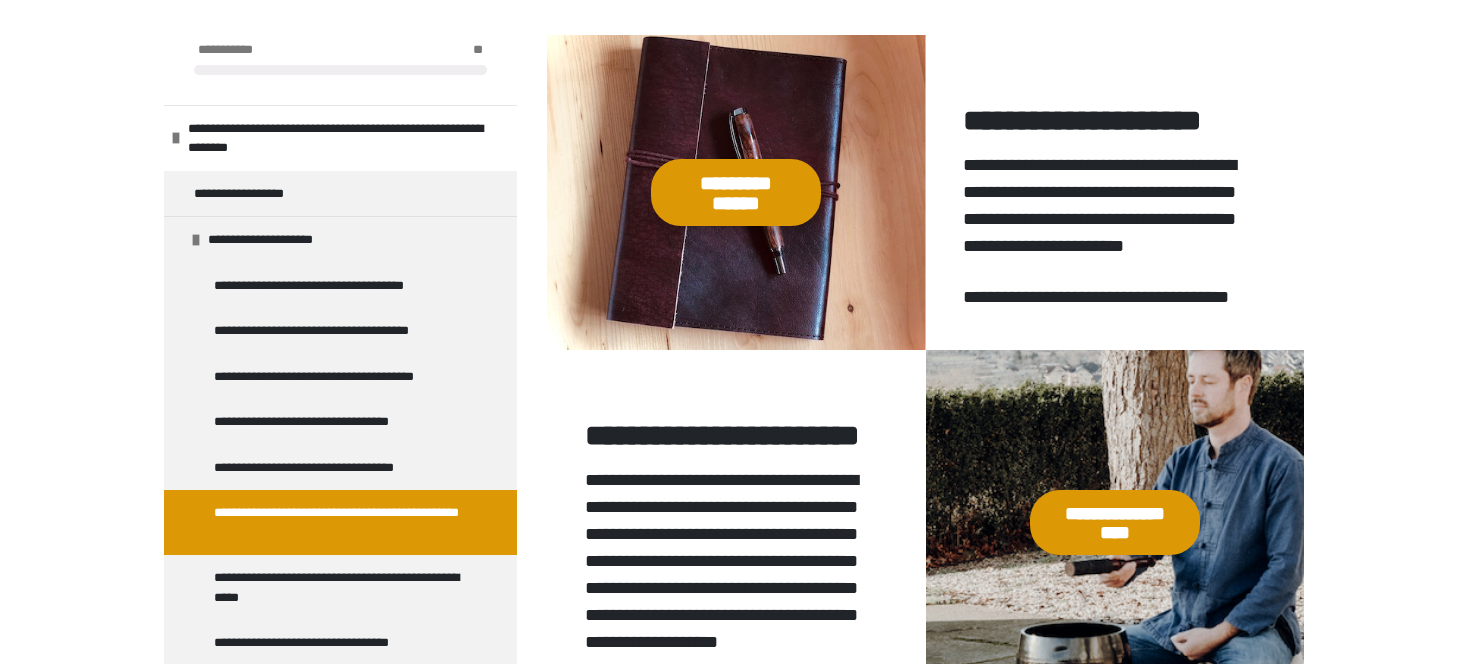 click on "**********" at bounding box center (736, 192) 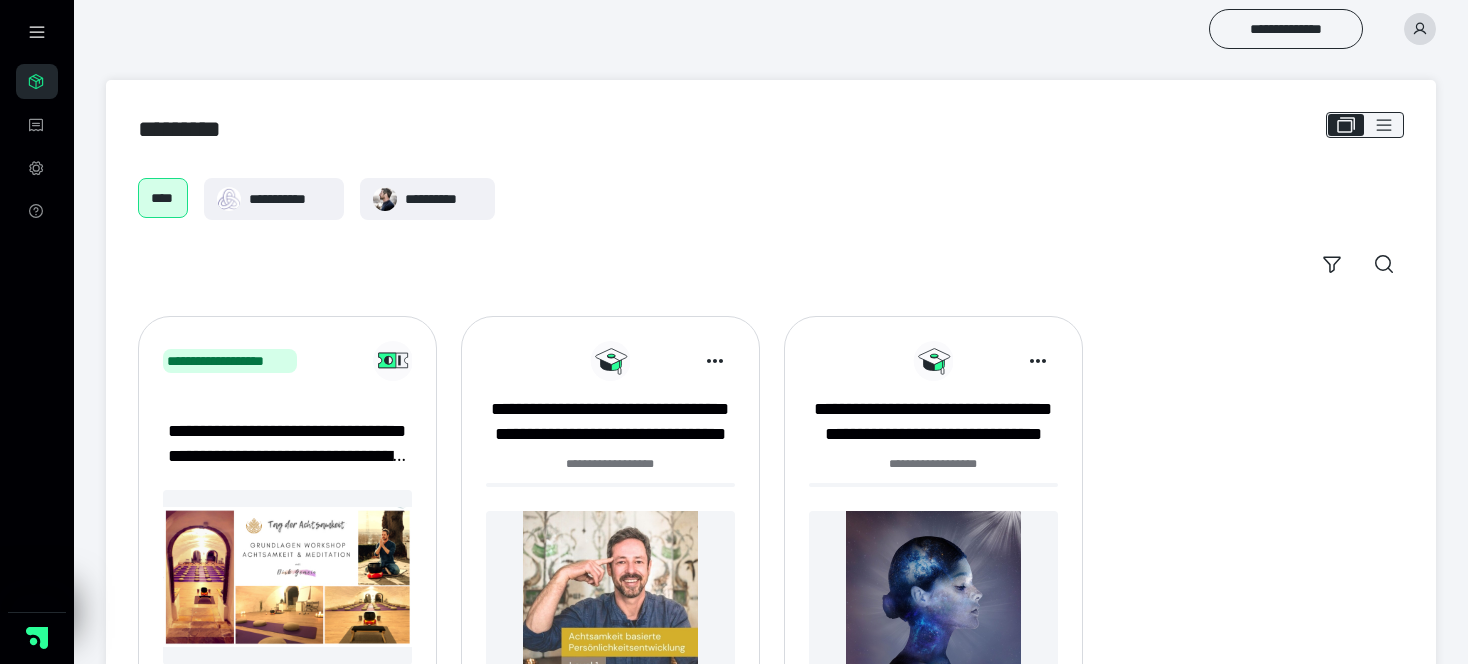scroll, scrollTop: 0, scrollLeft: 0, axis: both 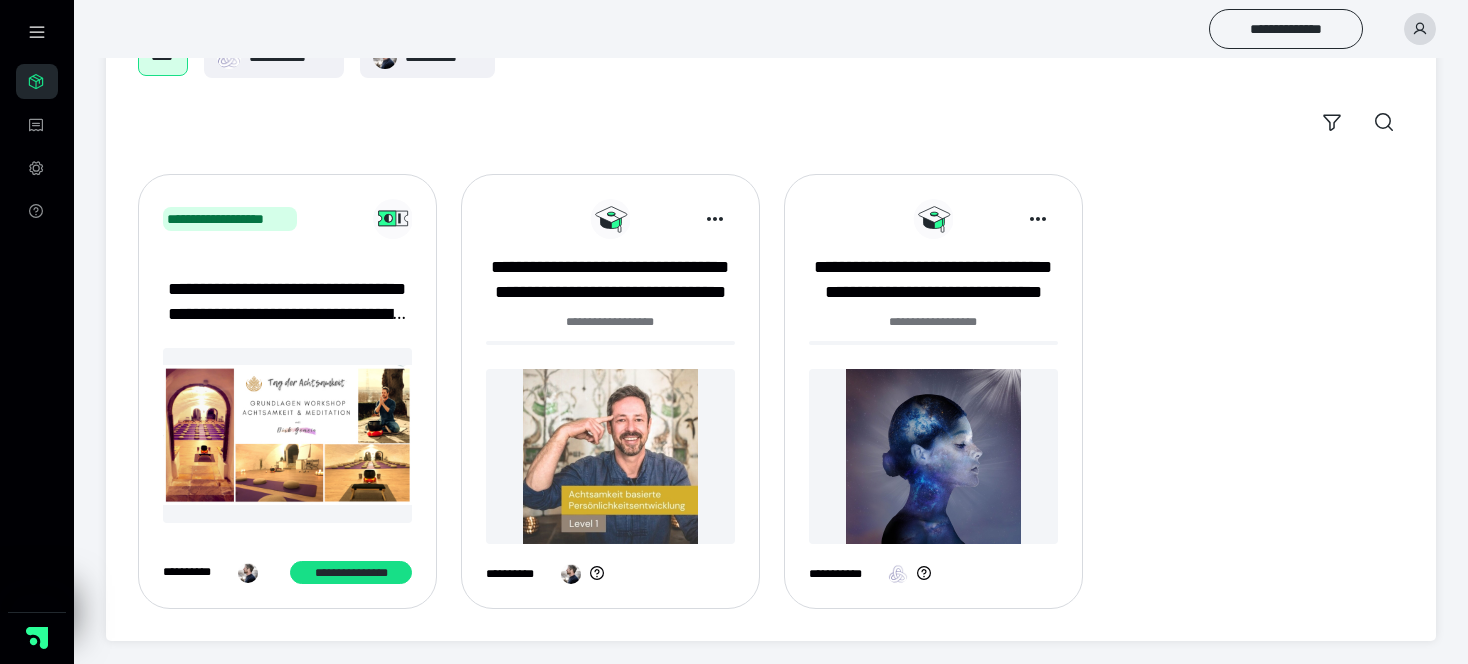 click at bounding box center (610, 456) 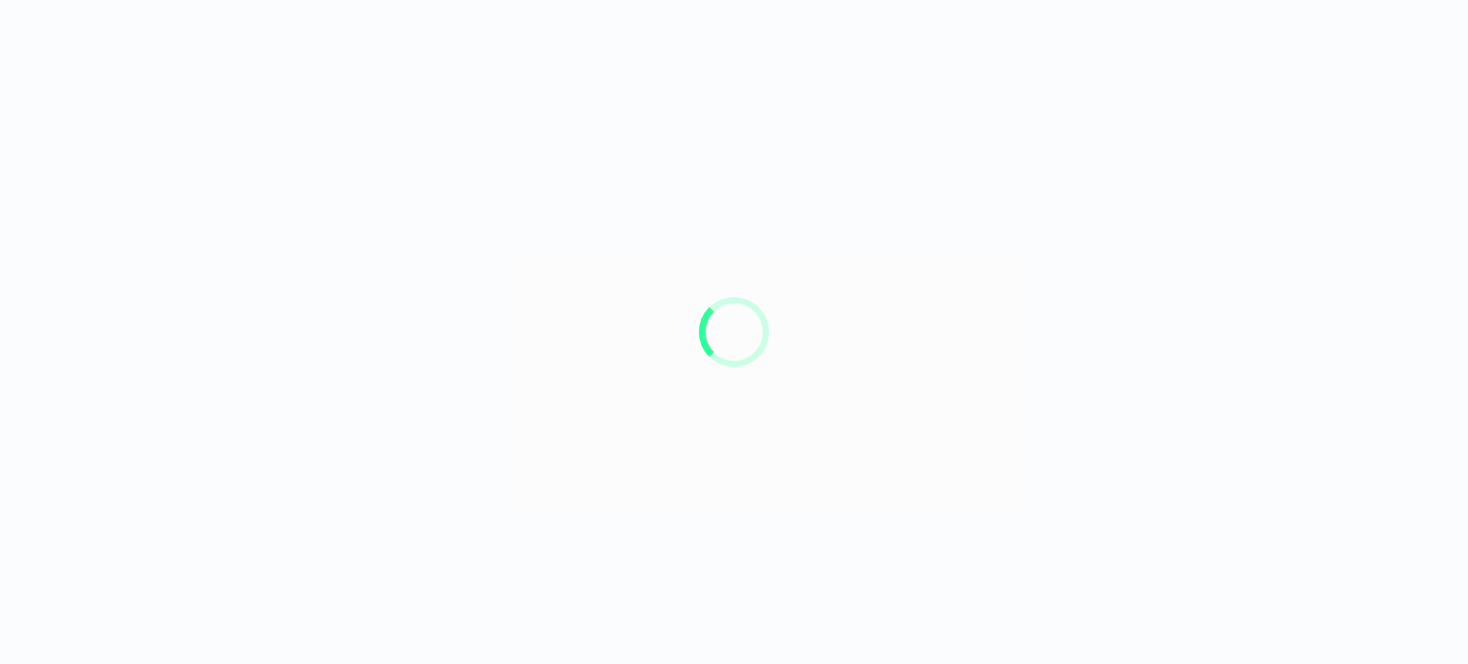 scroll, scrollTop: 0, scrollLeft: 0, axis: both 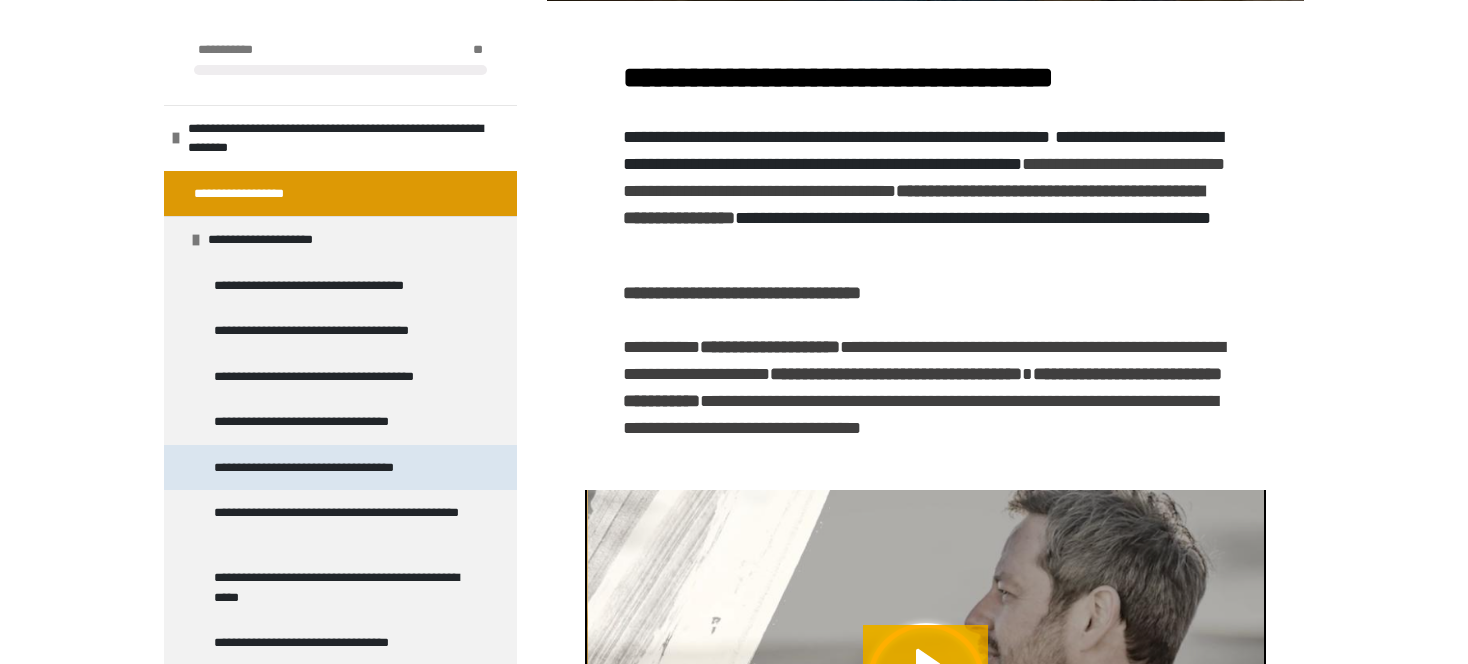click on "**********" at bounding box center (319, 468) 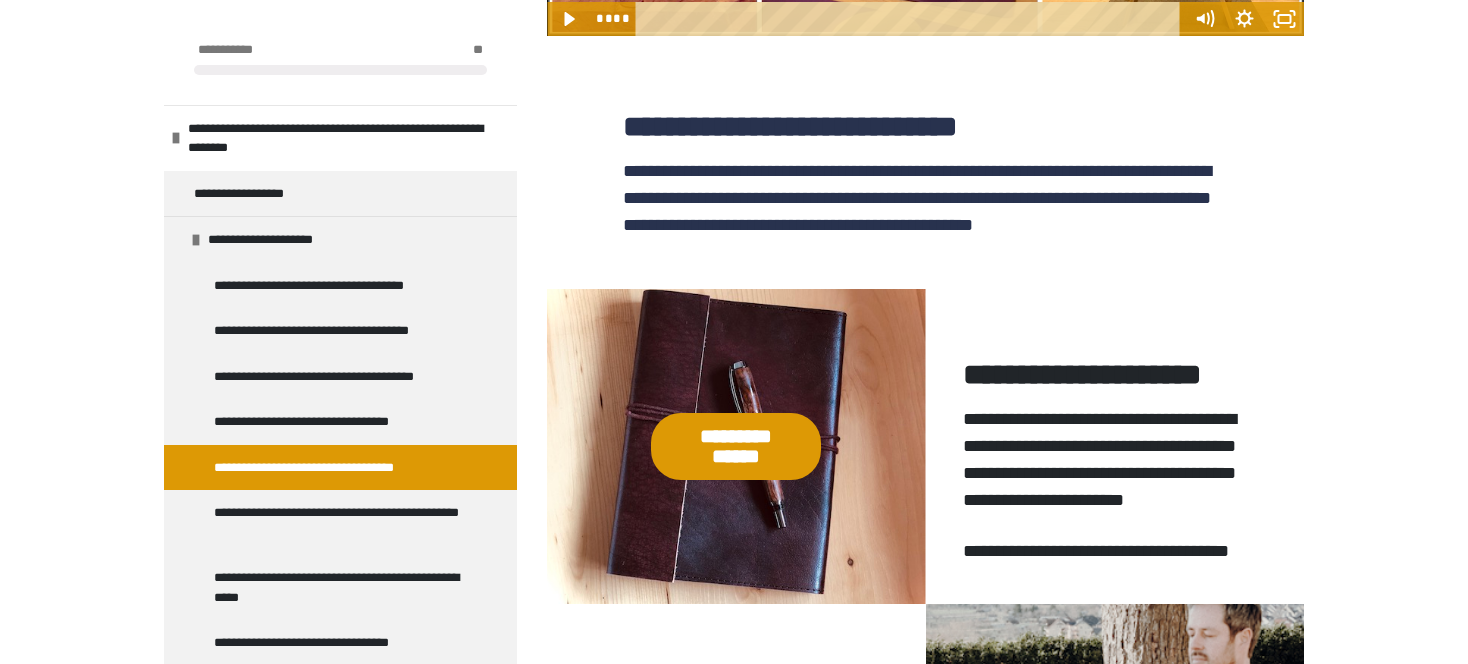 scroll, scrollTop: 1360, scrollLeft: 0, axis: vertical 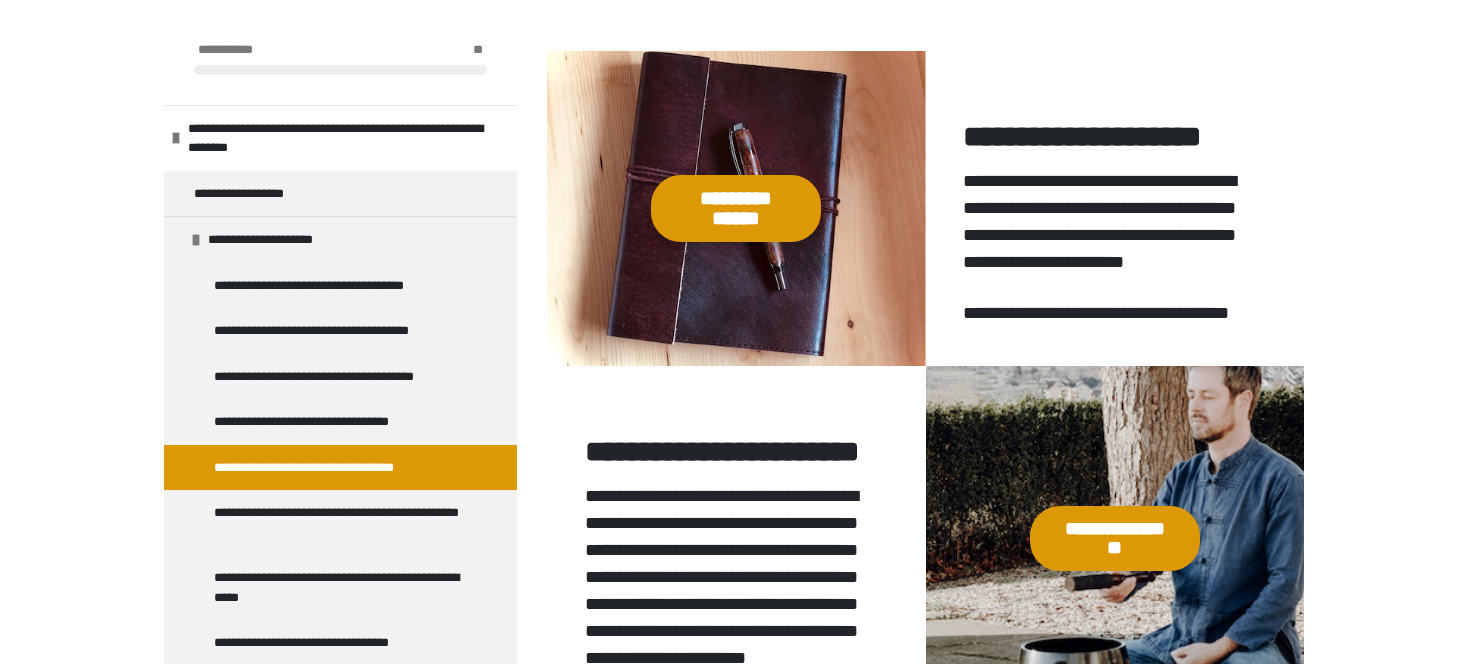 click on "**********" at bounding box center (736, 208) 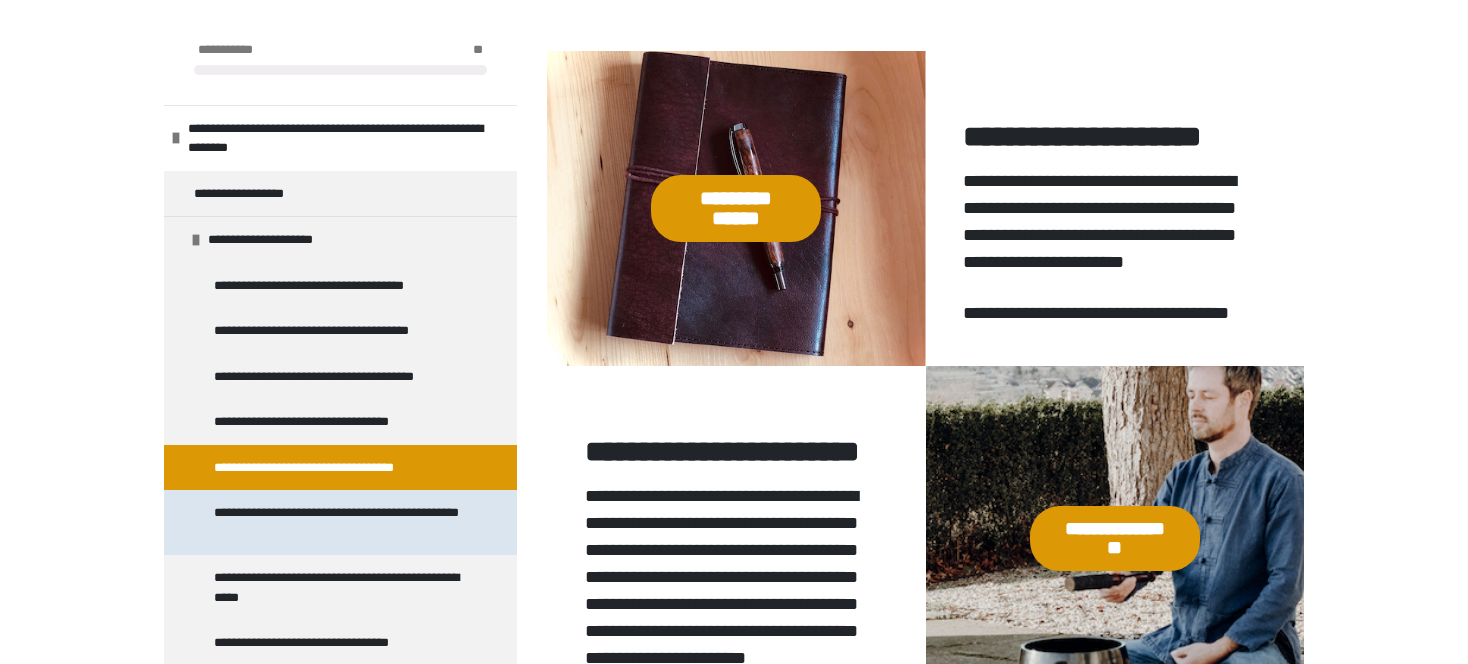 click on "**********" at bounding box center (342, 522) 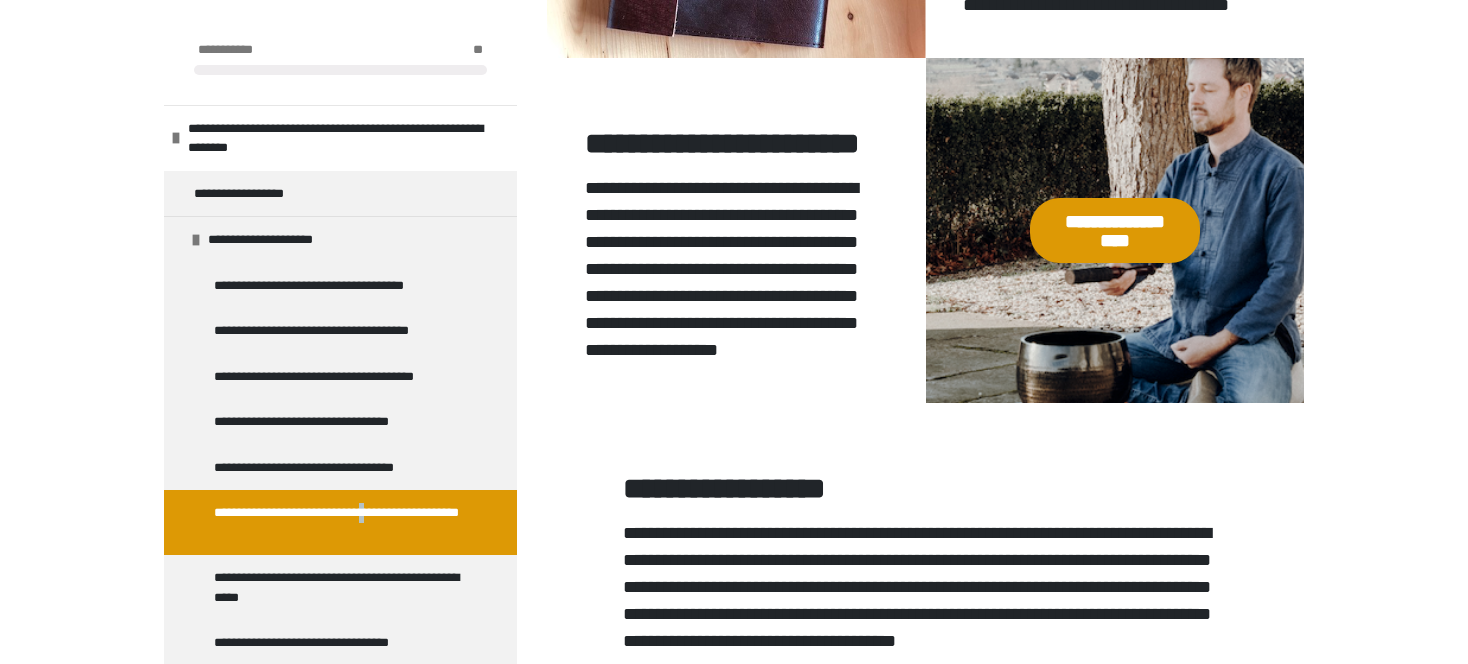 scroll, scrollTop: 1760, scrollLeft: 0, axis: vertical 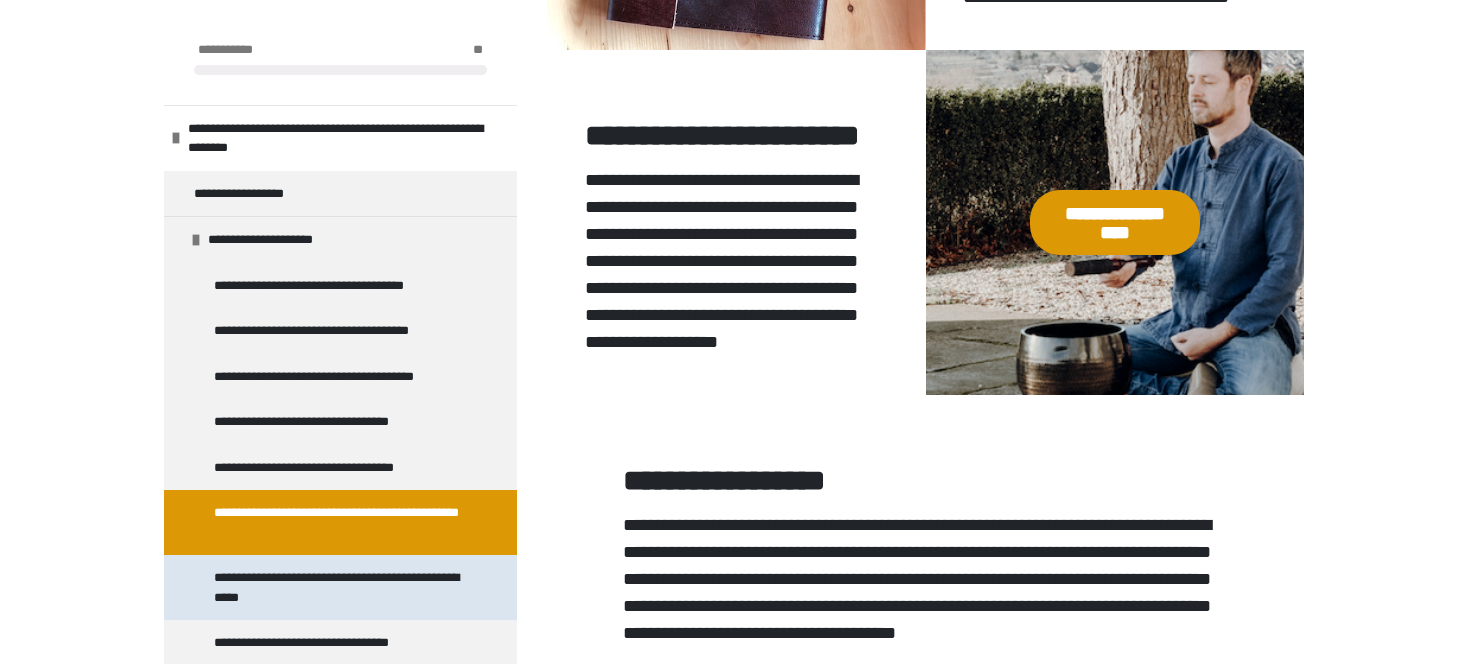 click on "**********" at bounding box center [342, 587] 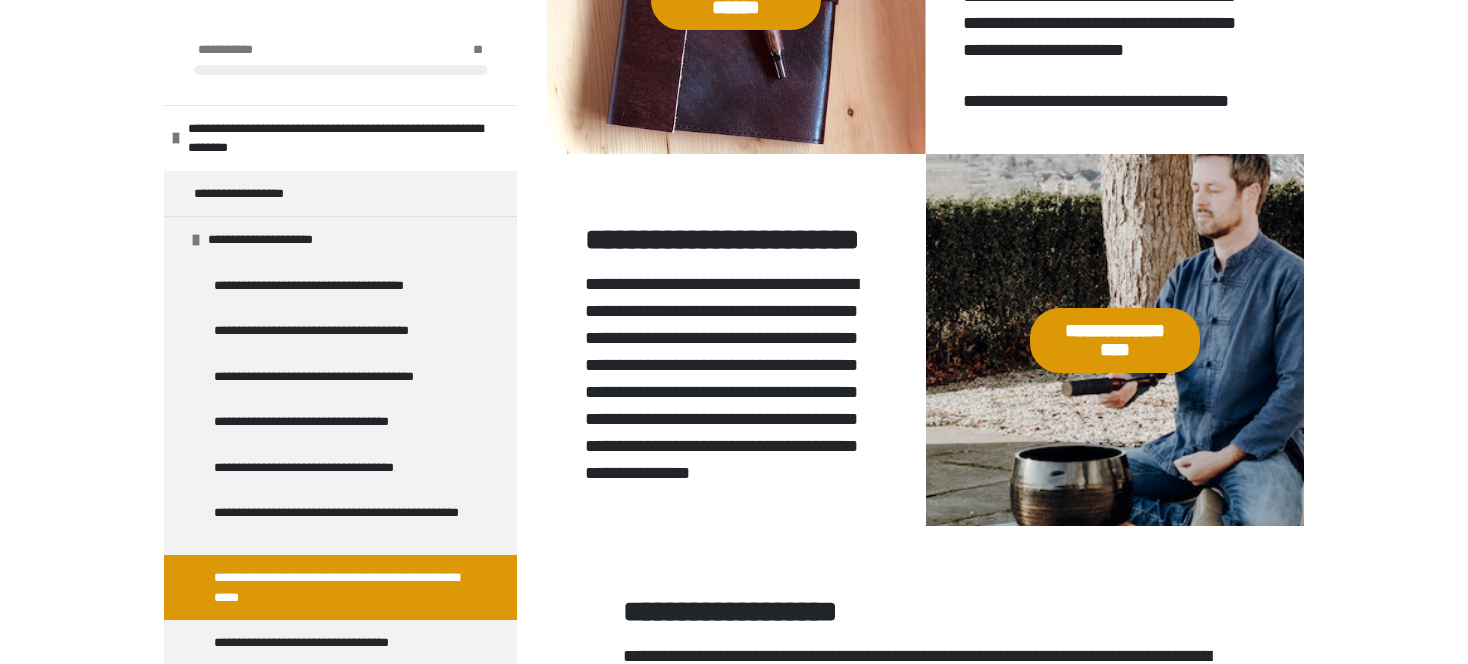 scroll, scrollTop: 1660, scrollLeft: 0, axis: vertical 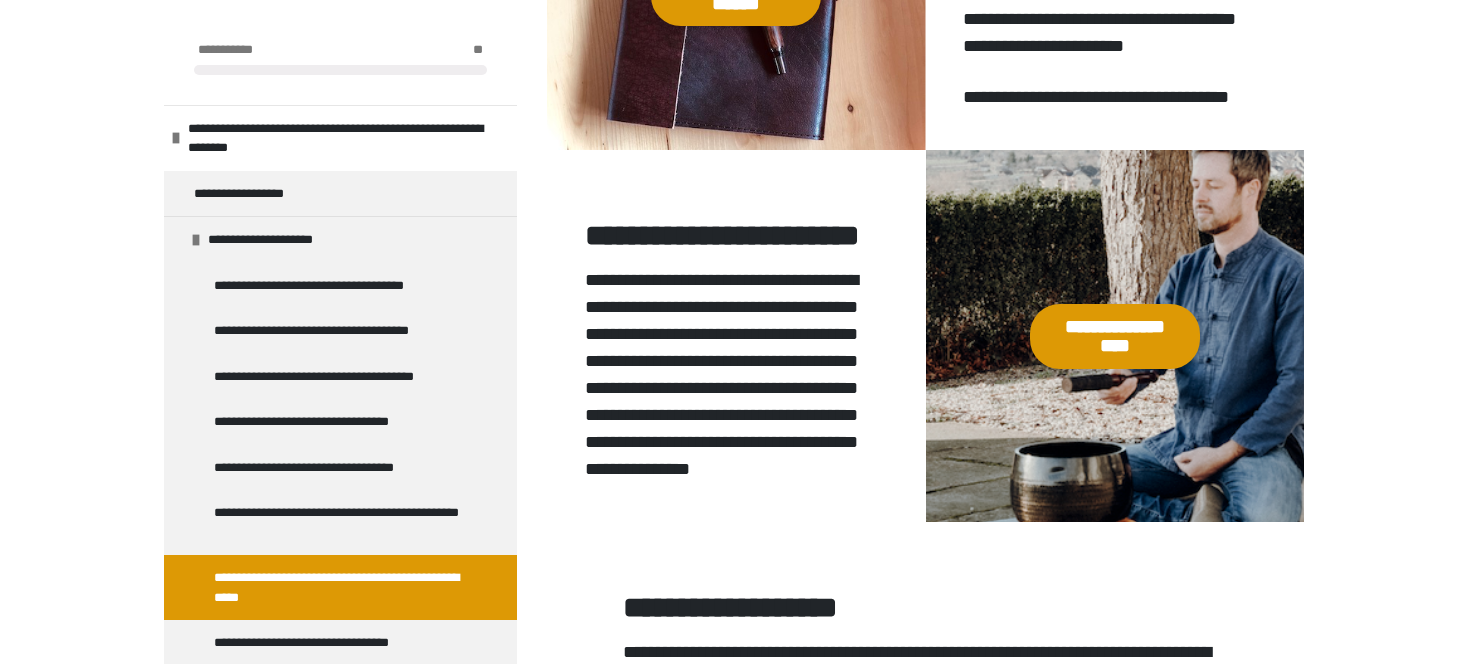 click on "**********" at bounding box center (736, -8) 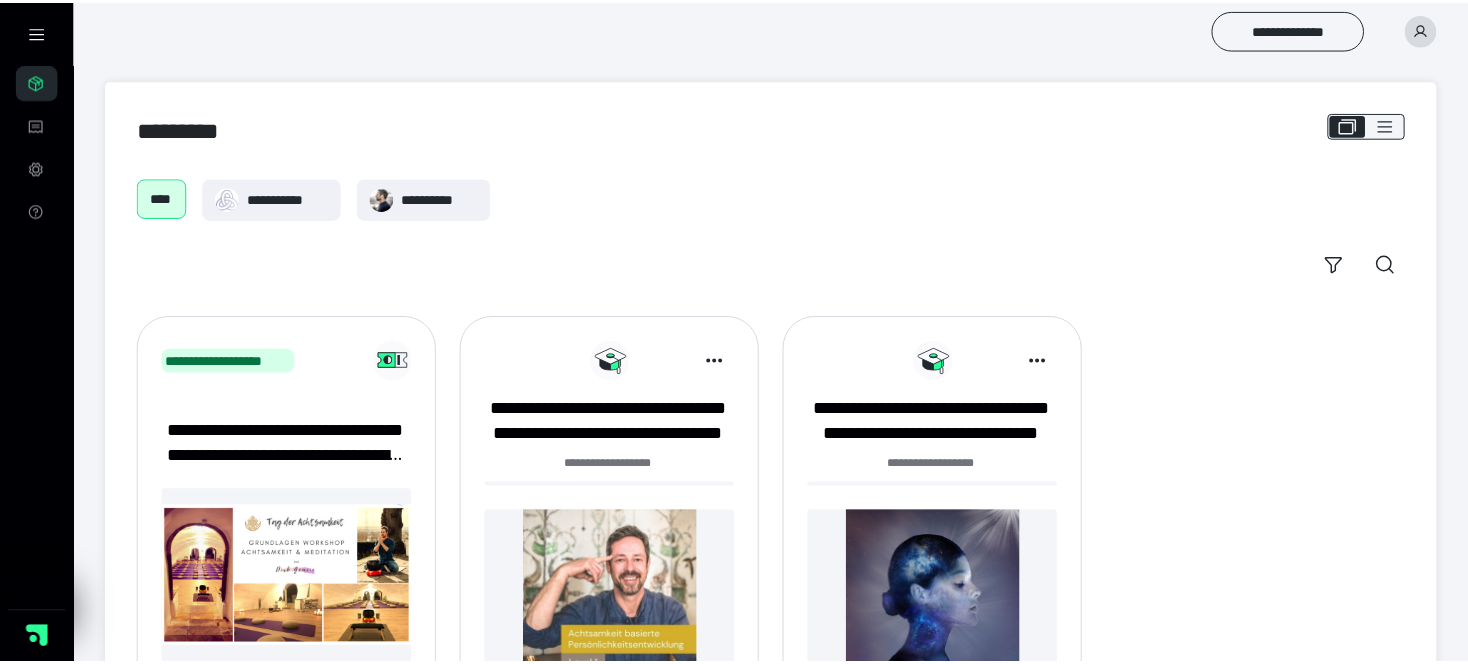 scroll, scrollTop: 0, scrollLeft: 0, axis: both 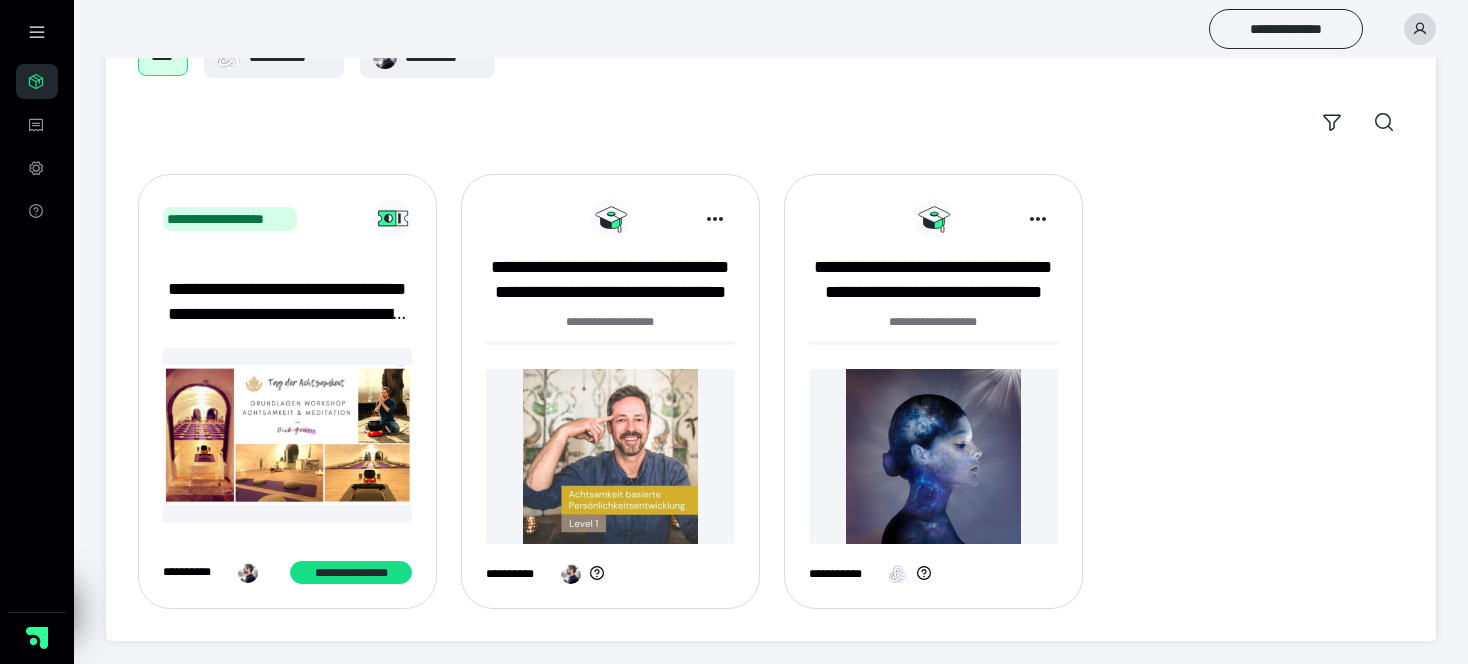 click at bounding box center (610, 456) 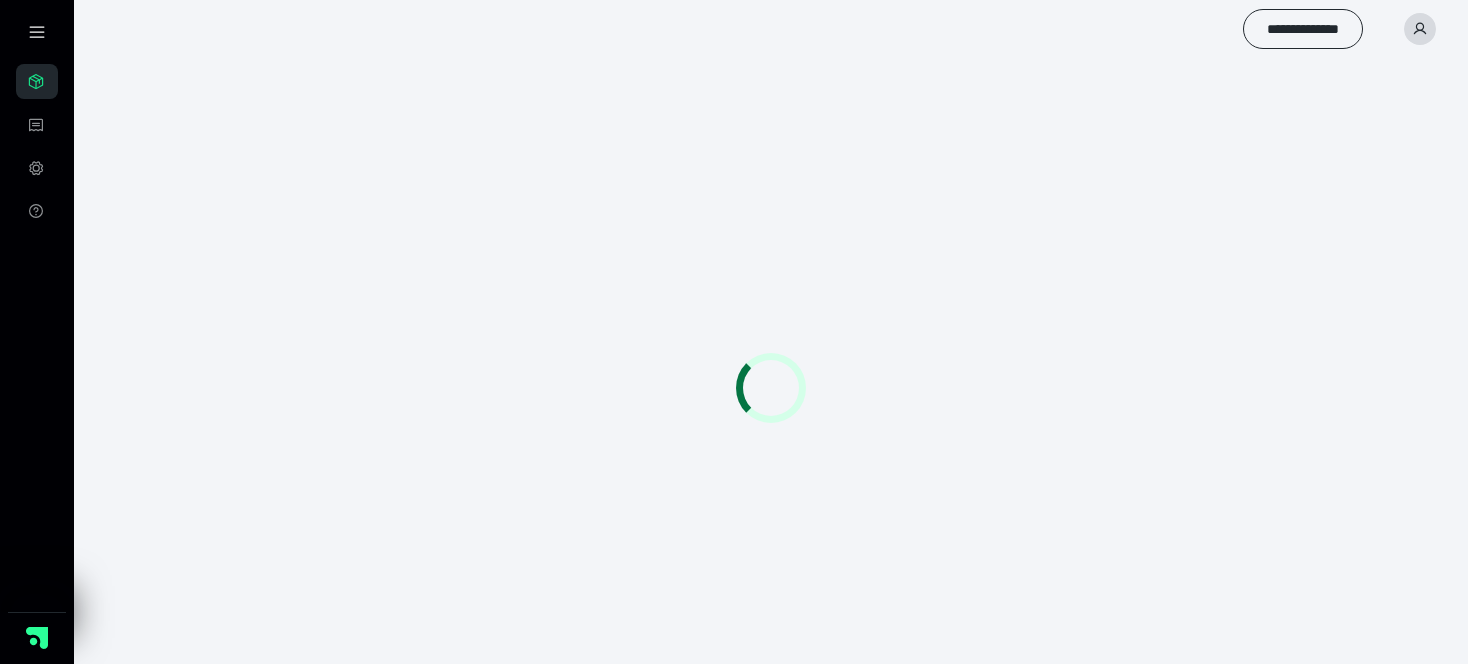scroll, scrollTop: 0, scrollLeft: 0, axis: both 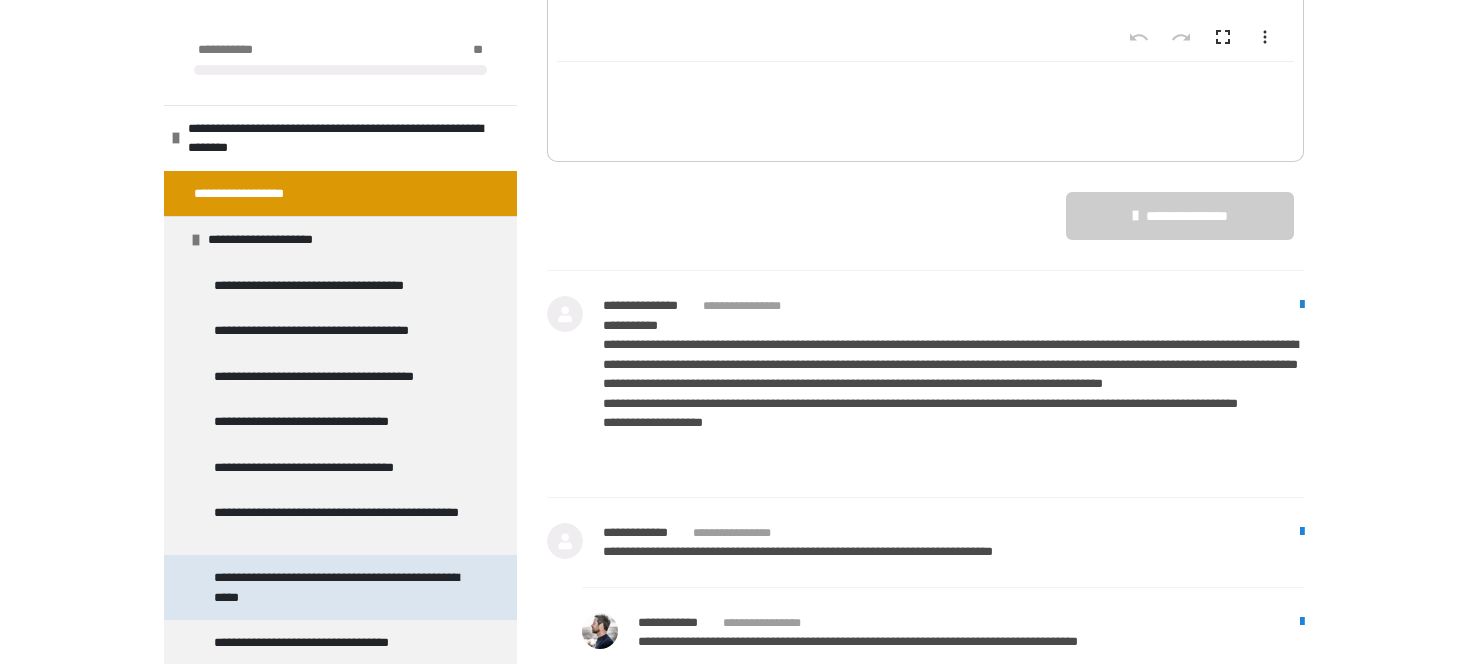 click on "**********" at bounding box center (342, 587) 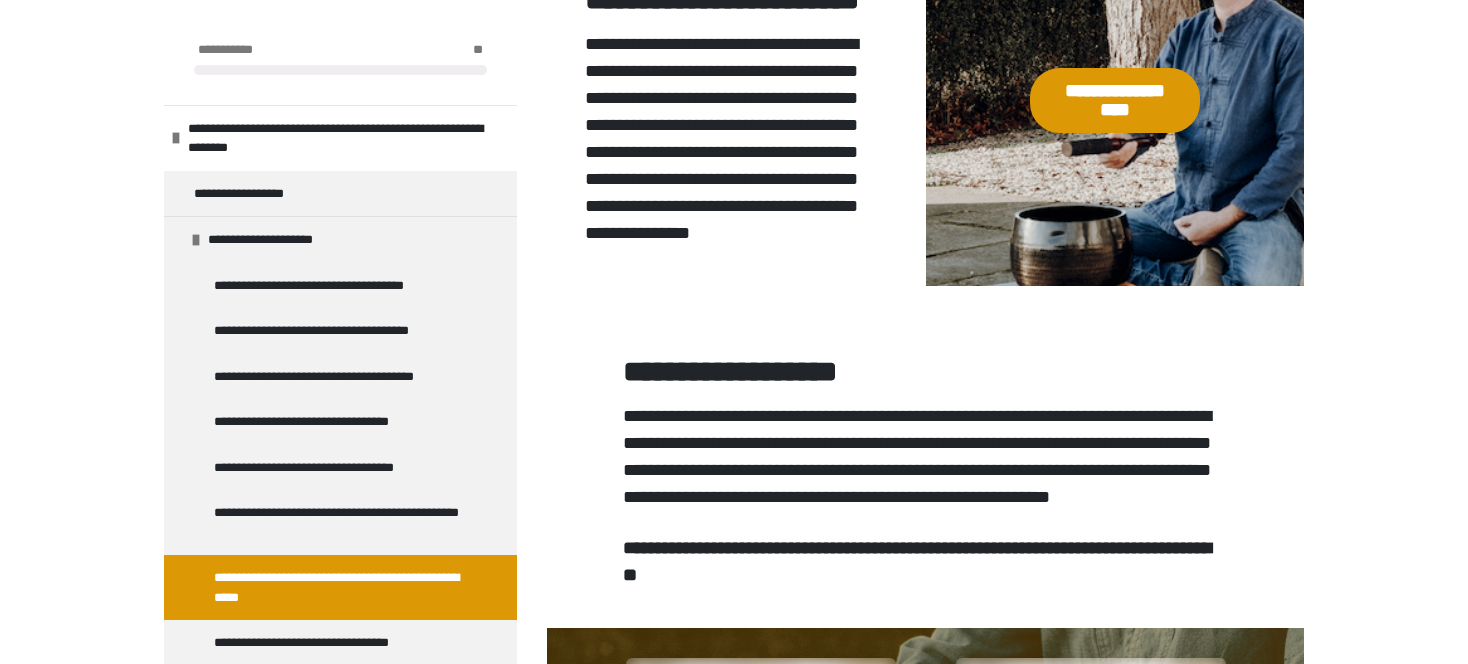 scroll, scrollTop: 2060, scrollLeft: 0, axis: vertical 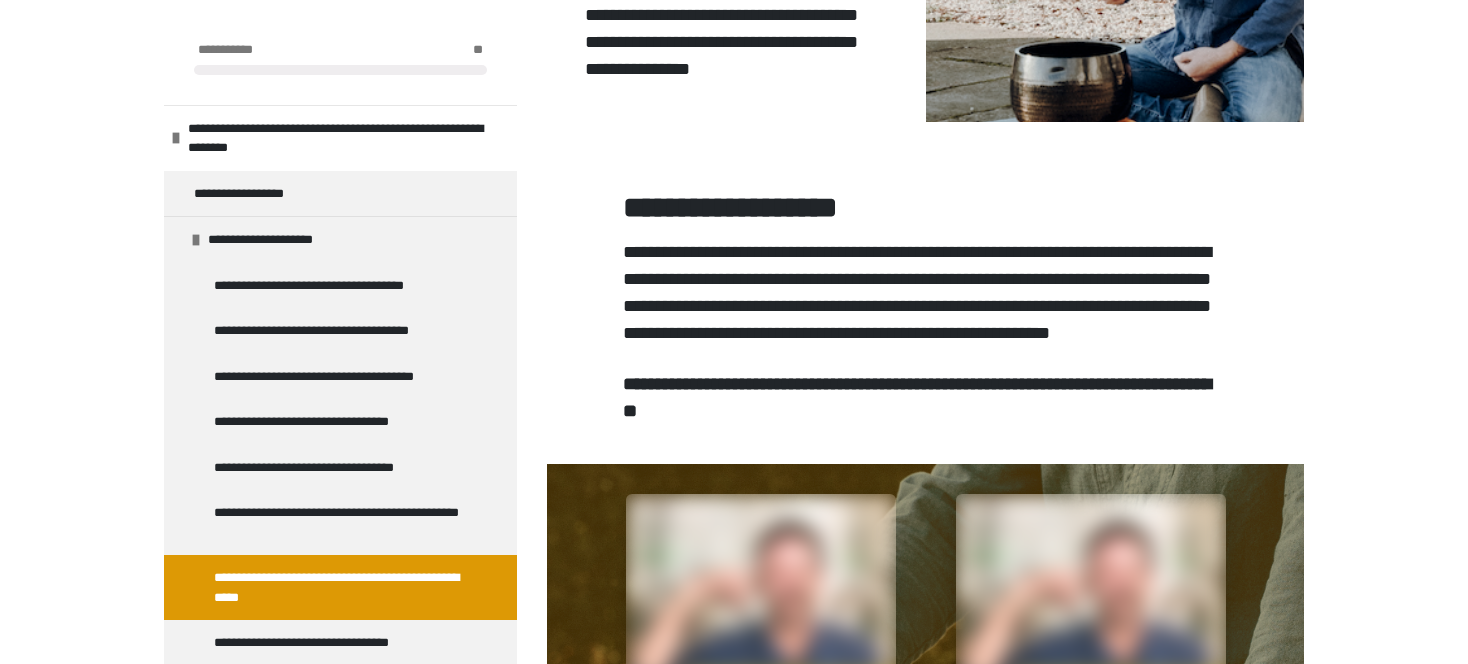 click on "**********" at bounding box center (1115, -64) 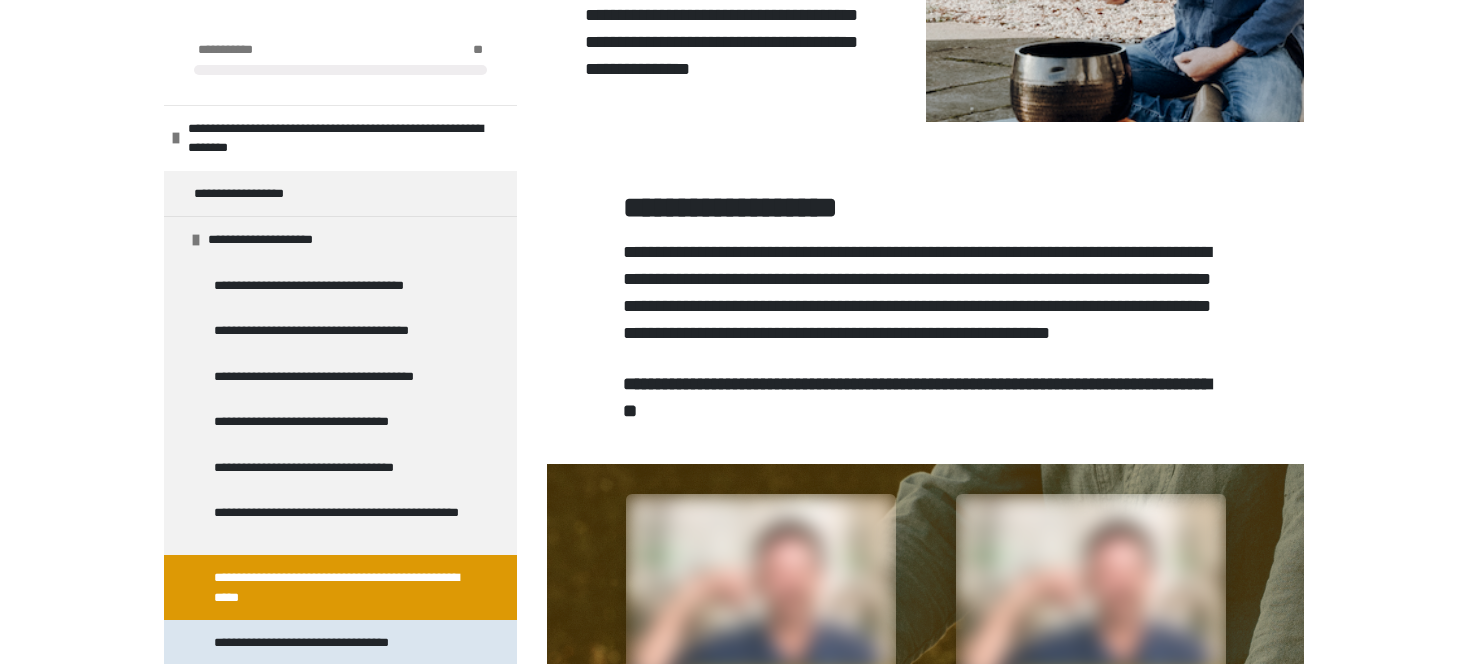 click on "**********" at bounding box center (319, 643) 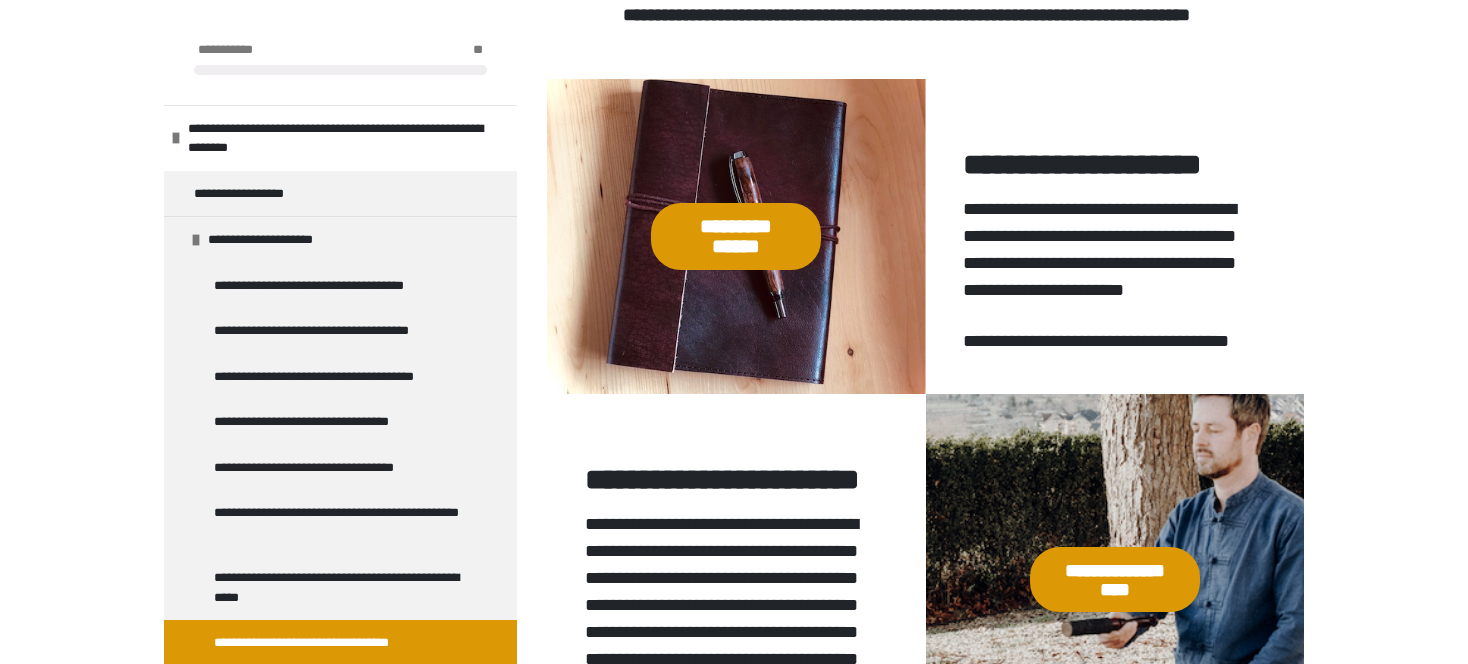 scroll, scrollTop: 1560, scrollLeft: 0, axis: vertical 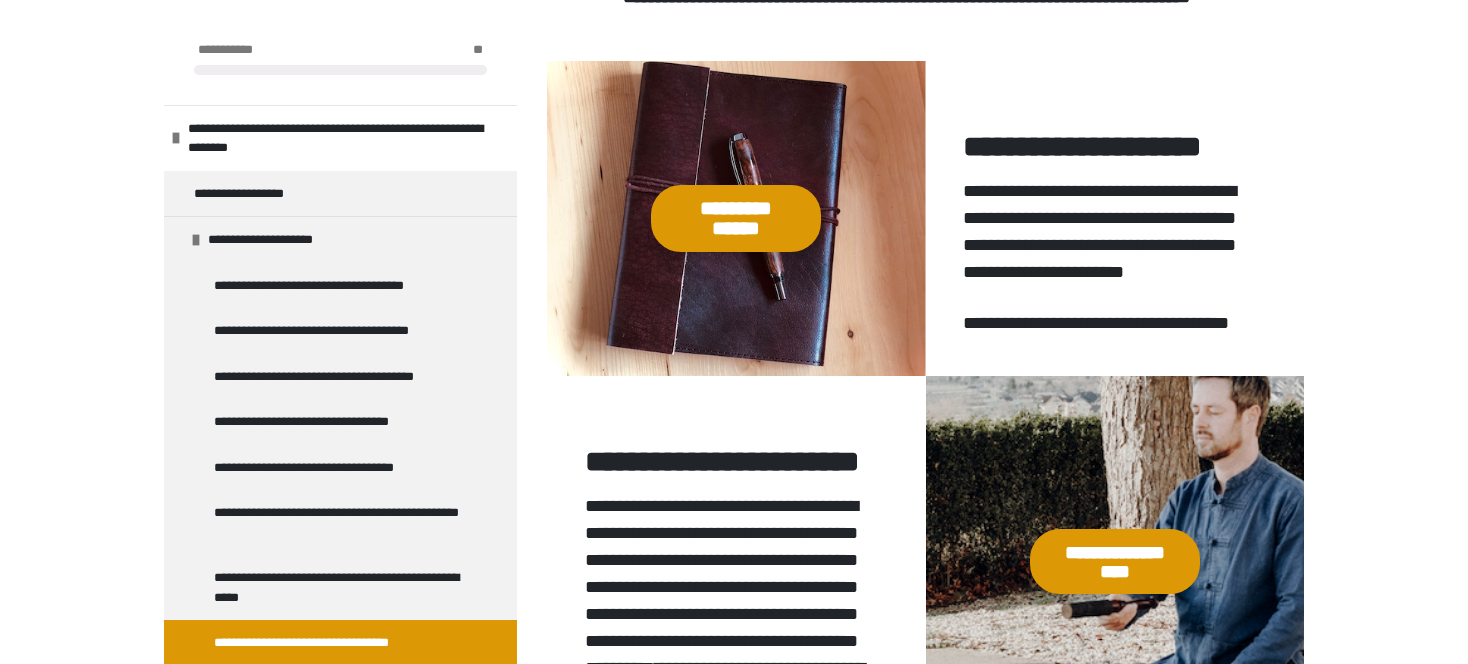 click on "**********" at bounding box center [736, 218] 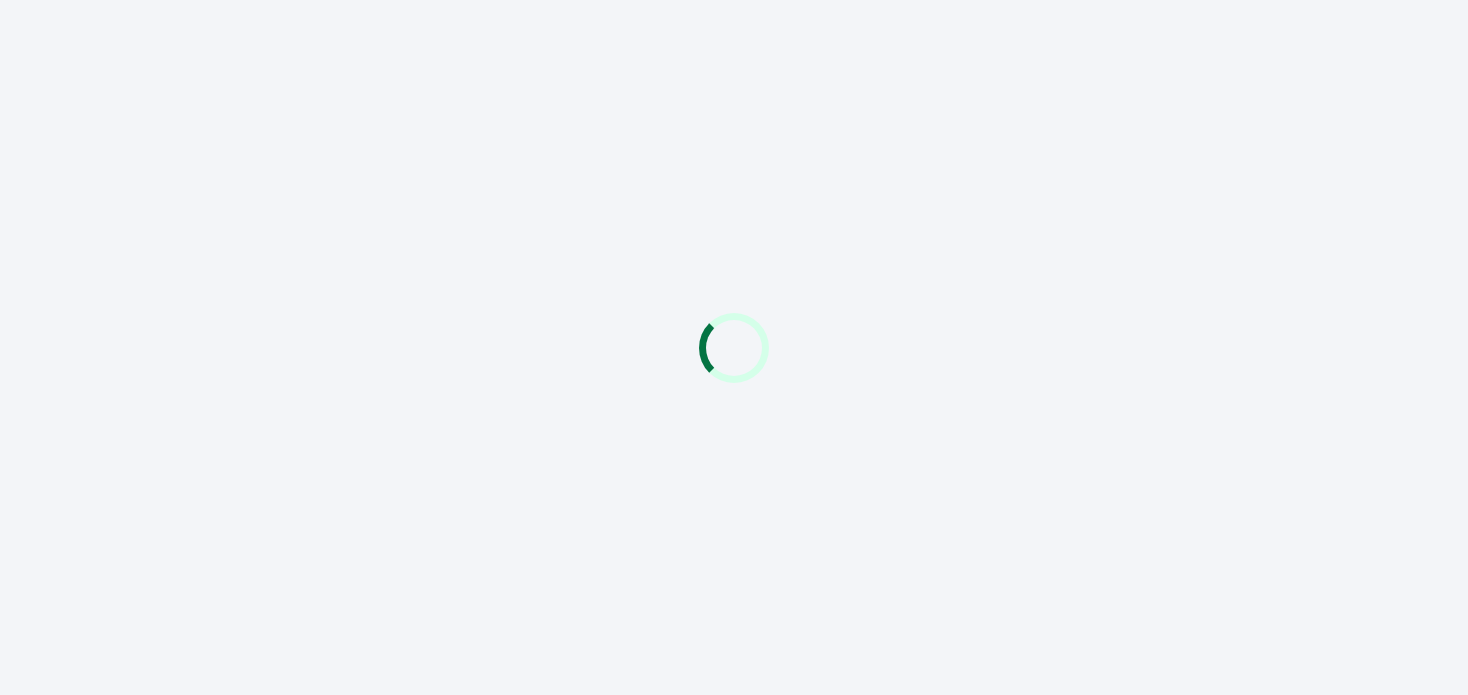 scroll, scrollTop: 0, scrollLeft: 0, axis: both 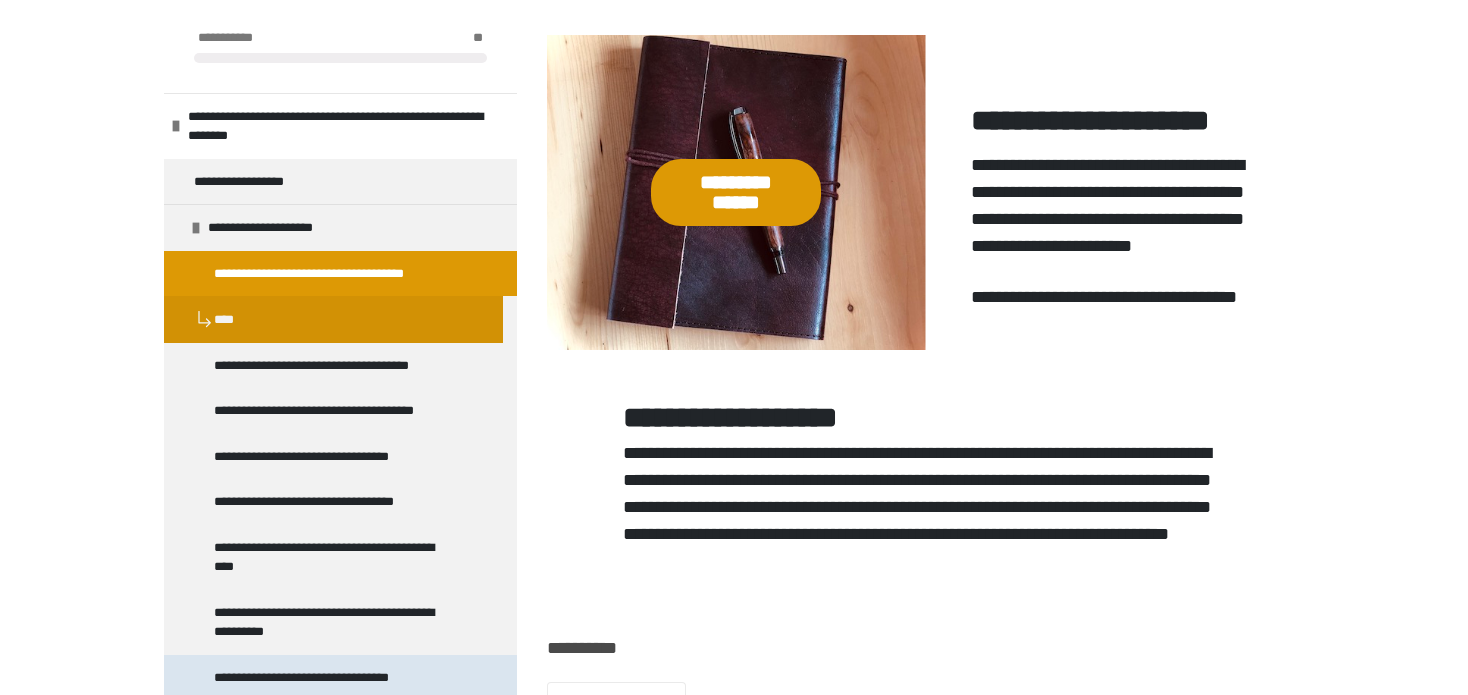 click on "**********" at bounding box center (319, 678) 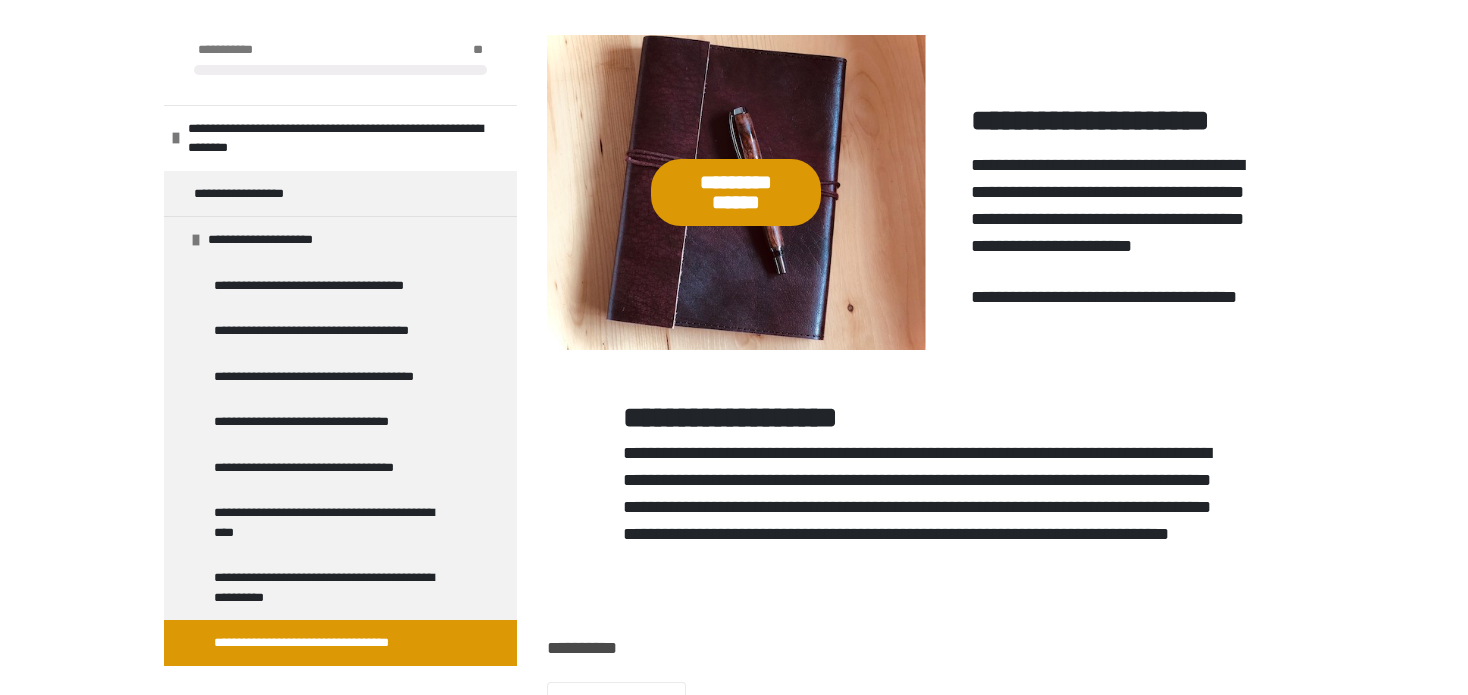 scroll, scrollTop: 360, scrollLeft: 0, axis: vertical 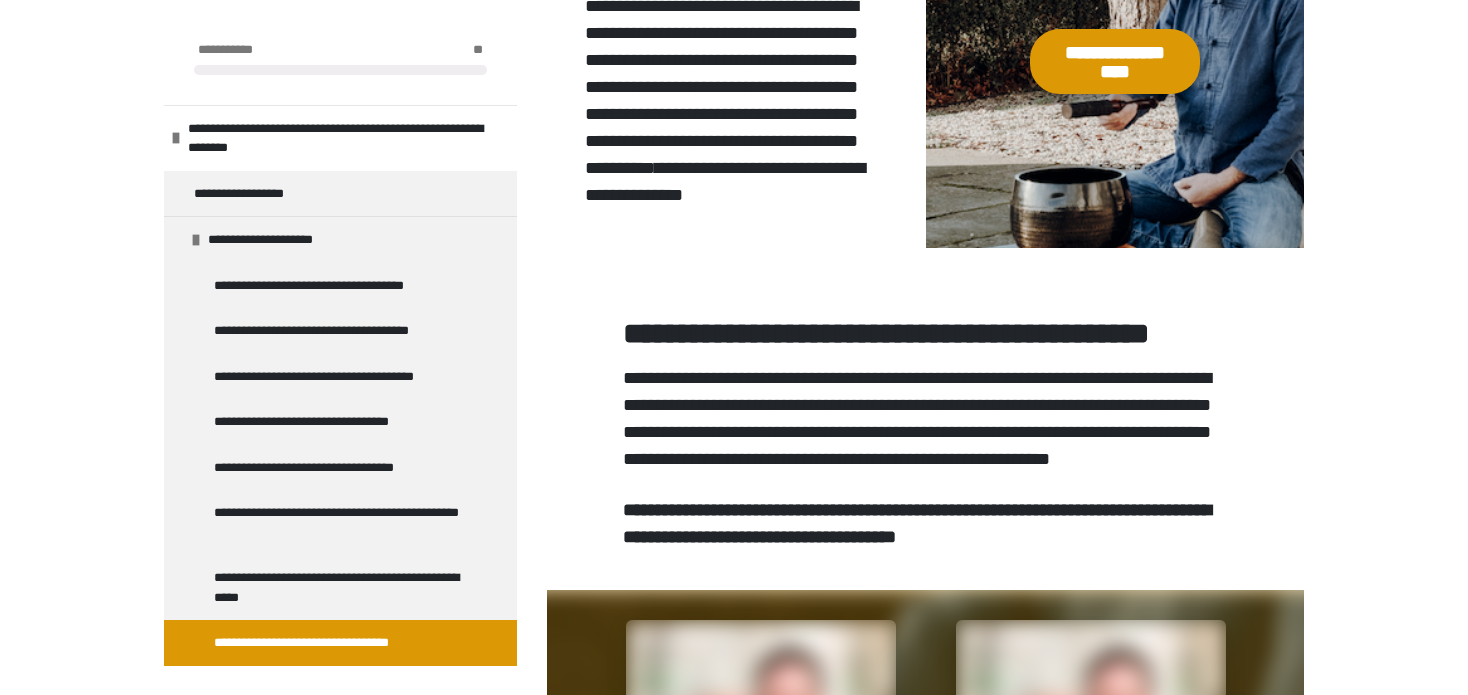 click on "**********" at bounding box center (1115, 61) 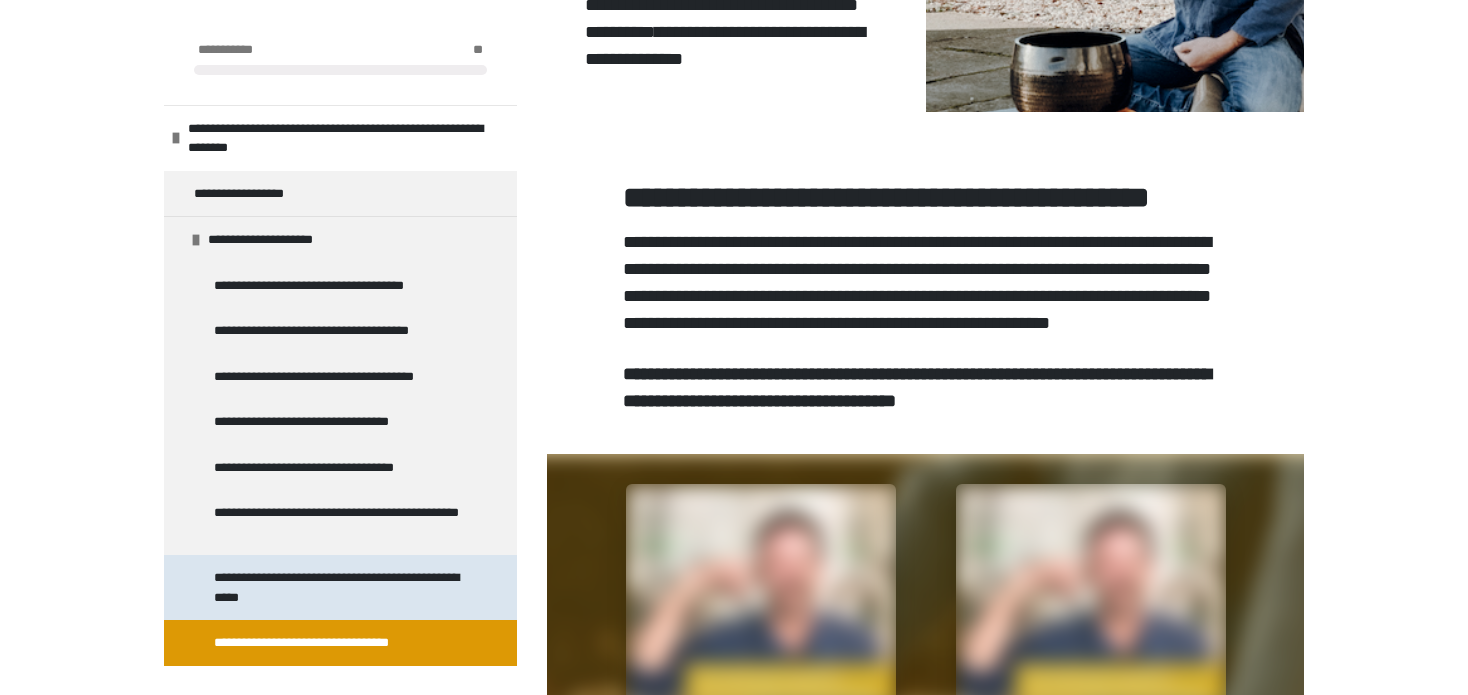 scroll, scrollTop: 2360, scrollLeft: 0, axis: vertical 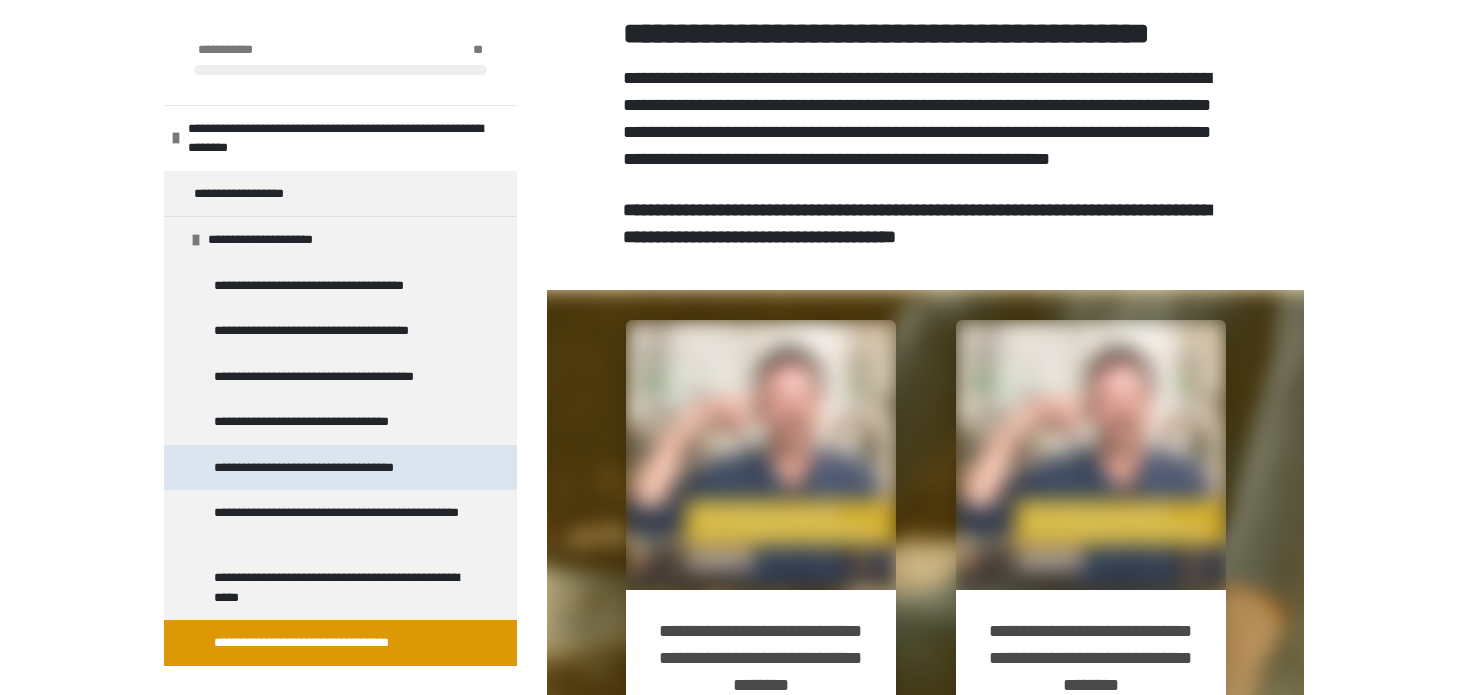 click on "**********" at bounding box center (319, 468) 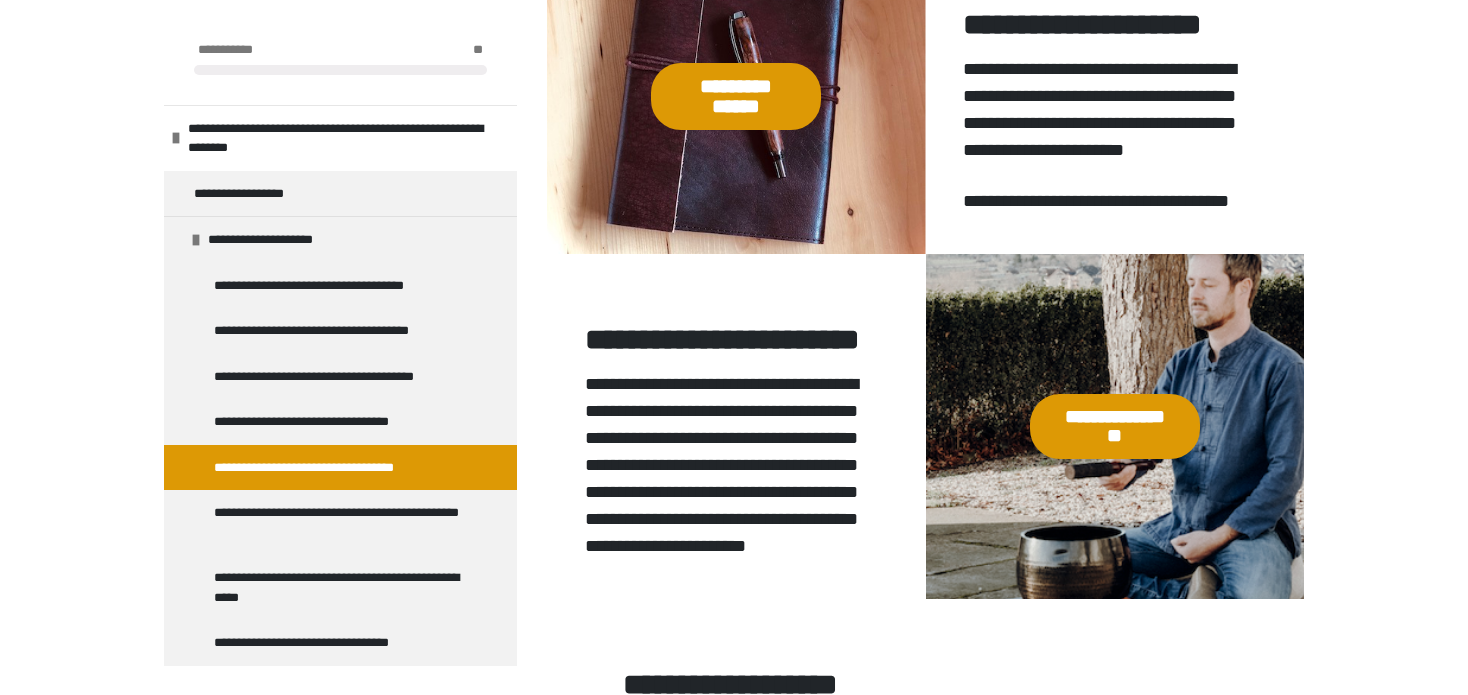 scroll, scrollTop: 1560, scrollLeft: 0, axis: vertical 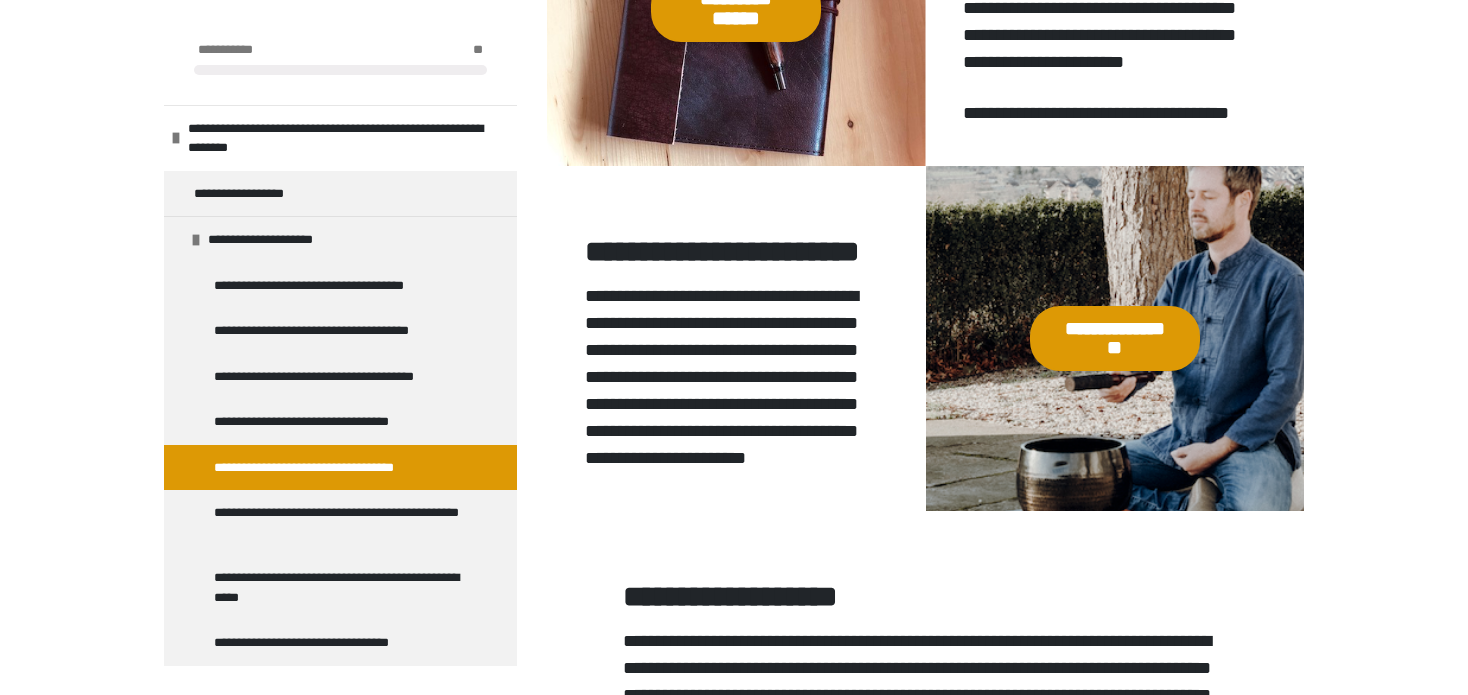 click on "**********" at bounding box center (736, 8) 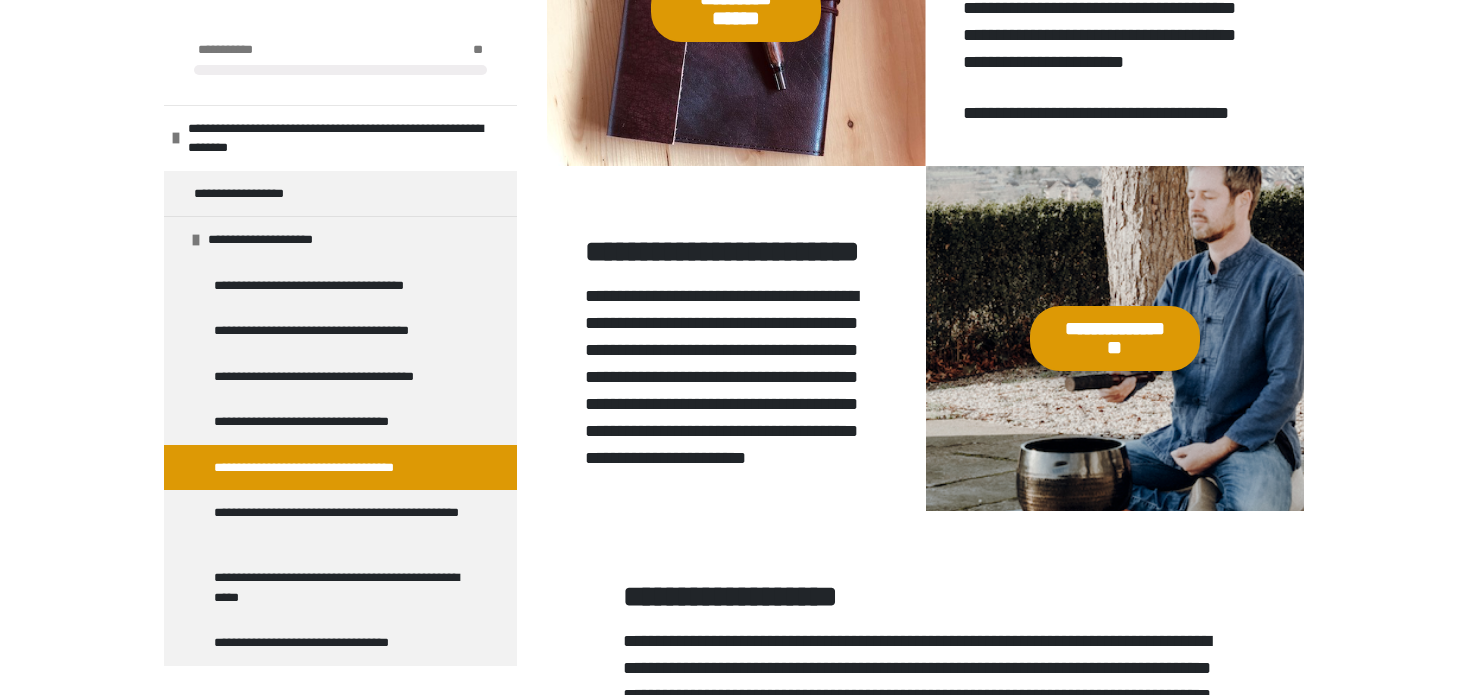 click on "**********" at bounding box center [1115, 338] 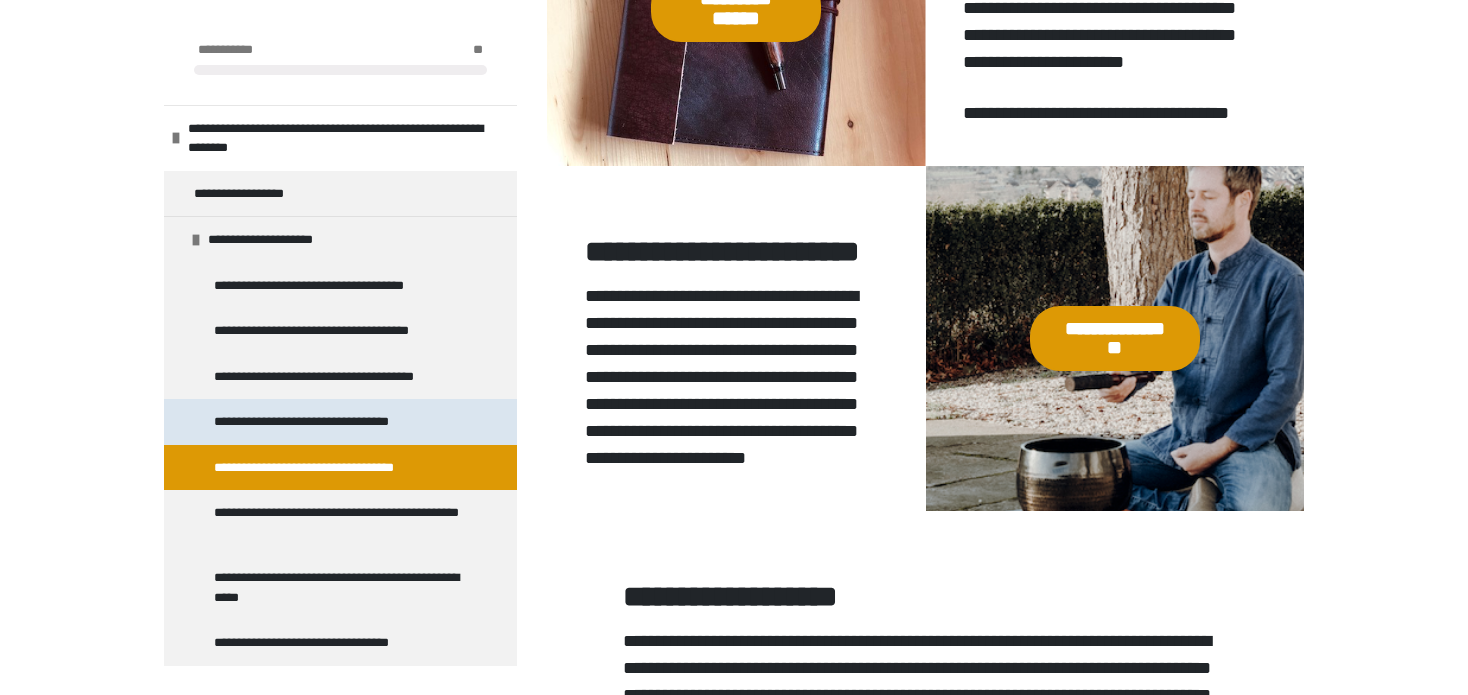 click on "**********" at bounding box center (326, 422) 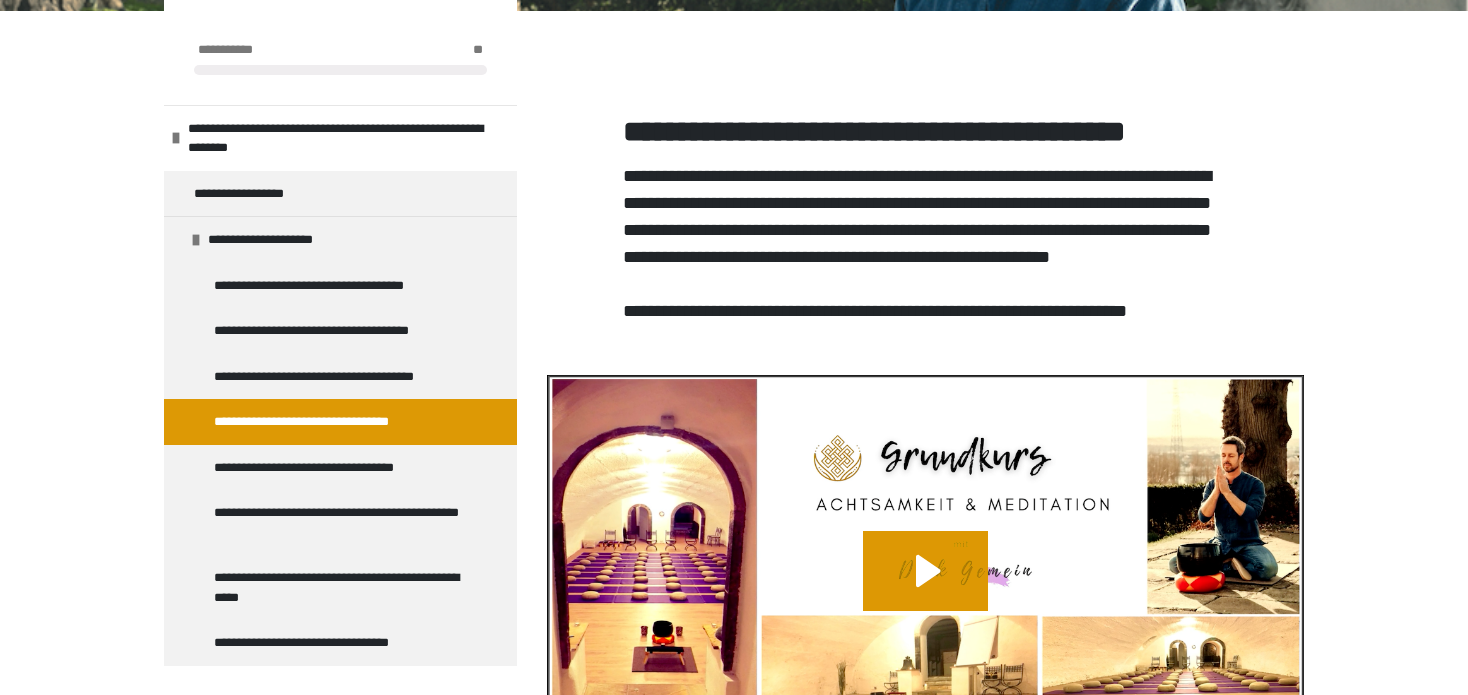 scroll, scrollTop: 1160, scrollLeft: 0, axis: vertical 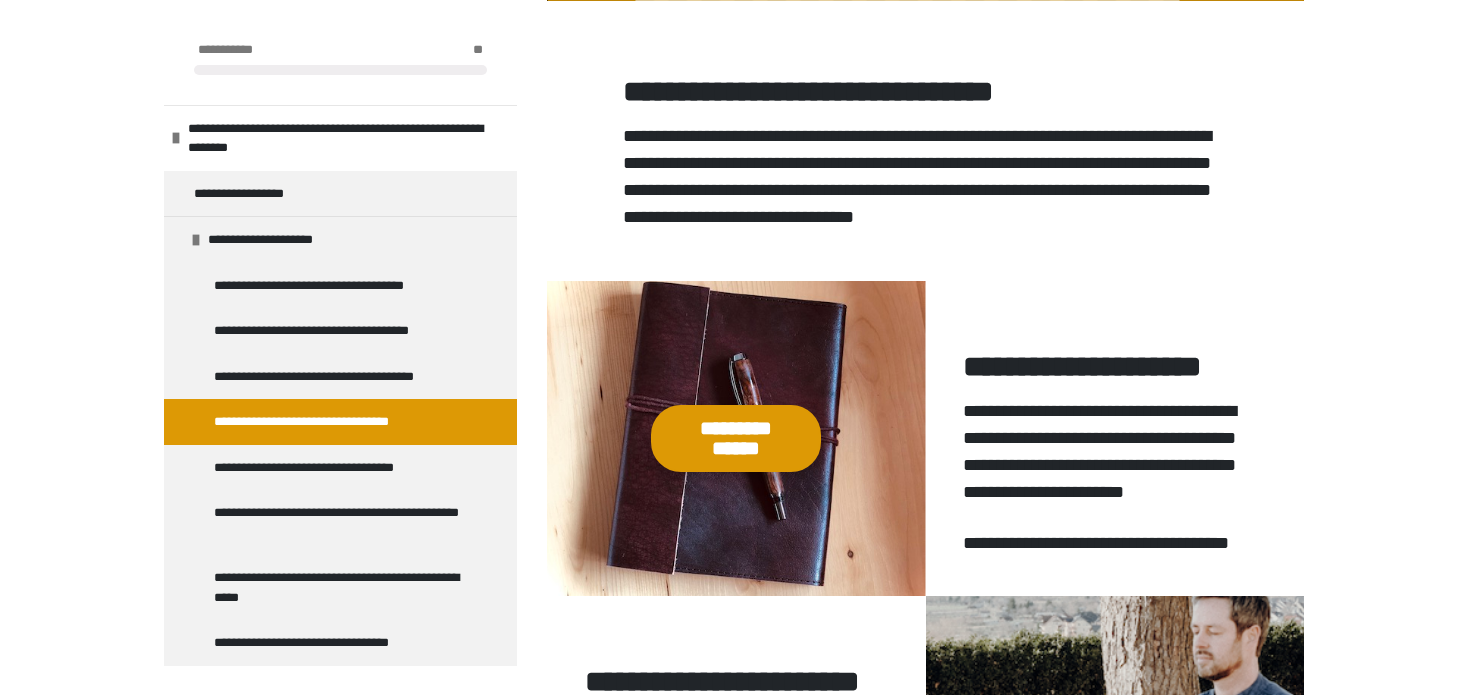click on "**********" at bounding box center [736, 438] 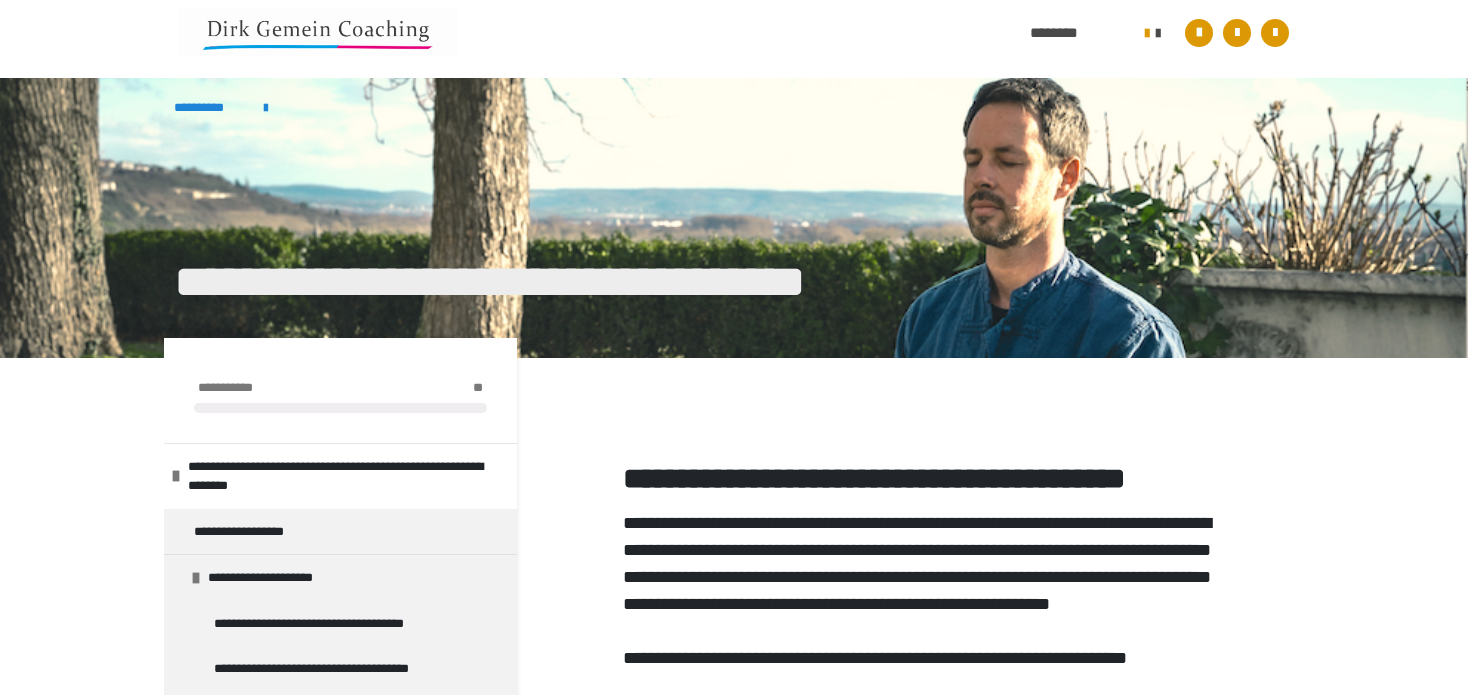 scroll, scrollTop: 0, scrollLeft: 0, axis: both 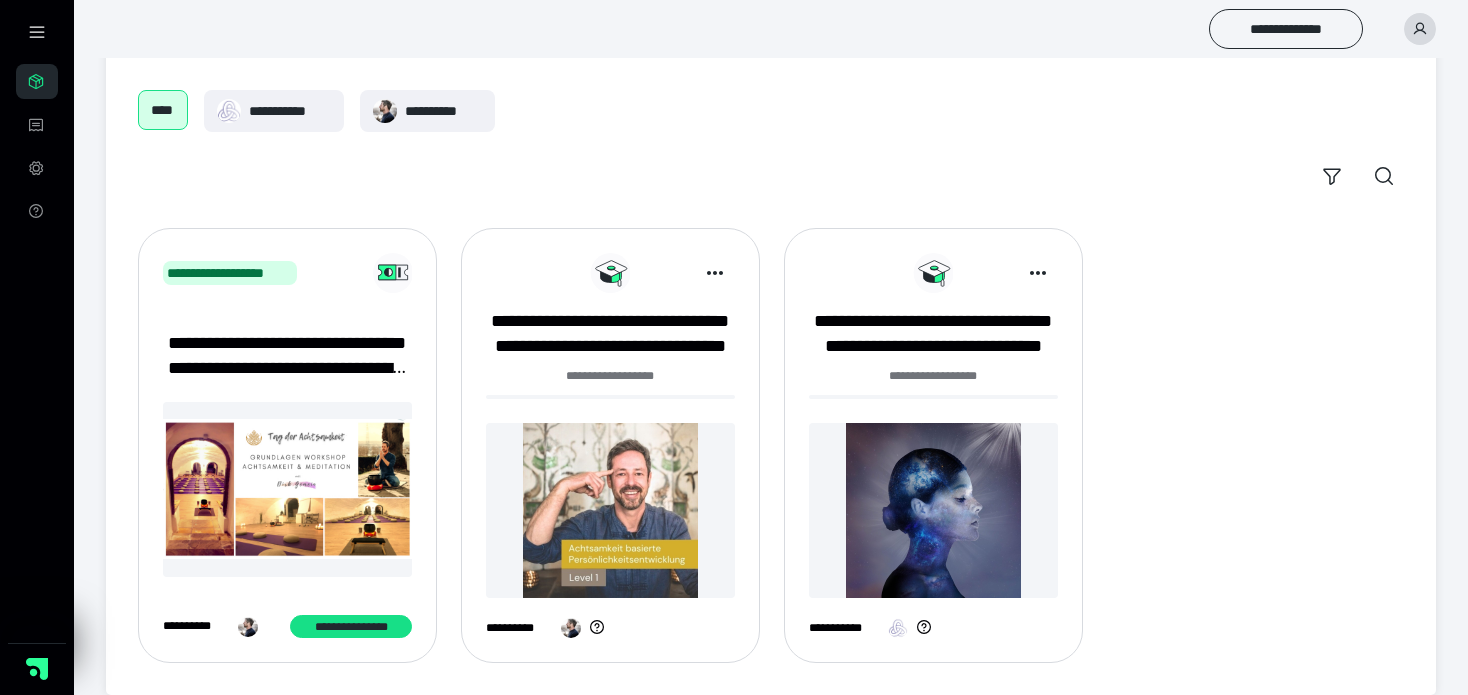 click at bounding box center (610, 510) 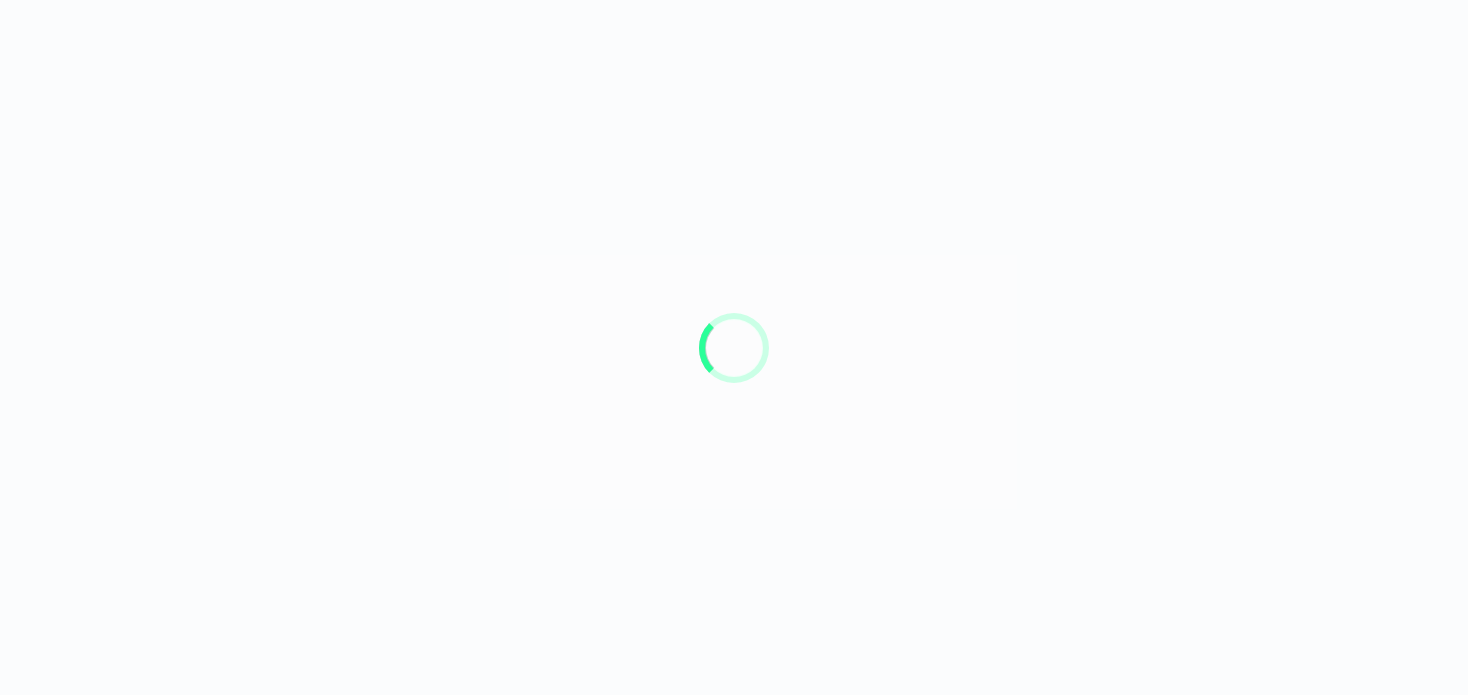 scroll, scrollTop: 0, scrollLeft: 0, axis: both 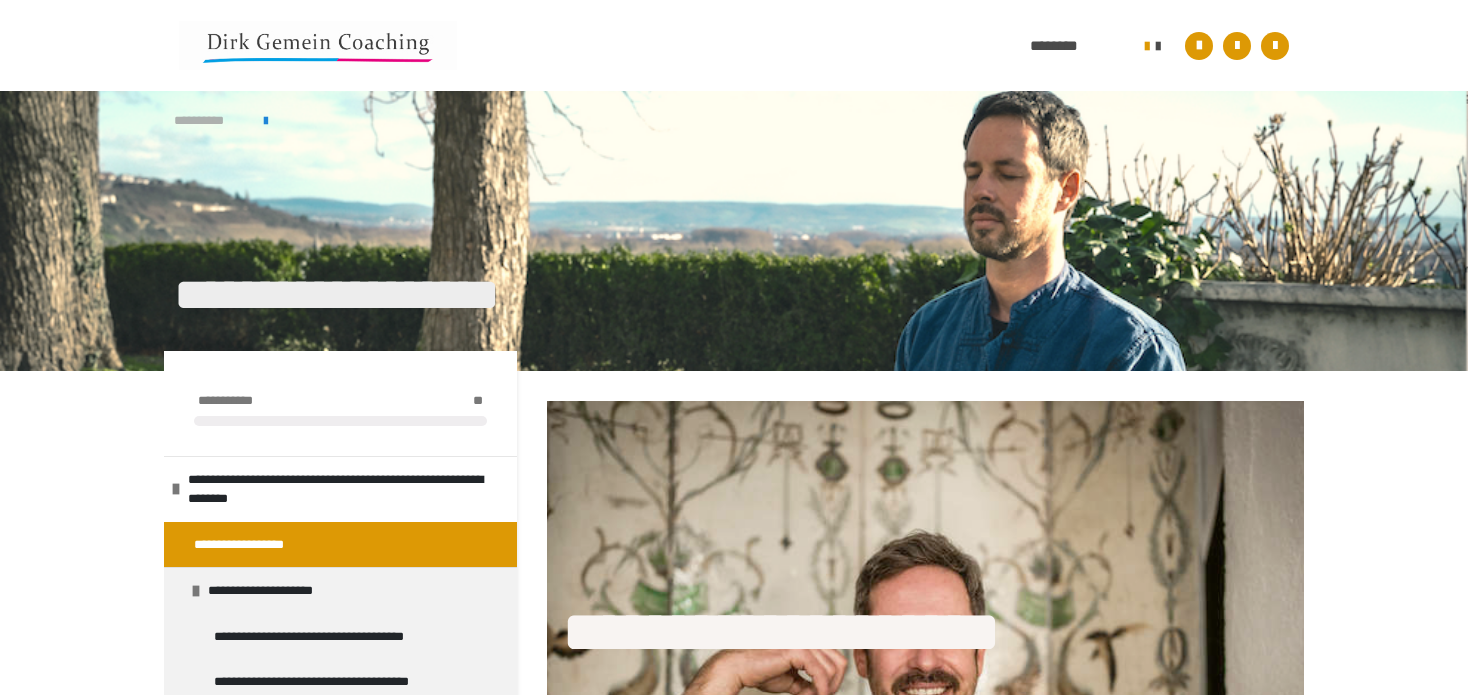 click on "**********" at bounding box center (209, 121) 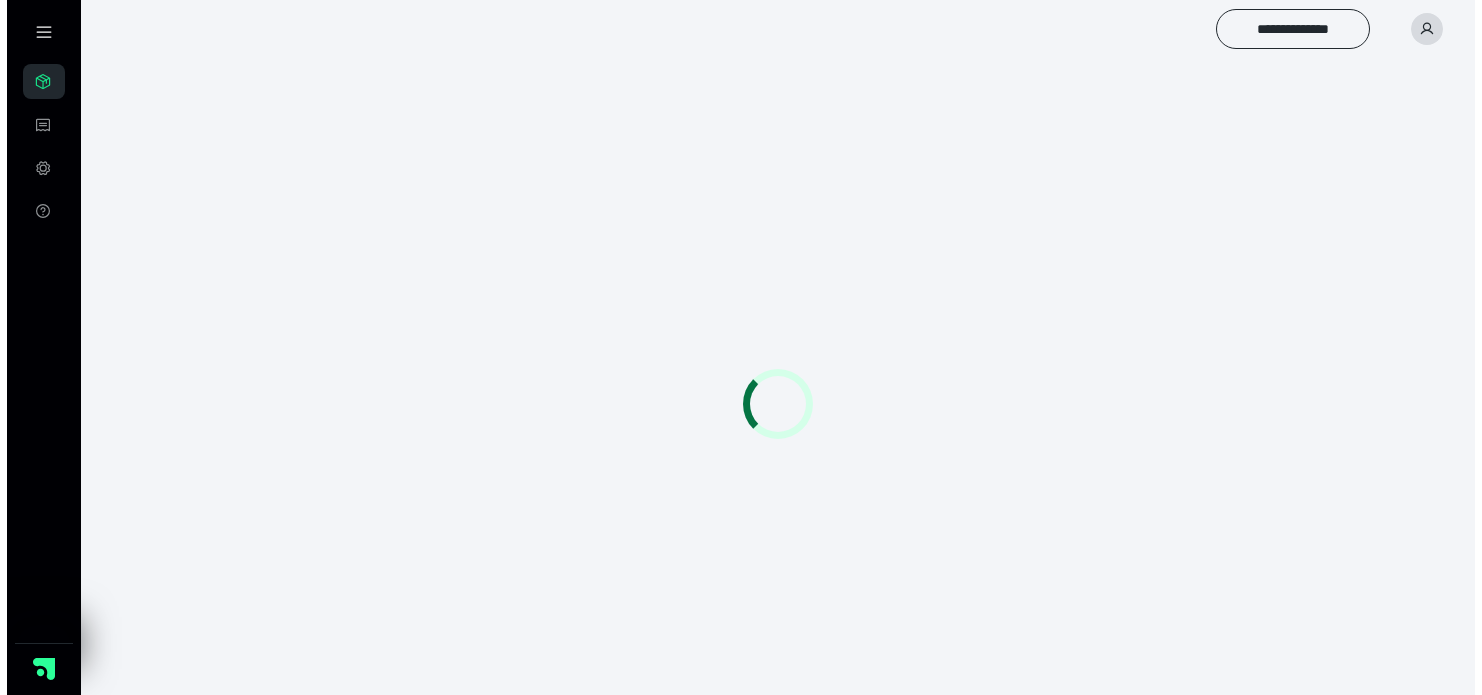 scroll, scrollTop: 0, scrollLeft: 0, axis: both 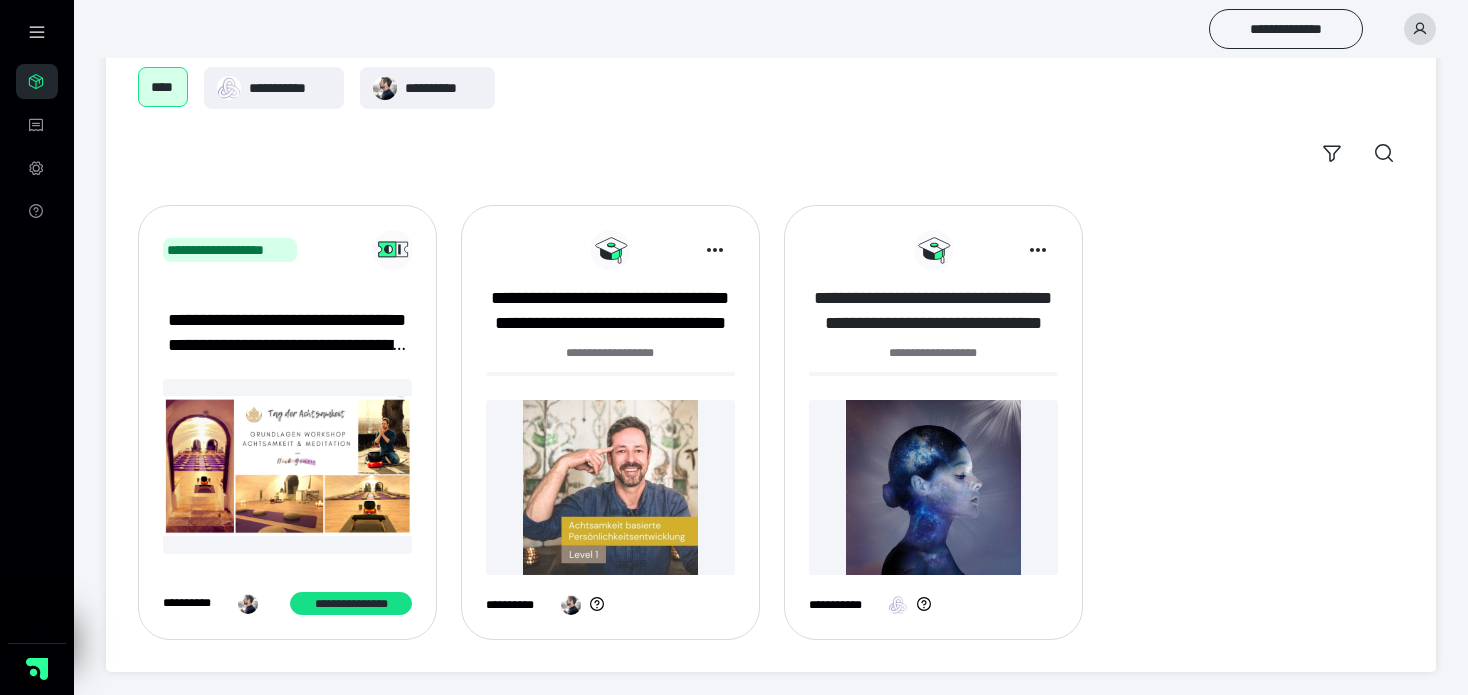 click on "**********" at bounding box center [933, 311] 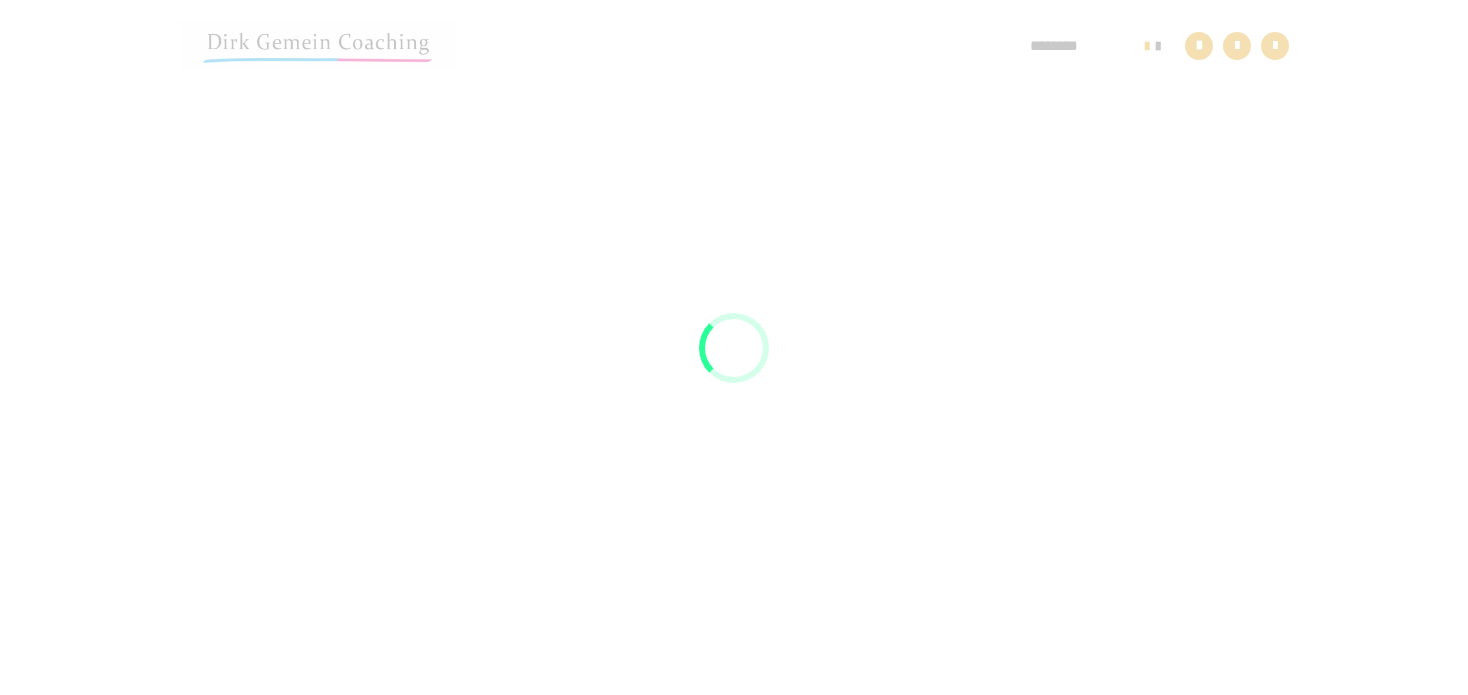 scroll, scrollTop: 91, scrollLeft: 0, axis: vertical 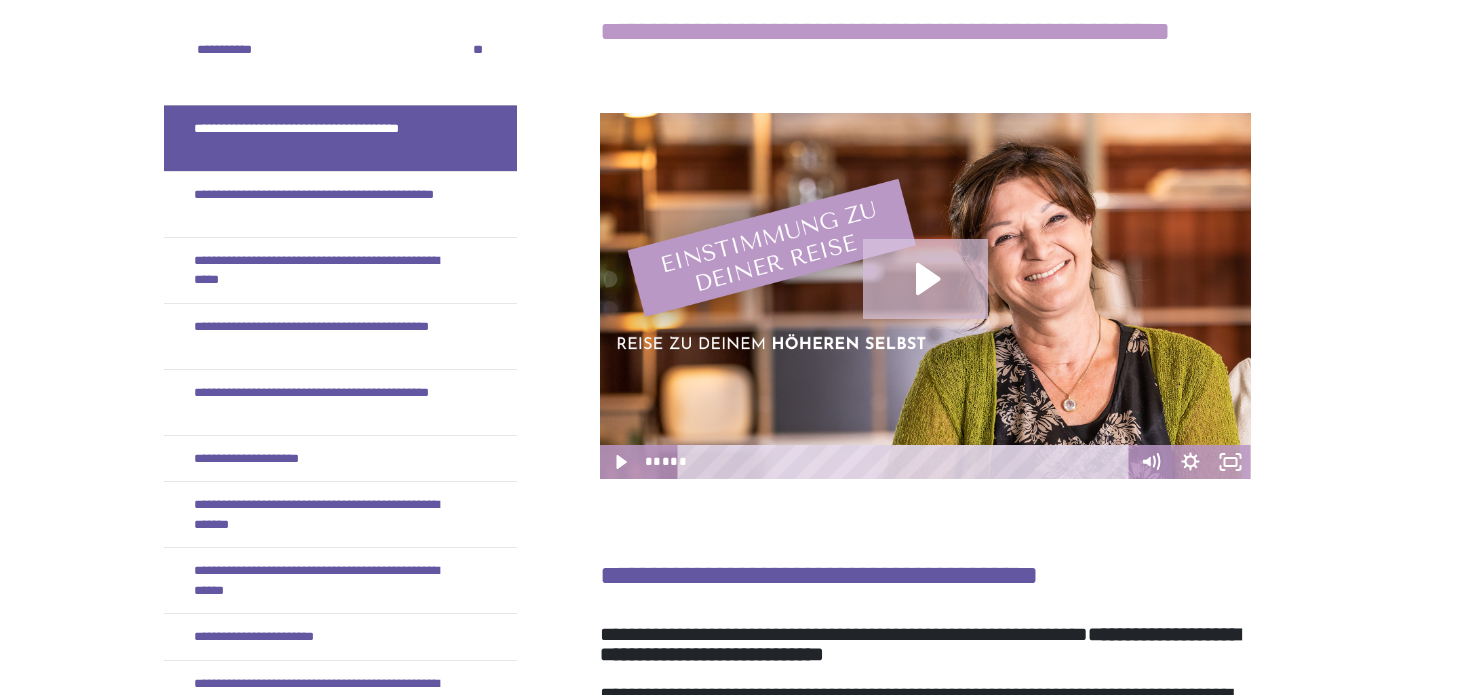 drag, startPoint x: 935, startPoint y: 328, endPoint x: 951, endPoint y: 330, distance: 16.124516 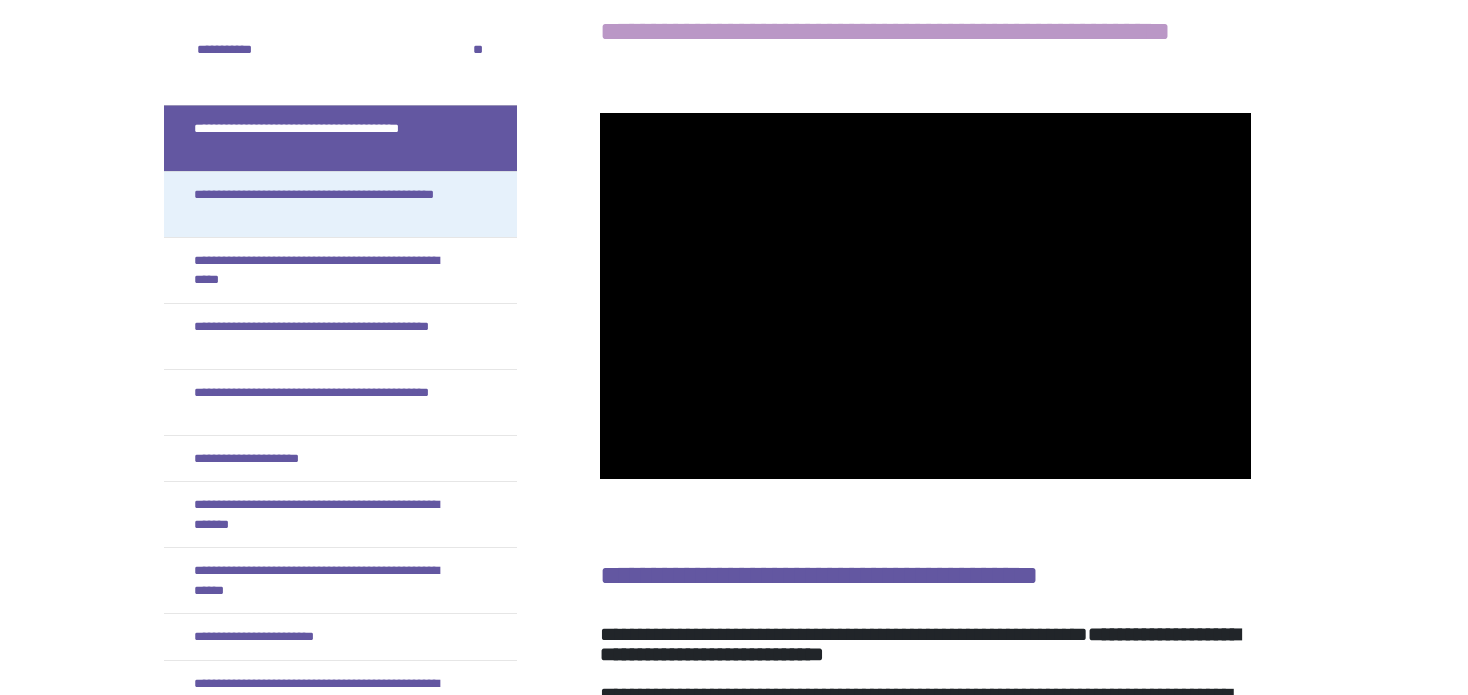 click on "**********" at bounding box center (340, 204) 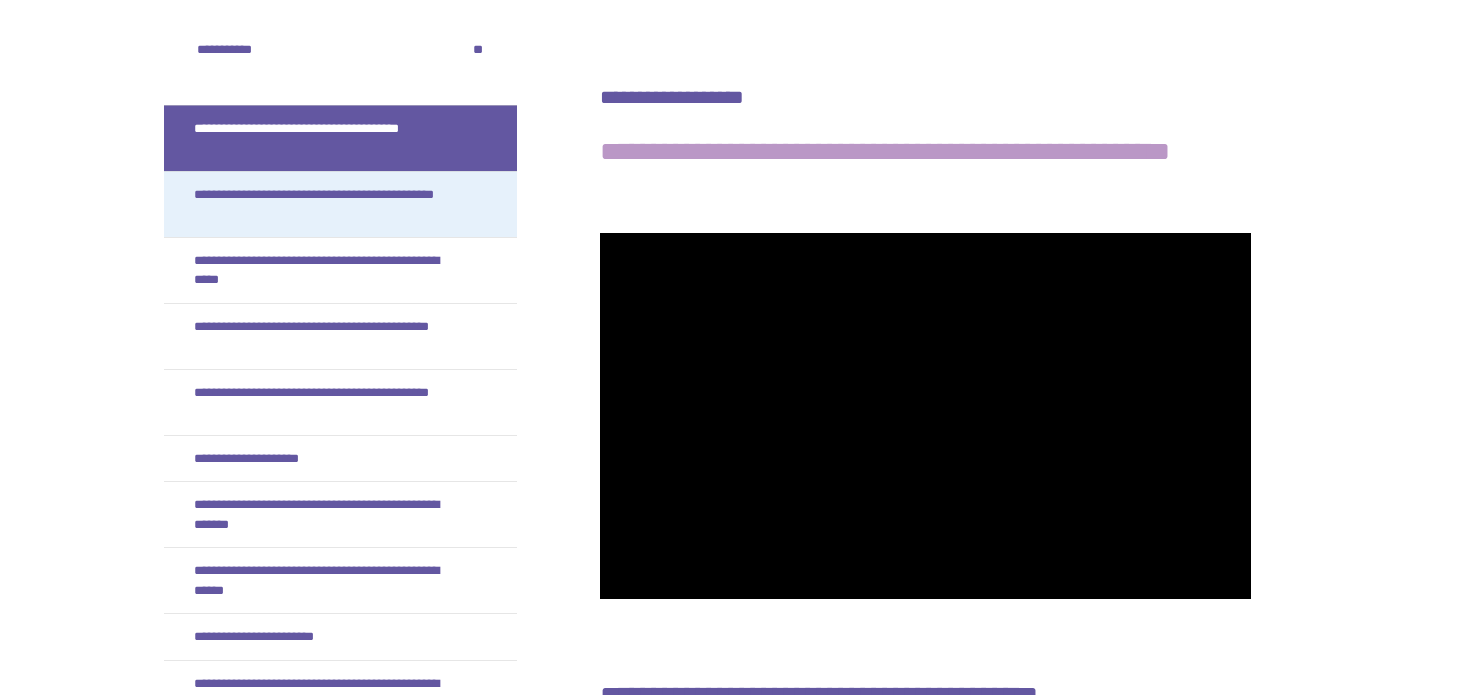 scroll, scrollTop: 289, scrollLeft: 0, axis: vertical 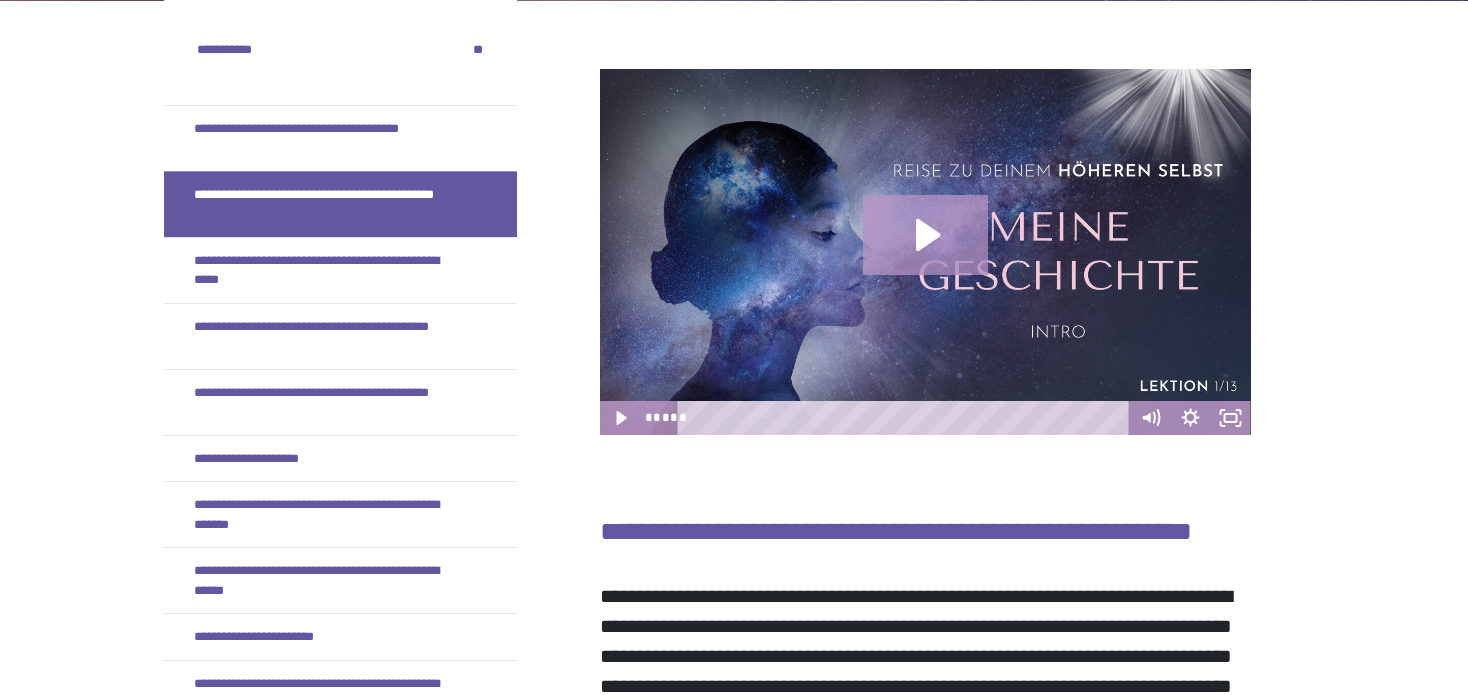 drag, startPoint x: 356, startPoint y: 216, endPoint x: 401, endPoint y: 205, distance: 46.32494 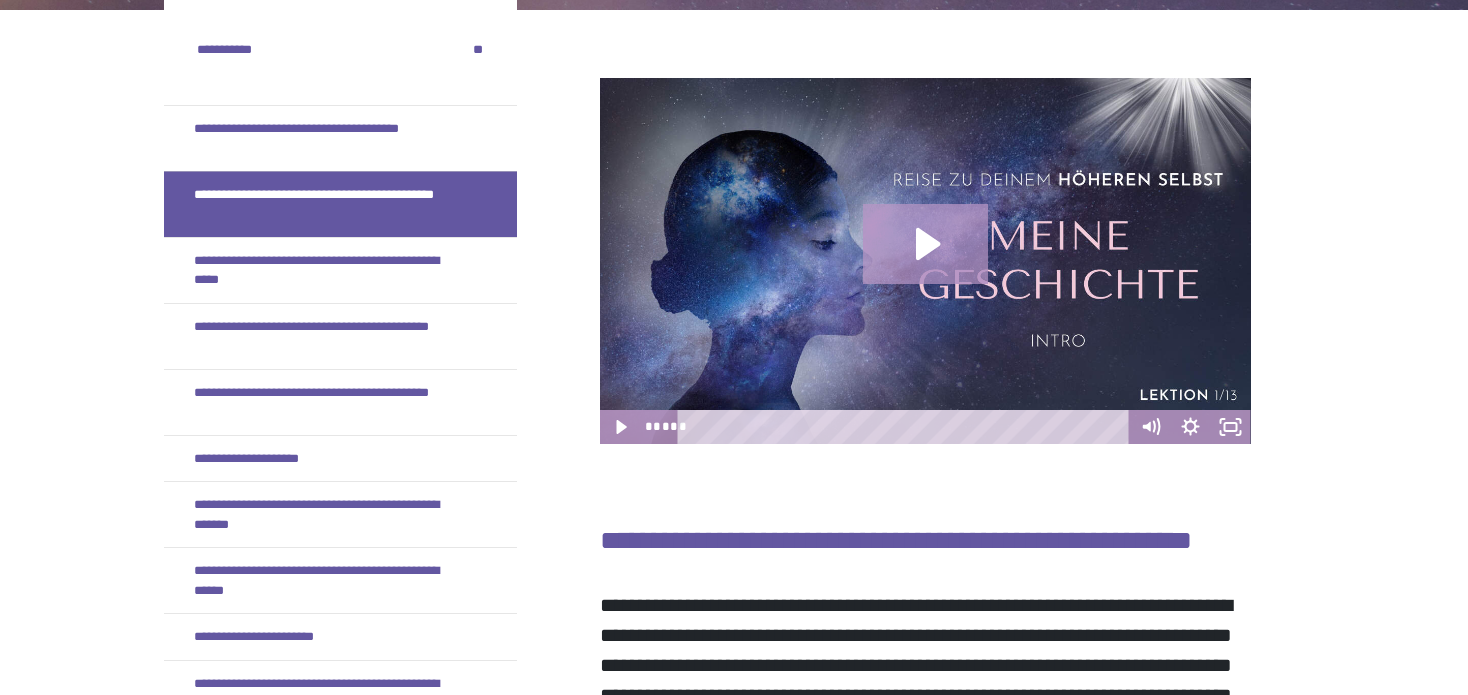 click on "**********" at bounding box center [734, 18744] 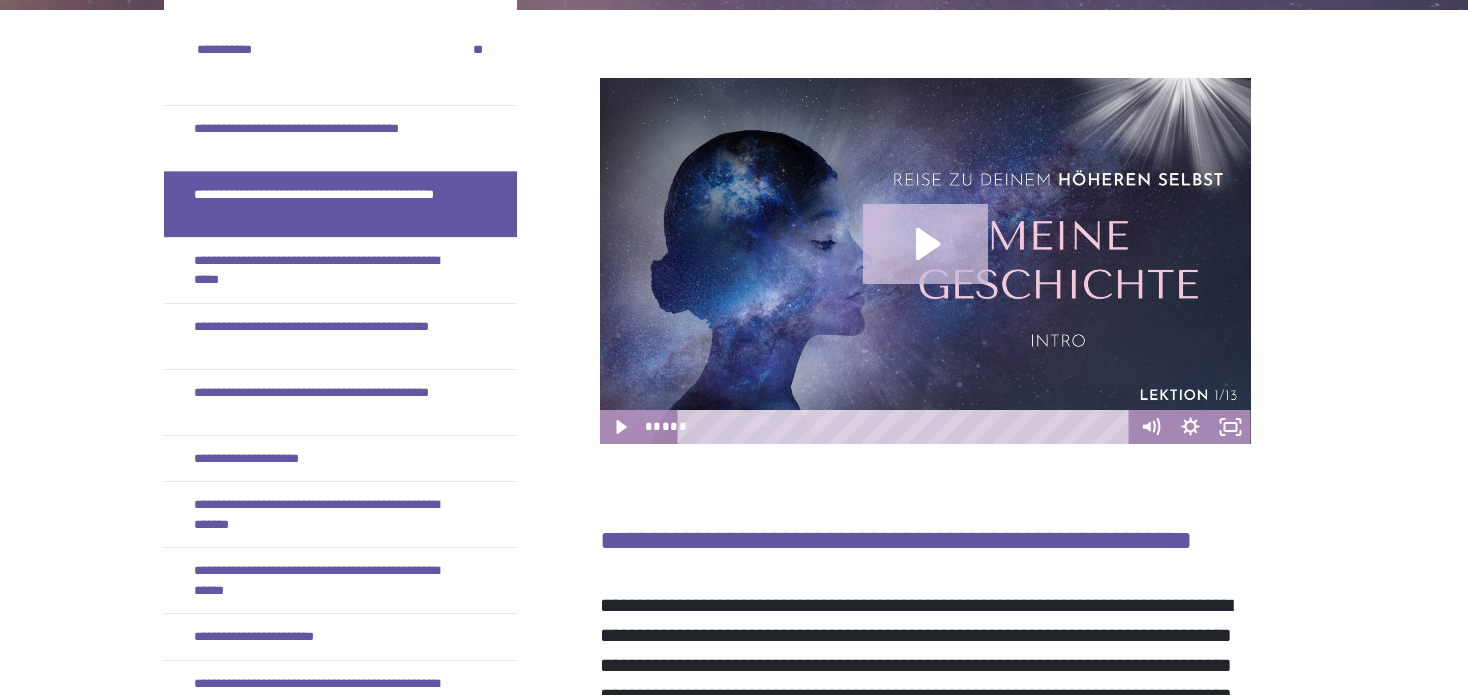 click 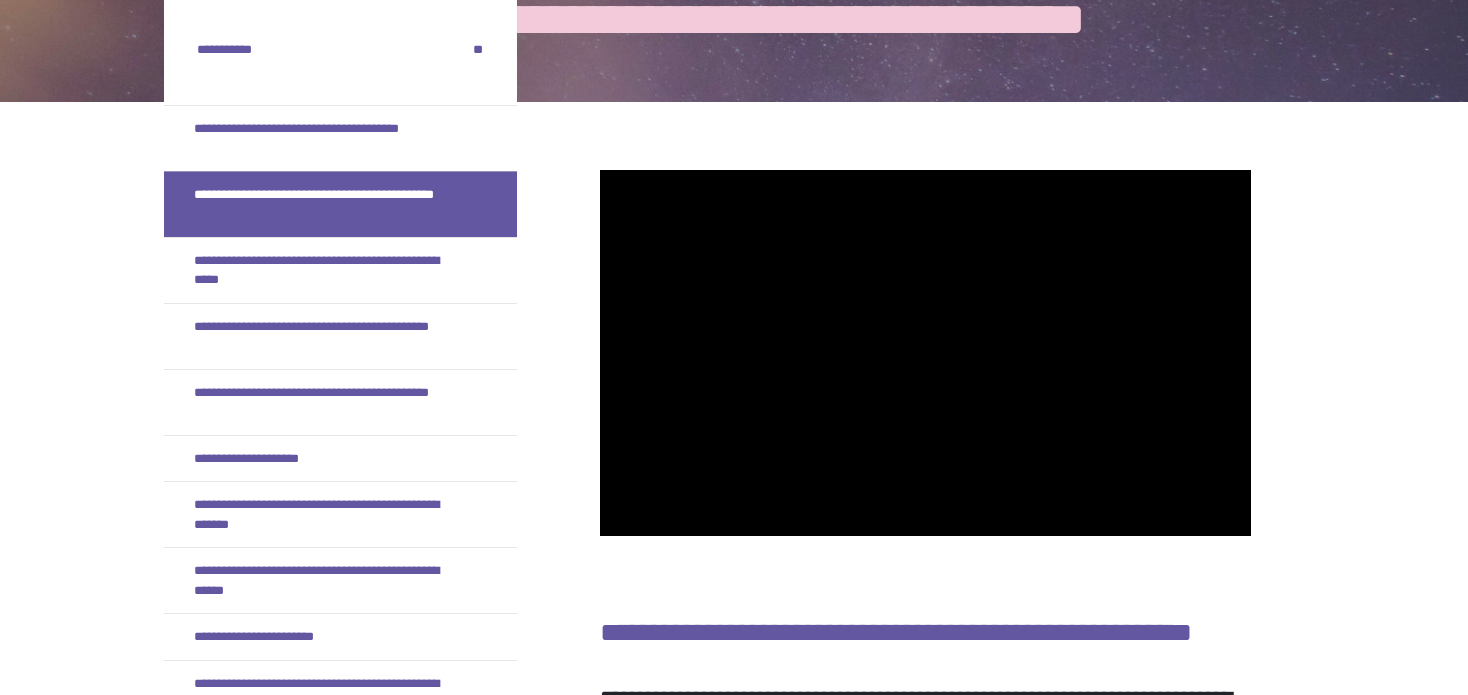 scroll, scrollTop: 180, scrollLeft: 0, axis: vertical 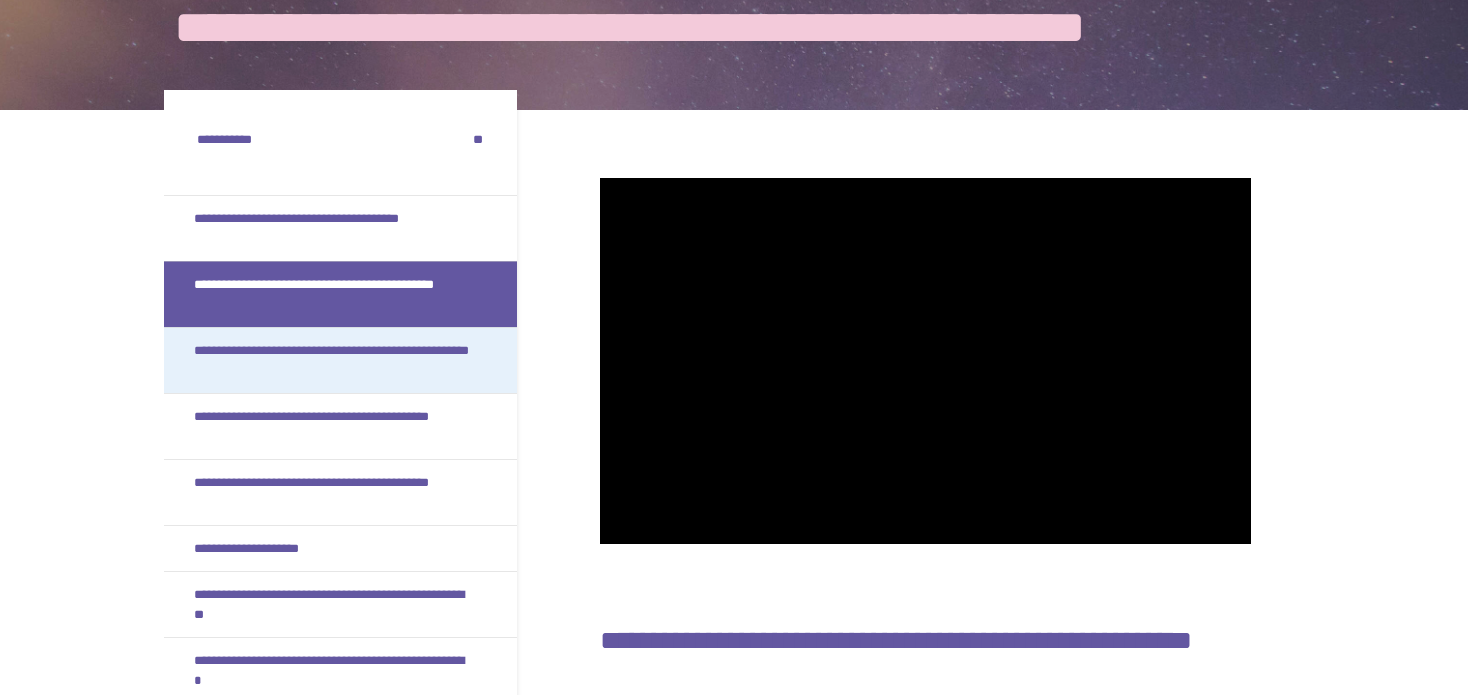 click on "**********" at bounding box center [332, 360] 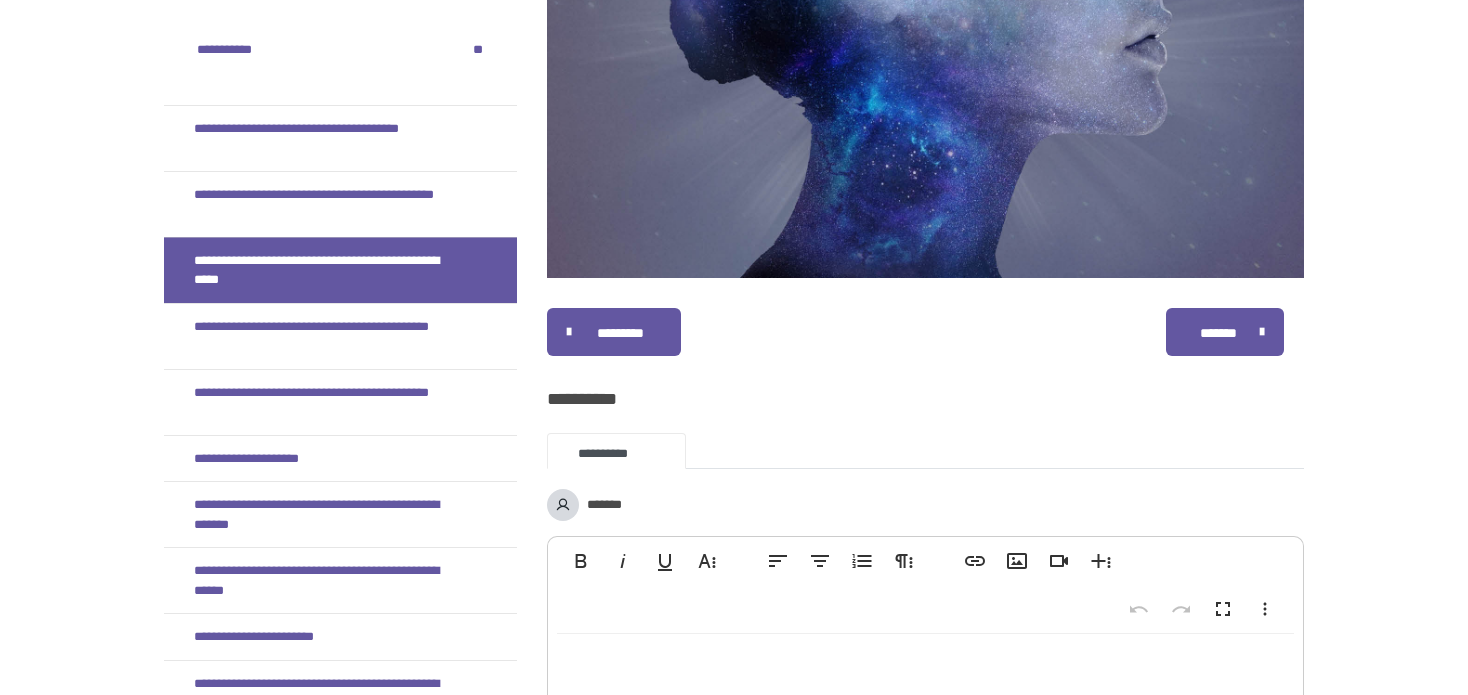 scroll, scrollTop: 480, scrollLeft: 0, axis: vertical 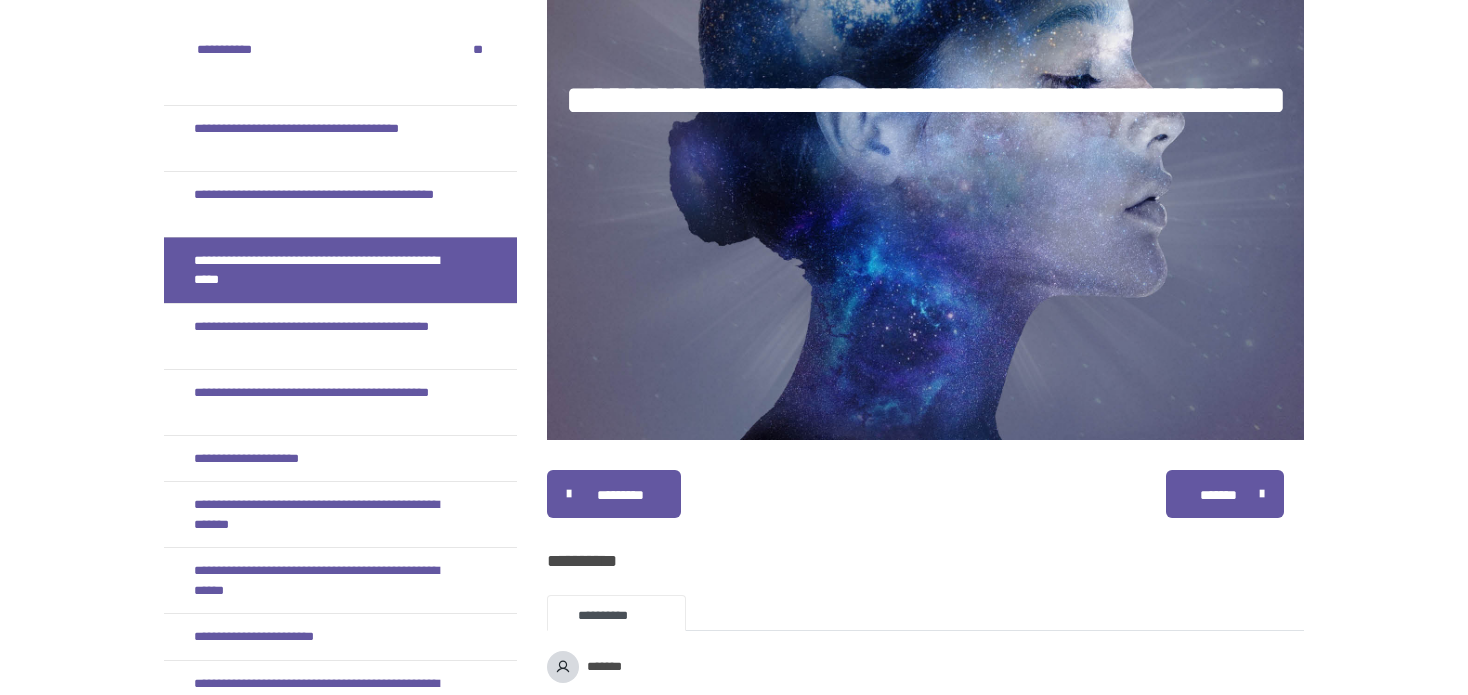 click at bounding box center [925, 140] 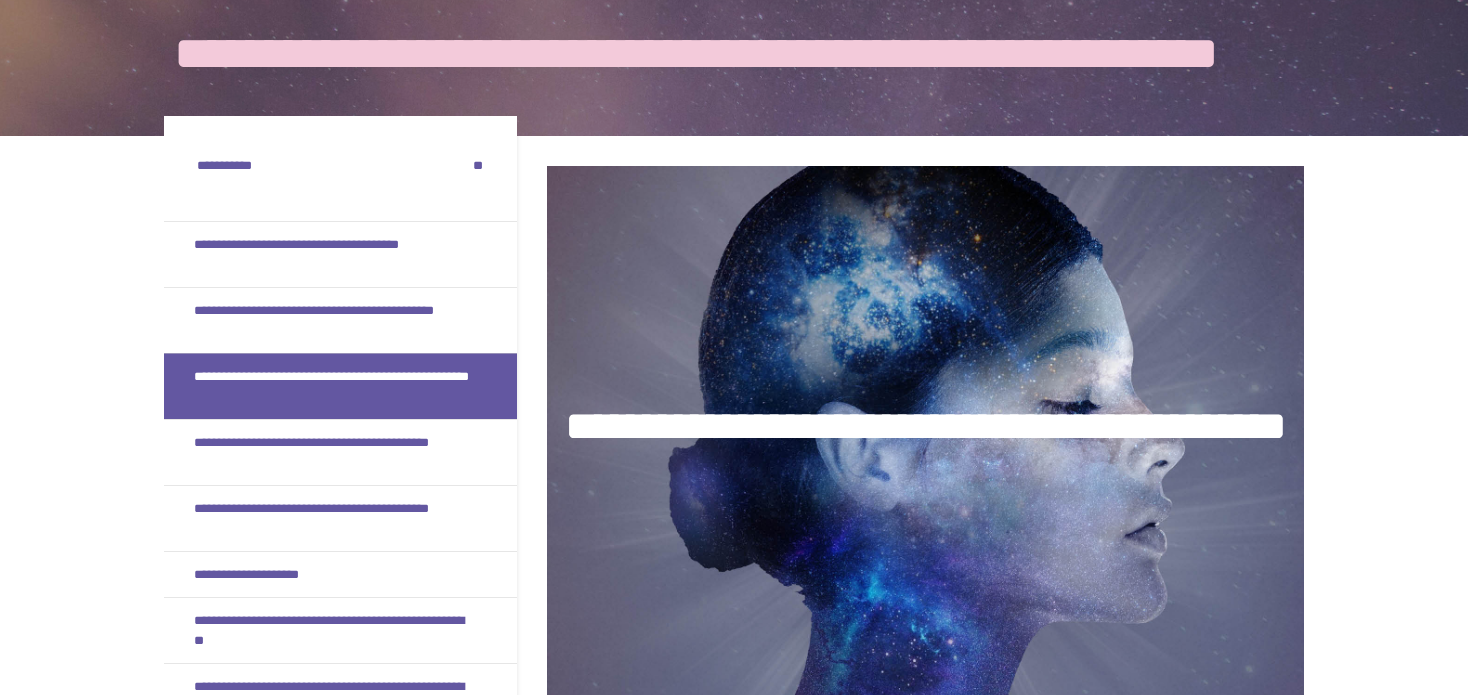 scroll, scrollTop: 500, scrollLeft: 0, axis: vertical 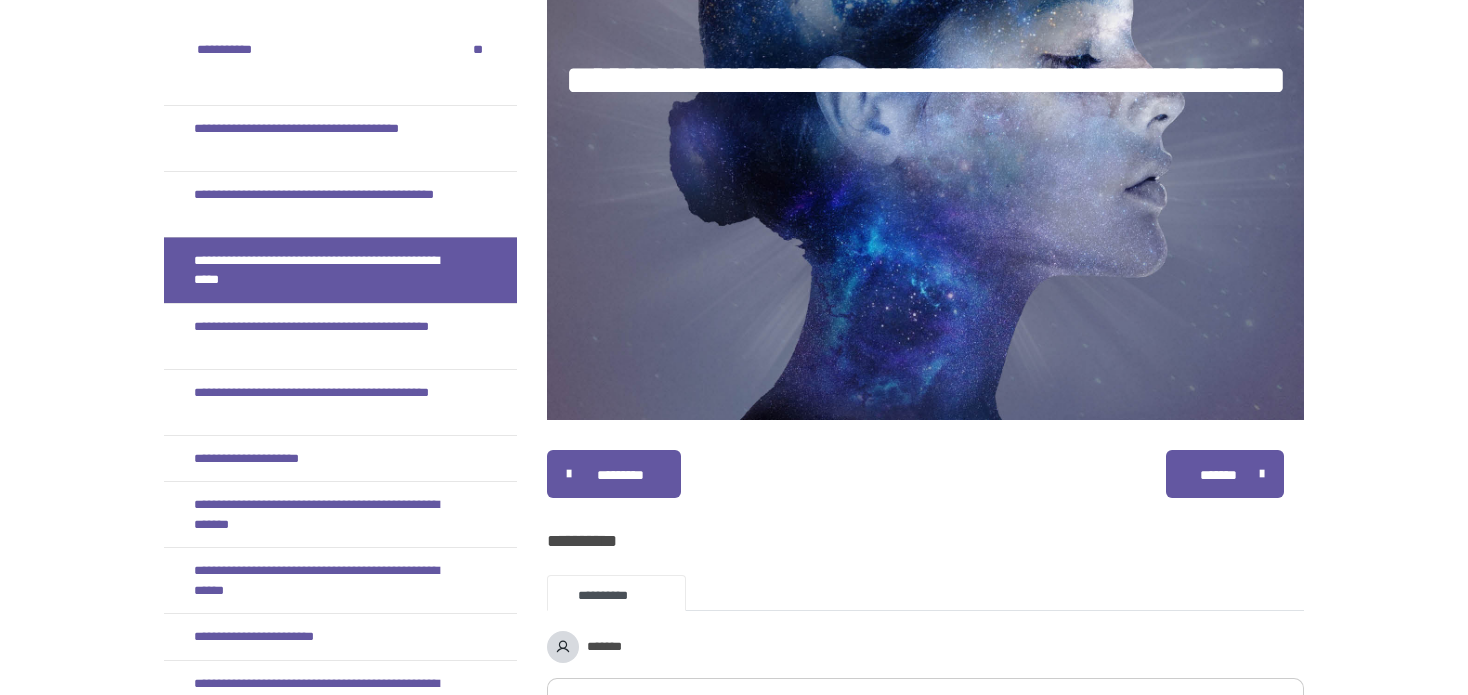 click at bounding box center [925, 120] 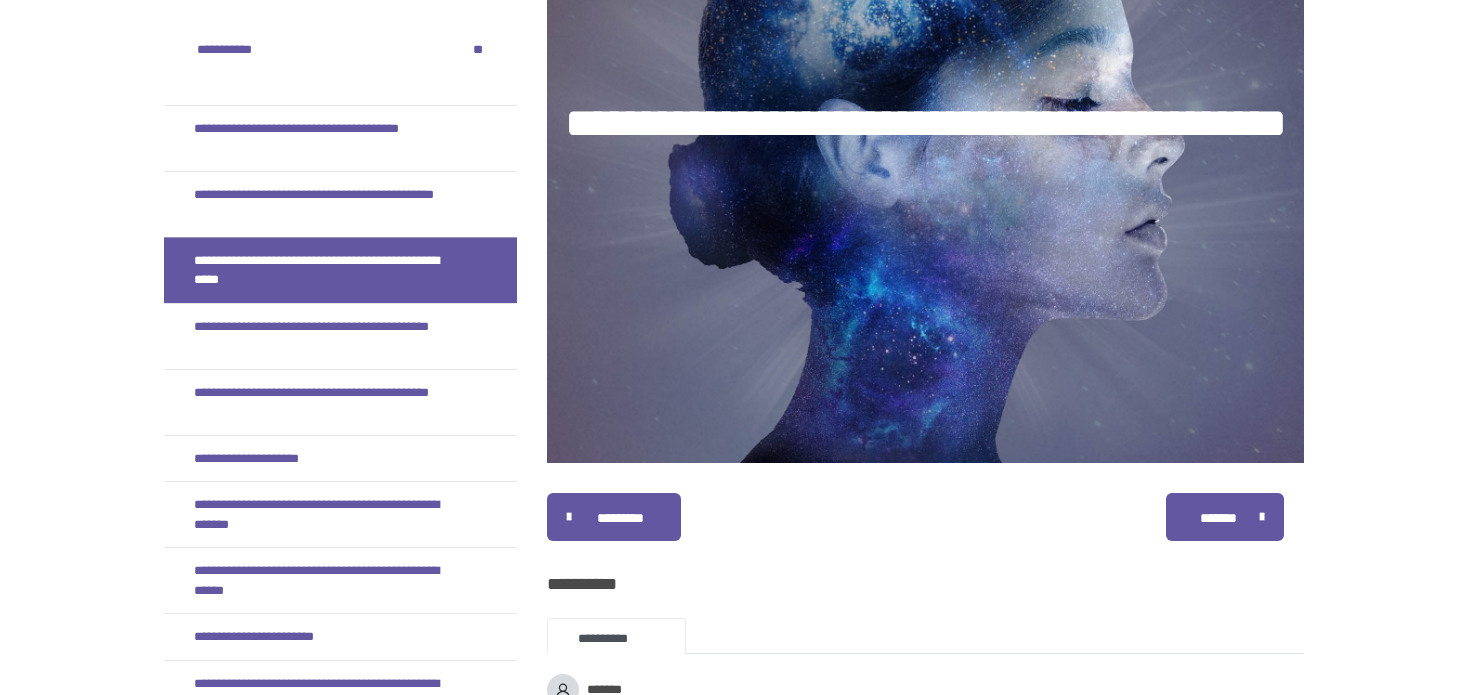 scroll, scrollTop: 600, scrollLeft: 0, axis: vertical 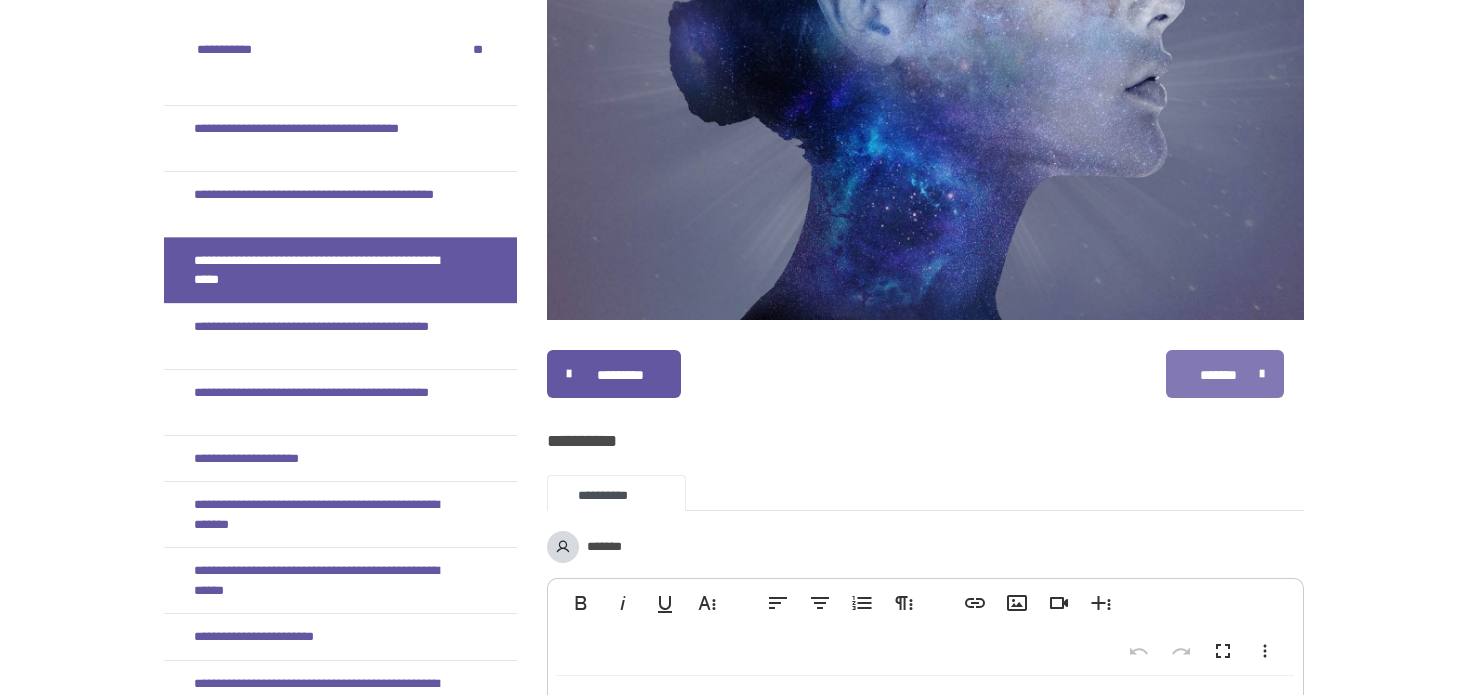click on "*******" at bounding box center [1225, 374] 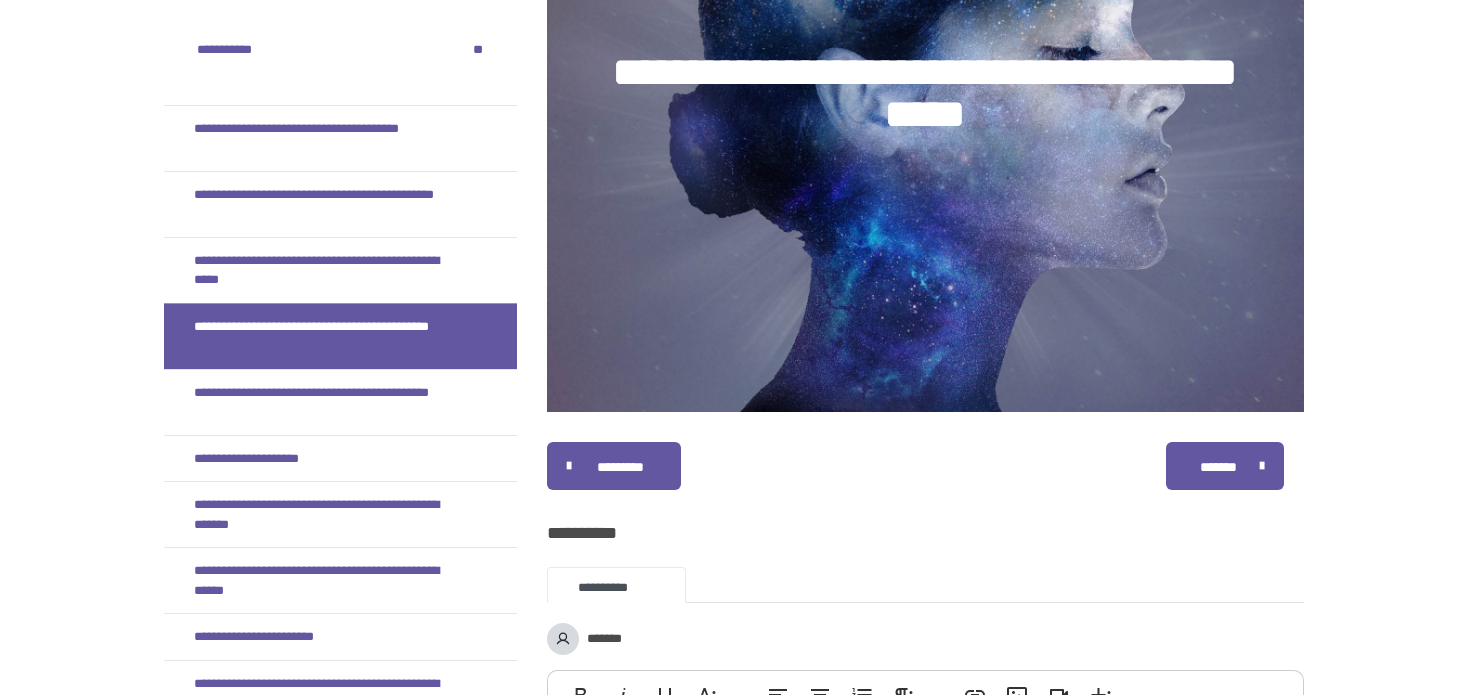 scroll, scrollTop: 400, scrollLeft: 0, axis: vertical 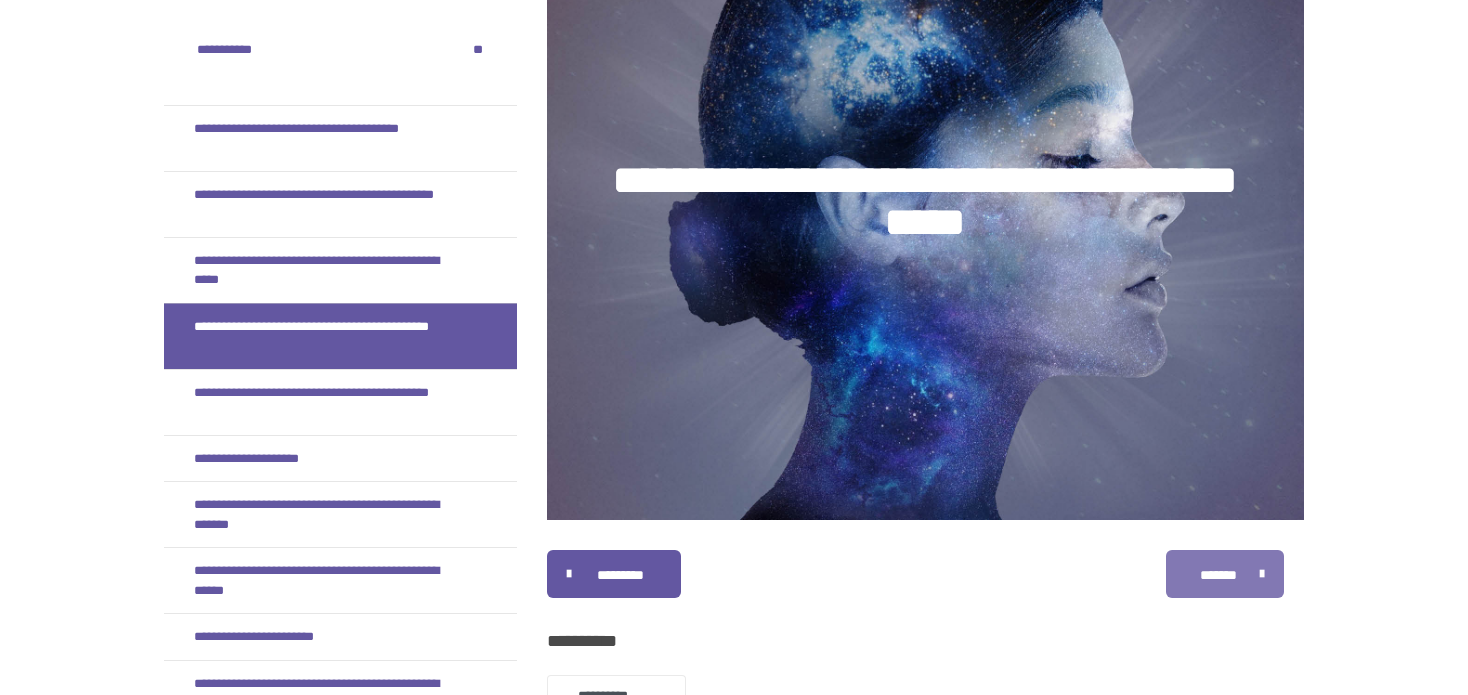 click at bounding box center [1257, 574] 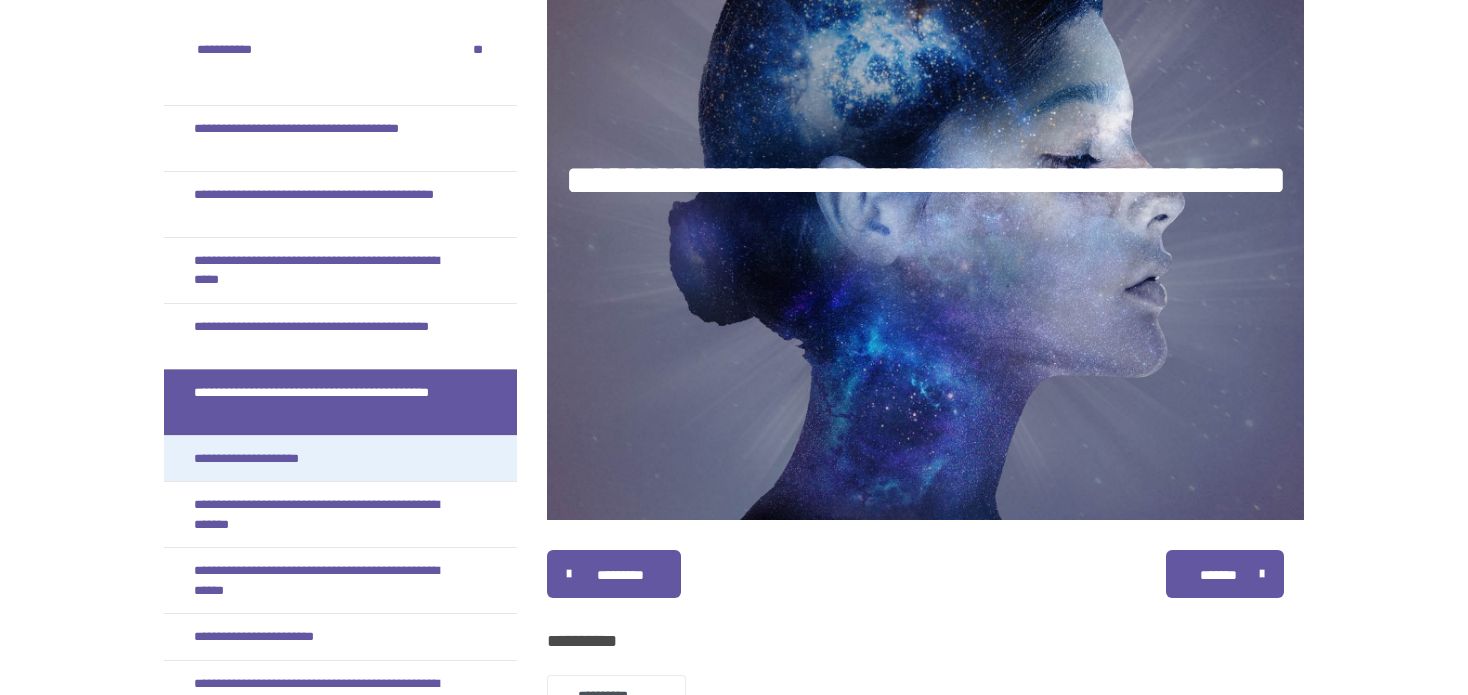 click on "**********" at bounding box center [271, 459] 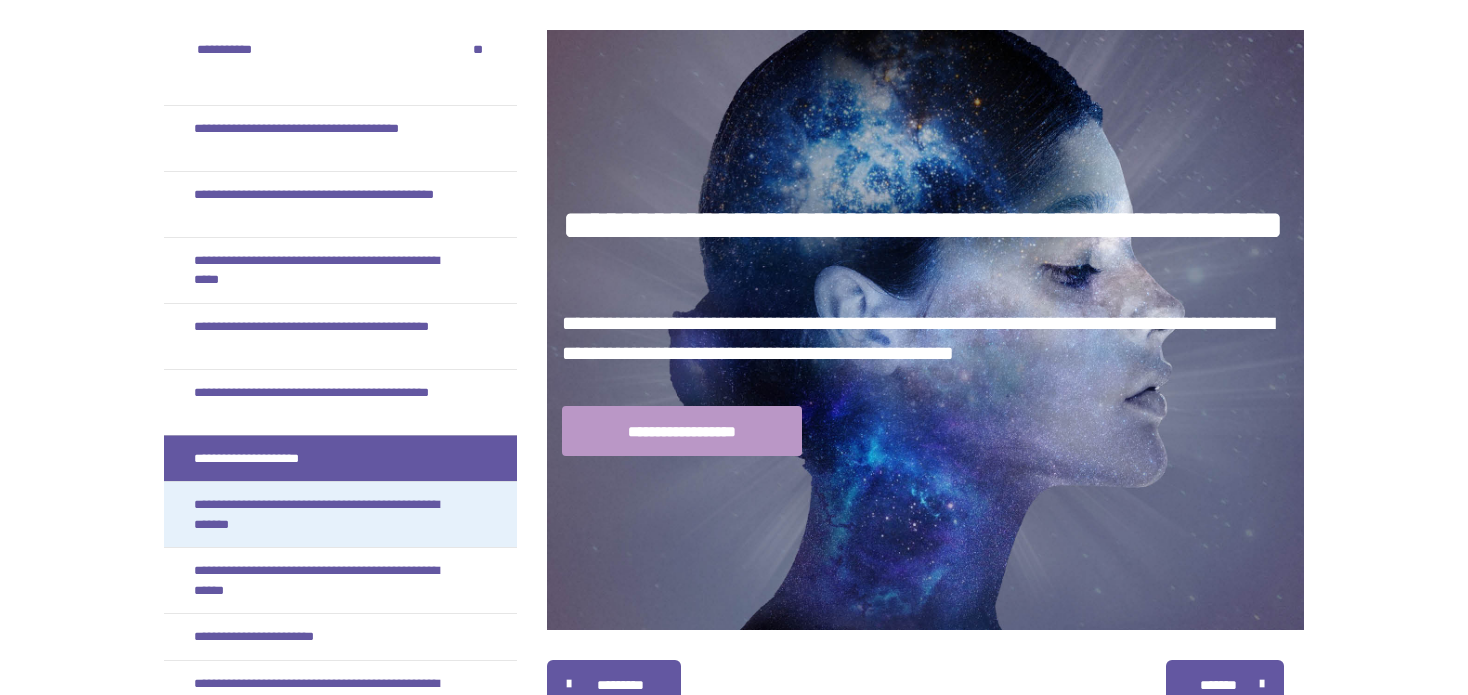 click on "**********" at bounding box center (325, 514) 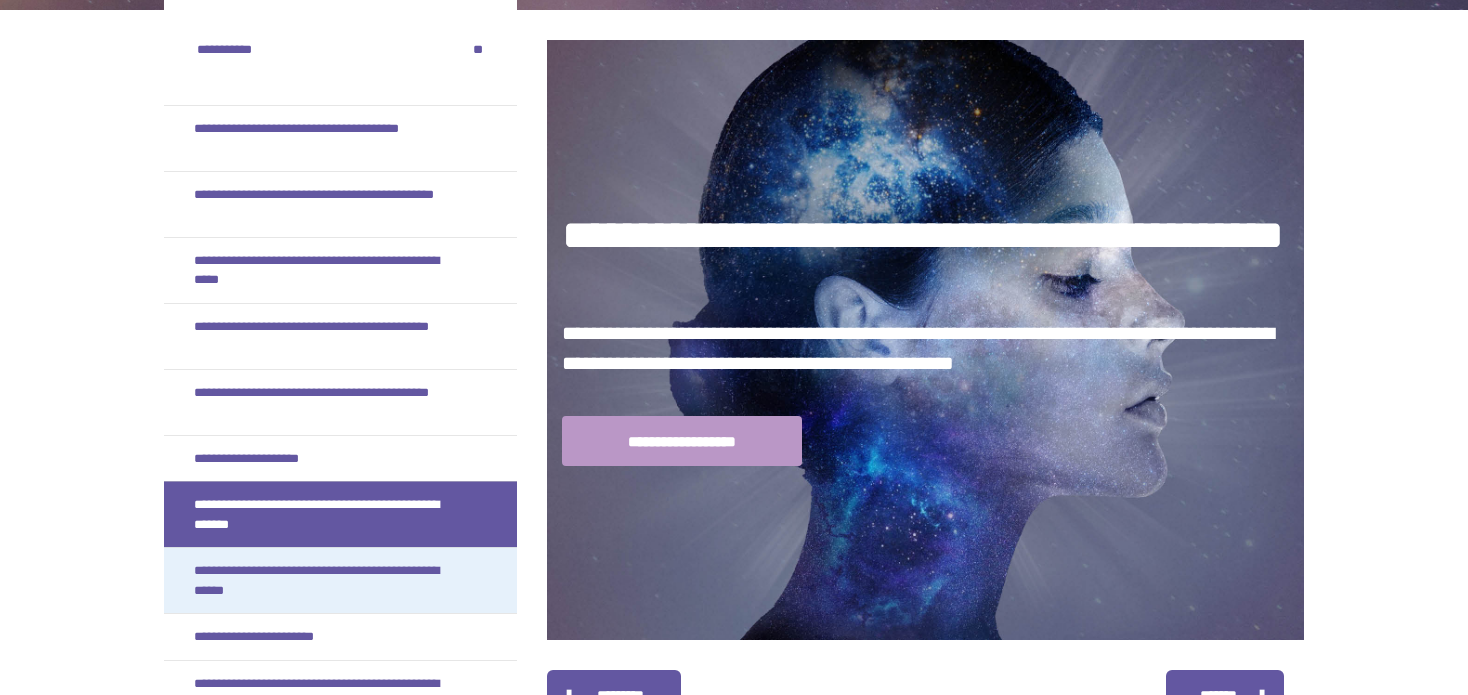 click on "**********" at bounding box center (325, 580) 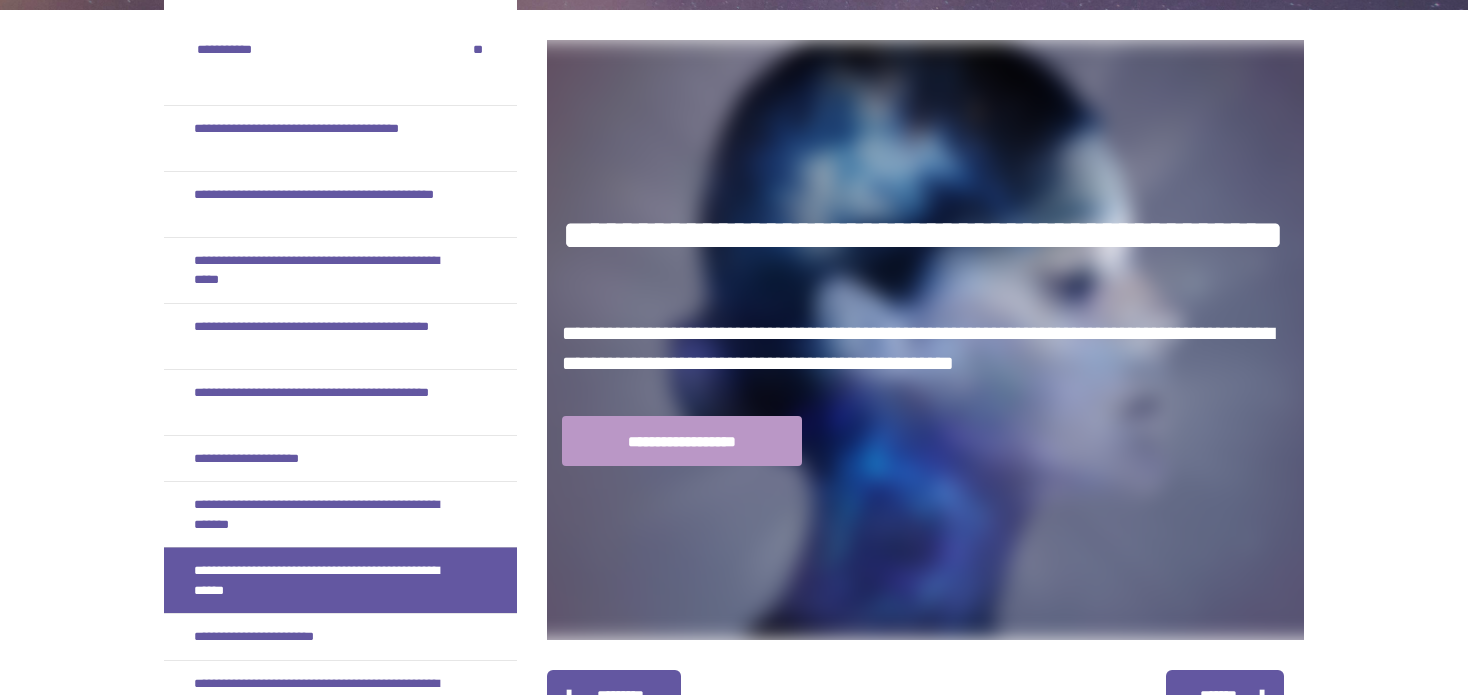 click on "**********" at bounding box center [325, 580] 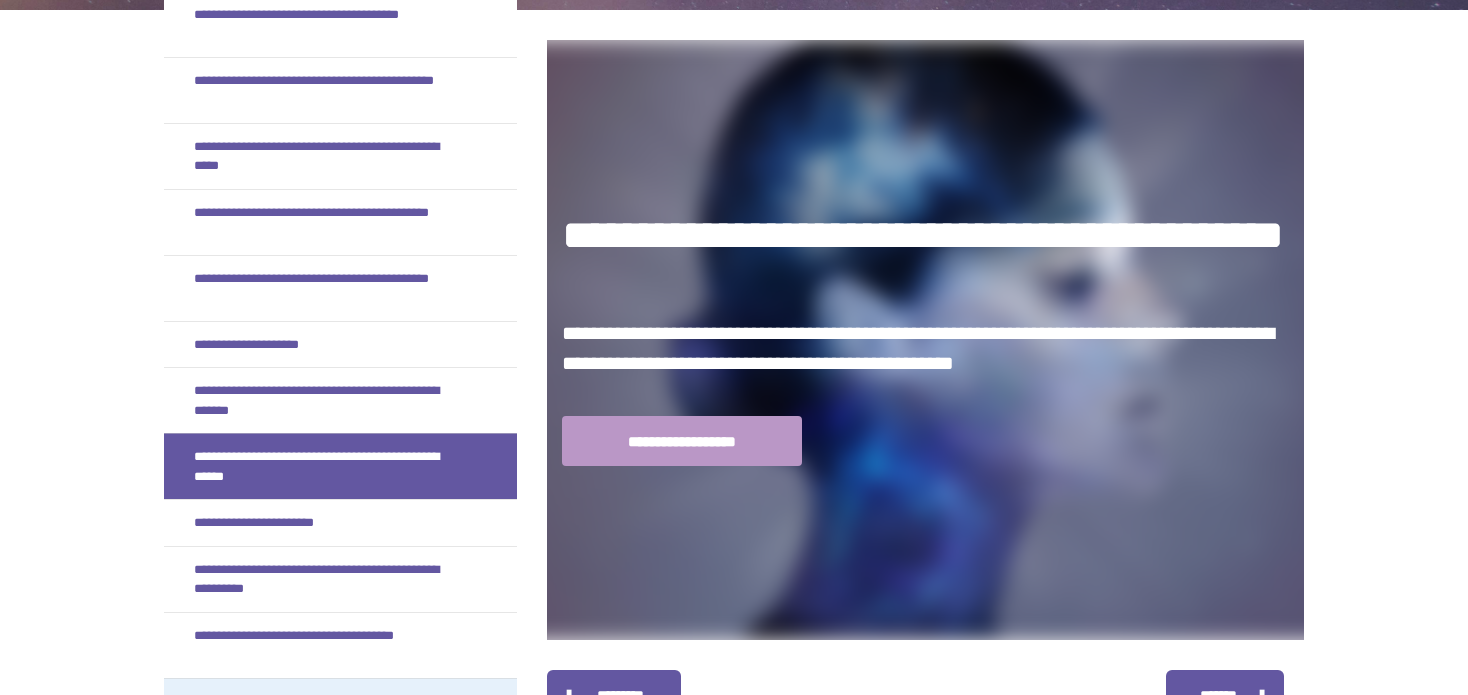 scroll, scrollTop: 300, scrollLeft: 0, axis: vertical 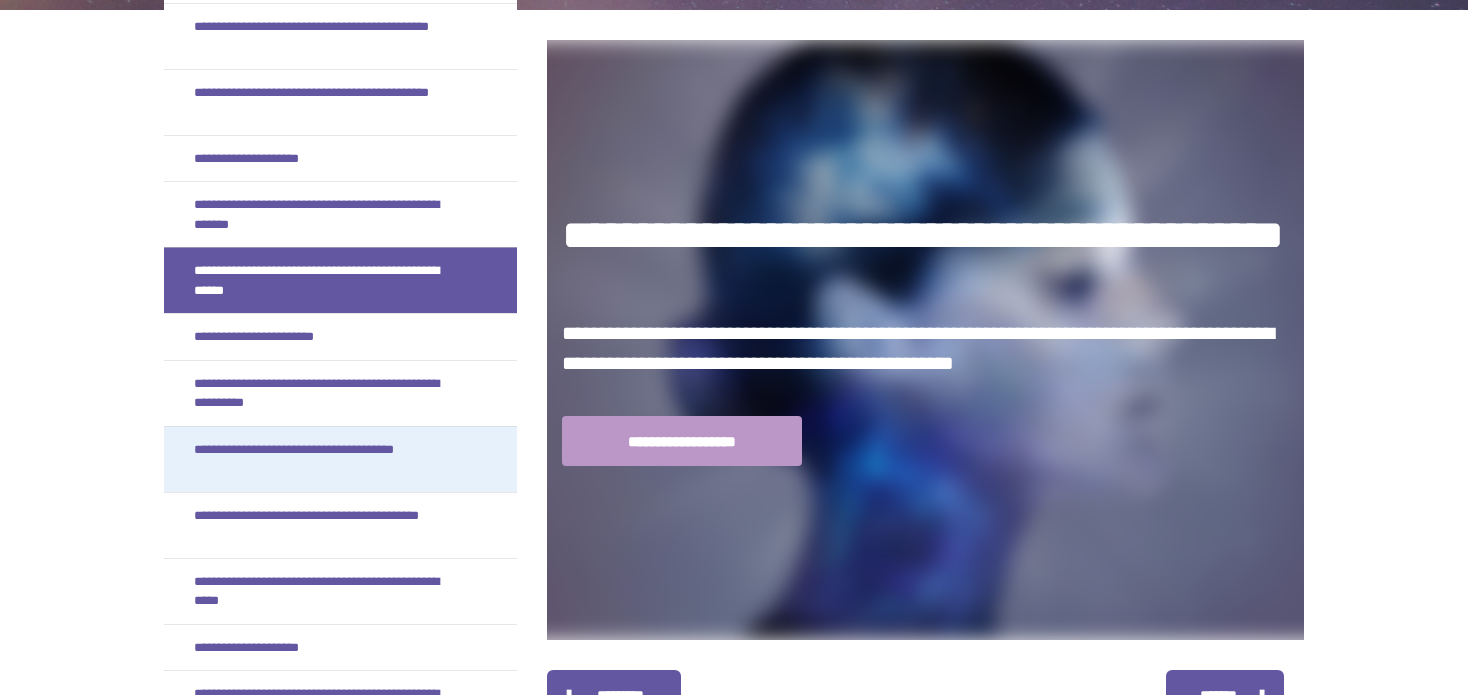 click on "**********" at bounding box center (325, 459) 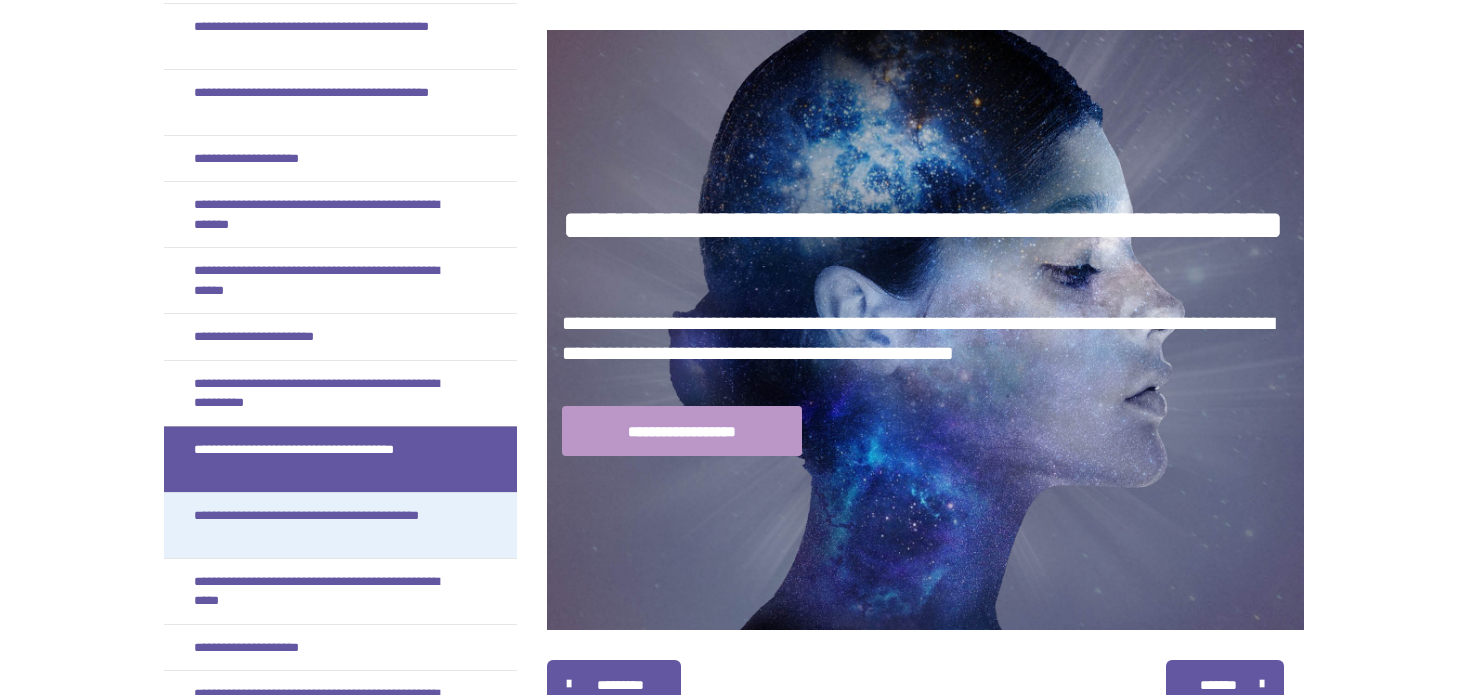 click on "**********" at bounding box center [325, 525] 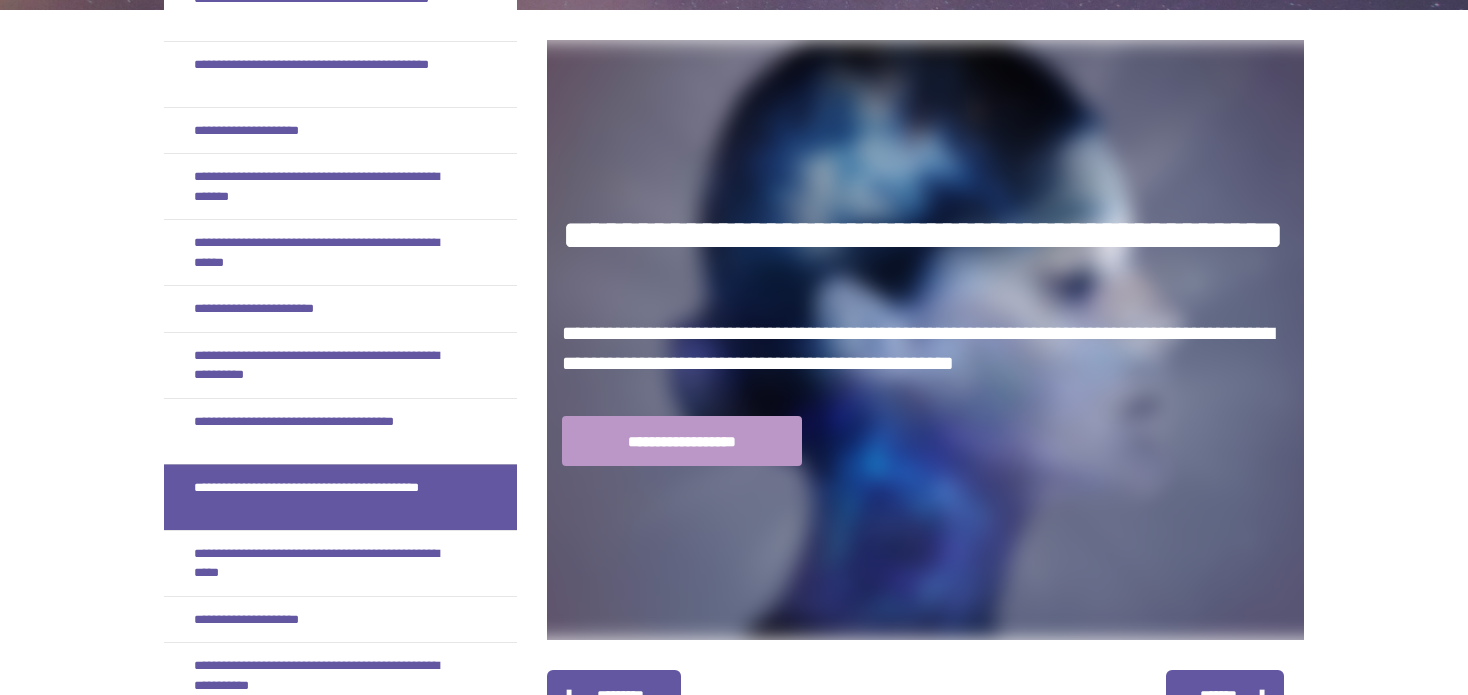 scroll, scrollTop: 332, scrollLeft: 0, axis: vertical 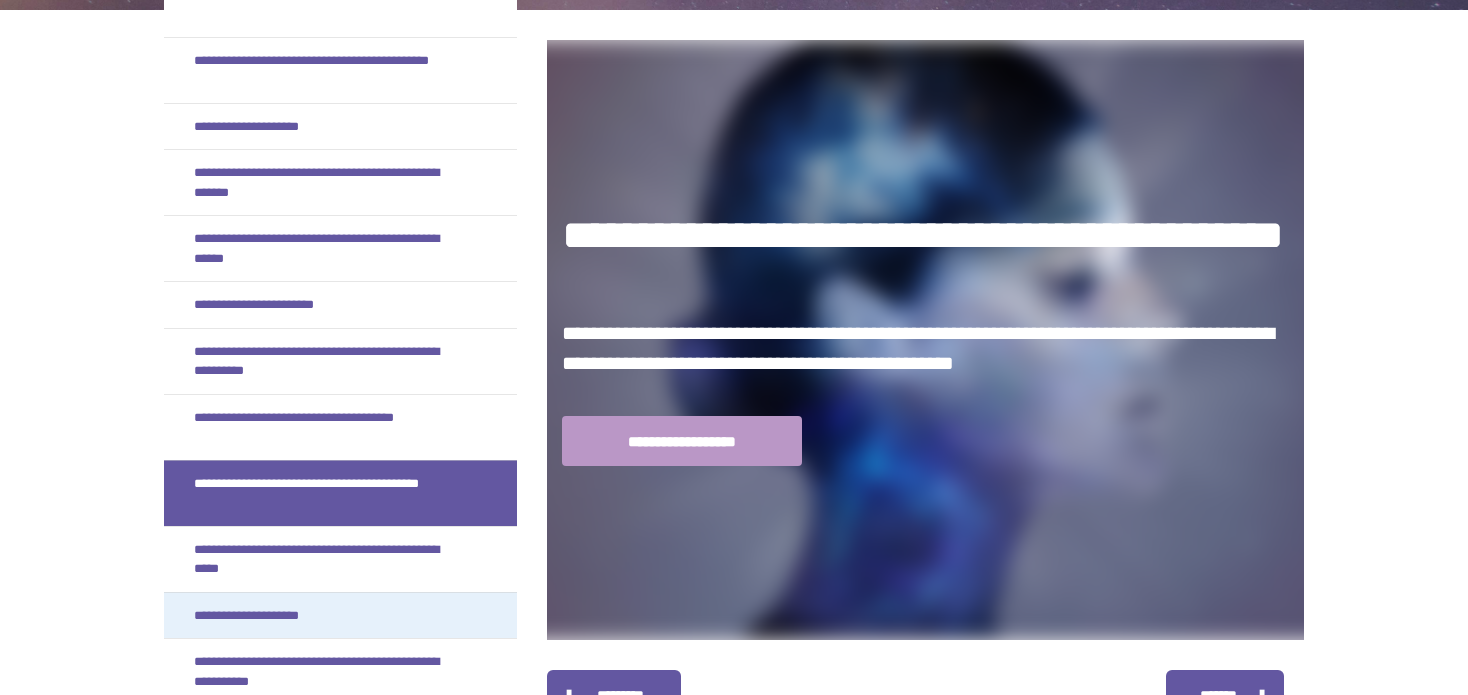 click on "**********" at bounding box center (264, 616) 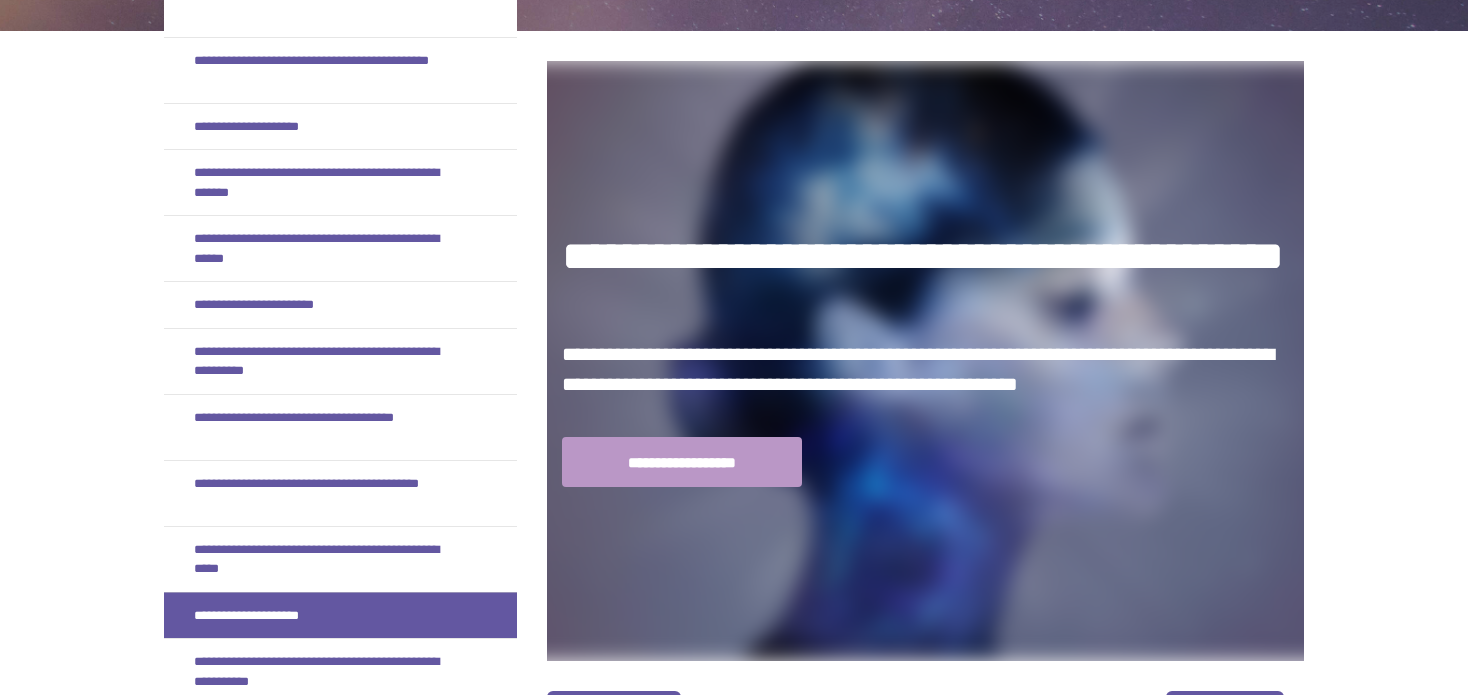scroll, scrollTop: 67, scrollLeft: 0, axis: vertical 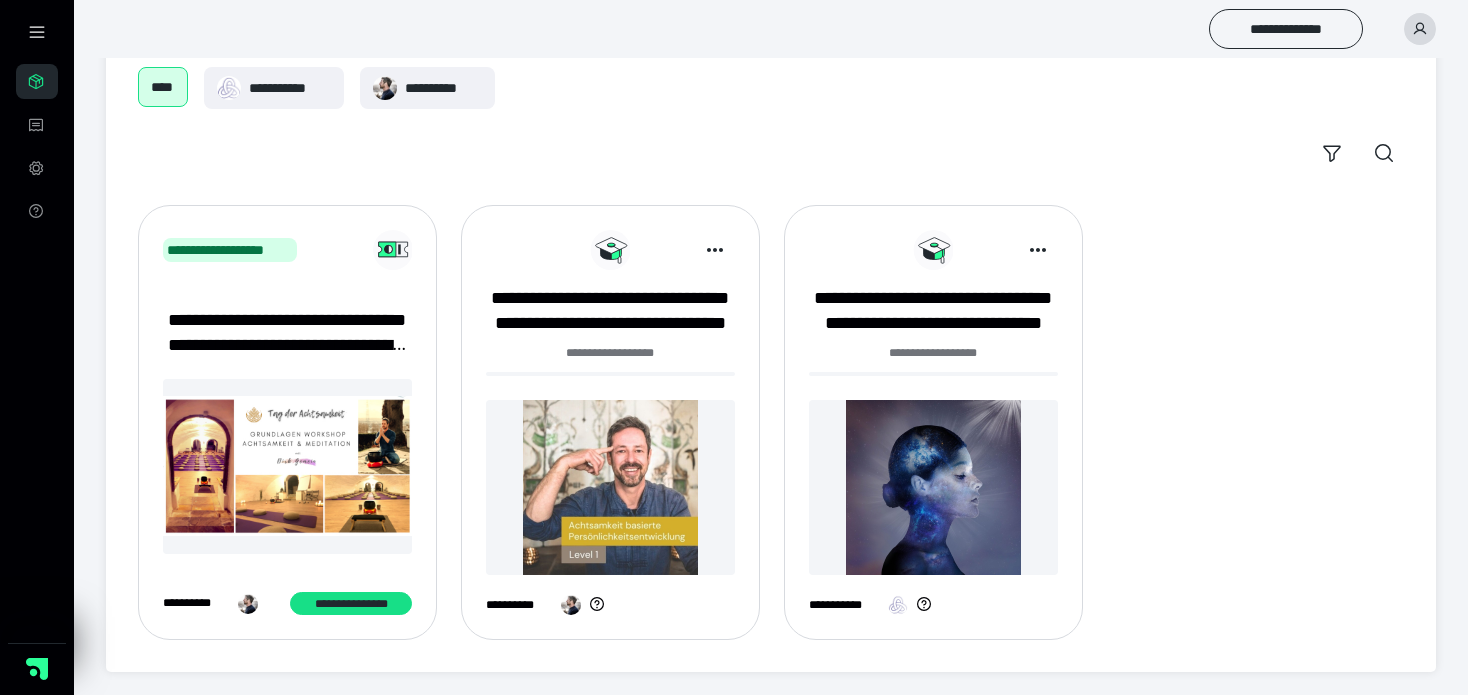 click at bounding box center (610, 487) 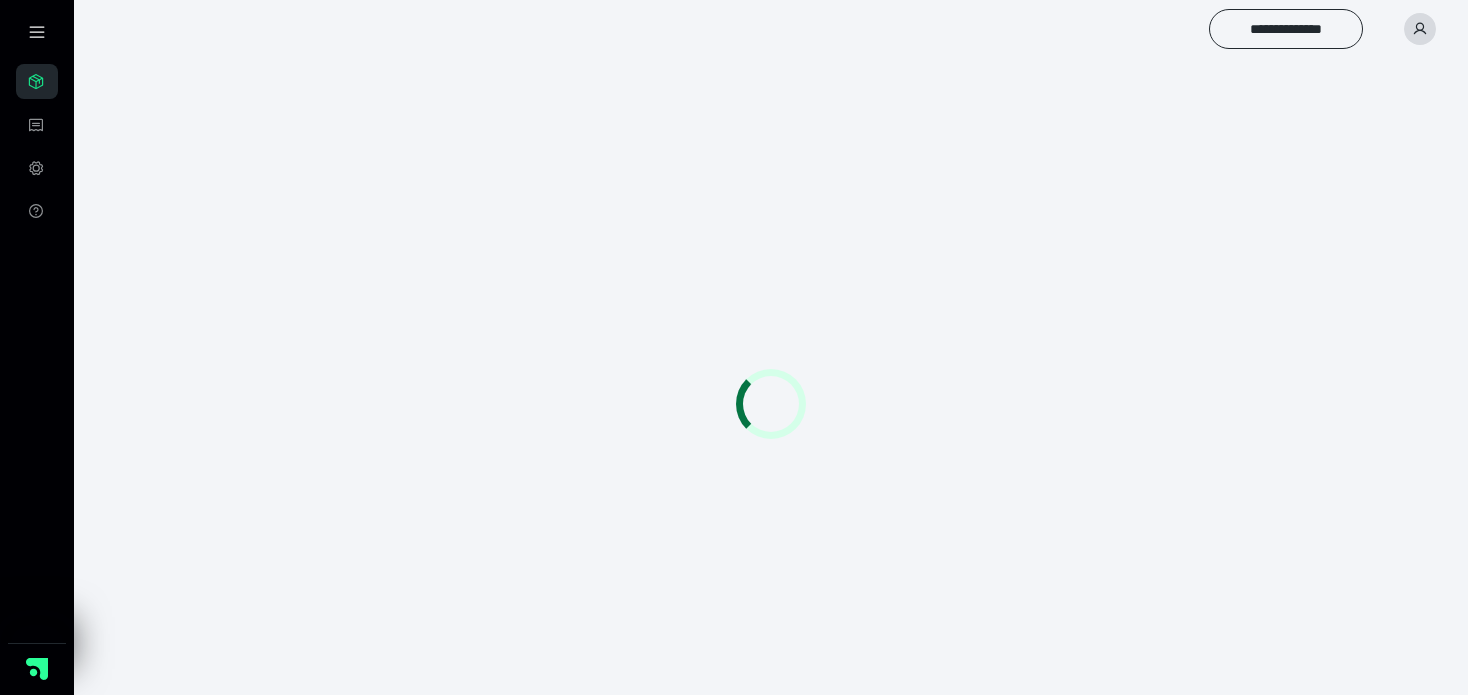 scroll, scrollTop: 0, scrollLeft: 0, axis: both 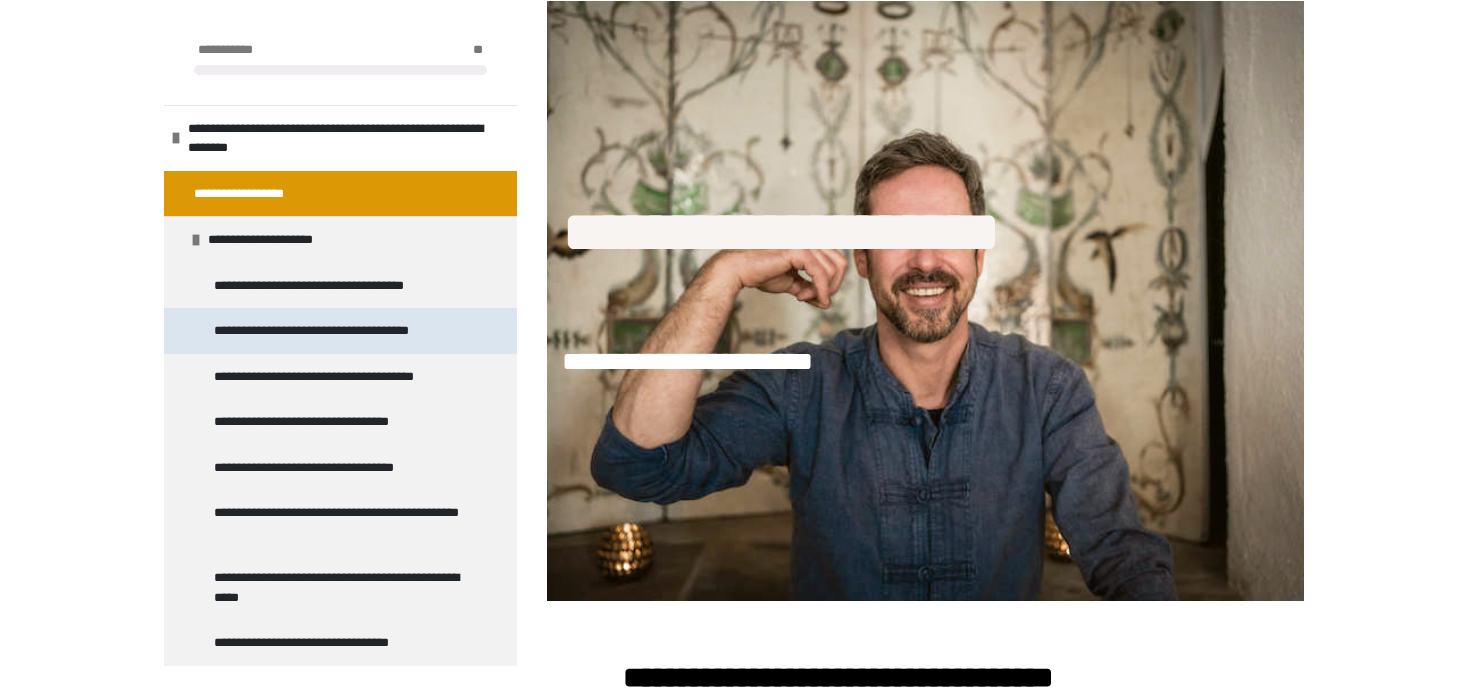 click on "**********" at bounding box center [332, 331] 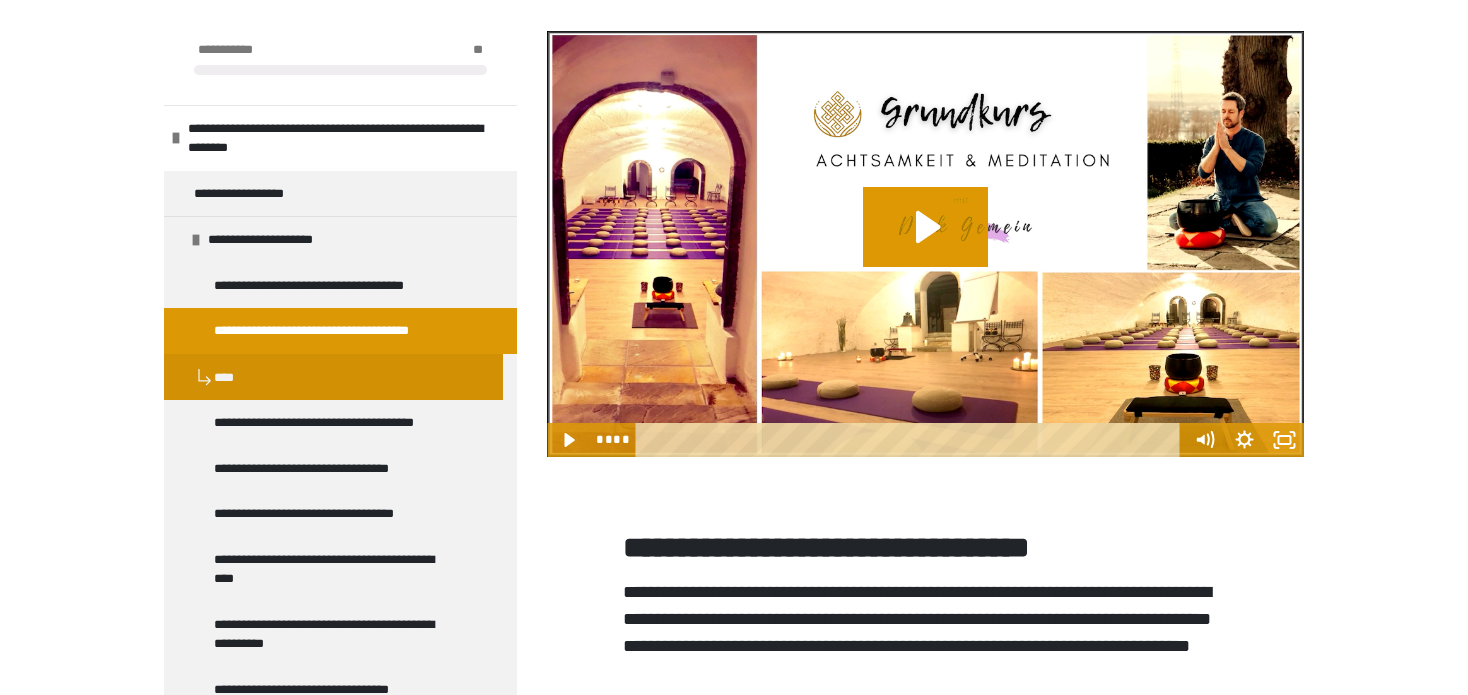scroll, scrollTop: 960, scrollLeft: 0, axis: vertical 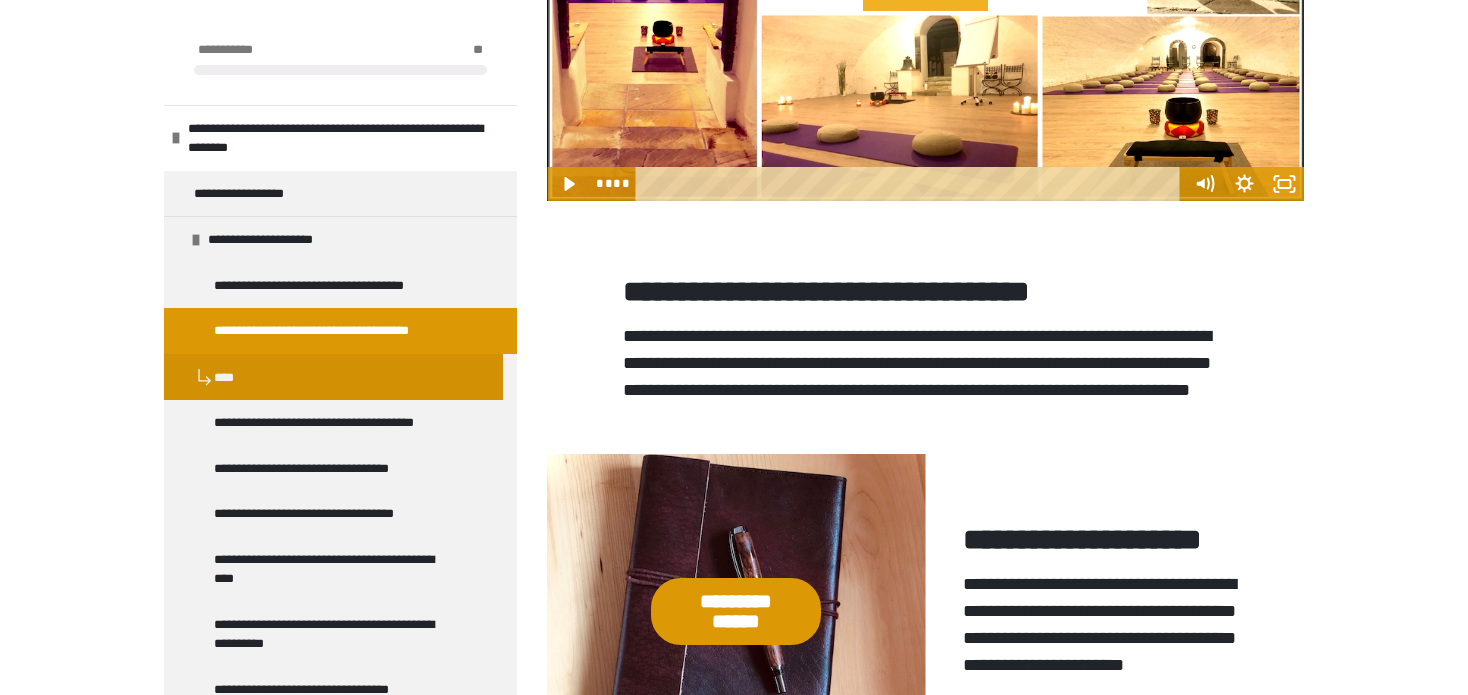 drag, startPoint x: 963, startPoint y: 37, endPoint x: 971, endPoint y: 52, distance: 17 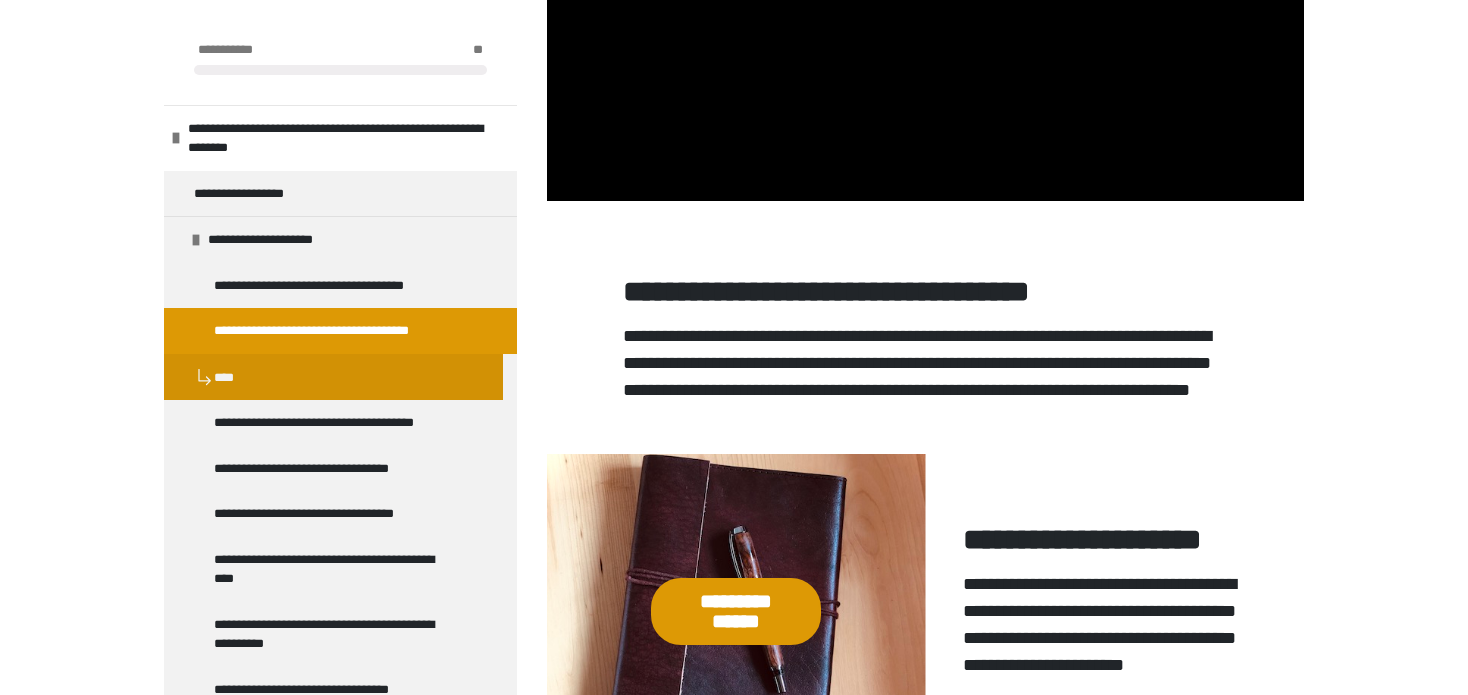 click on "**********" at bounding box center [734, 912] 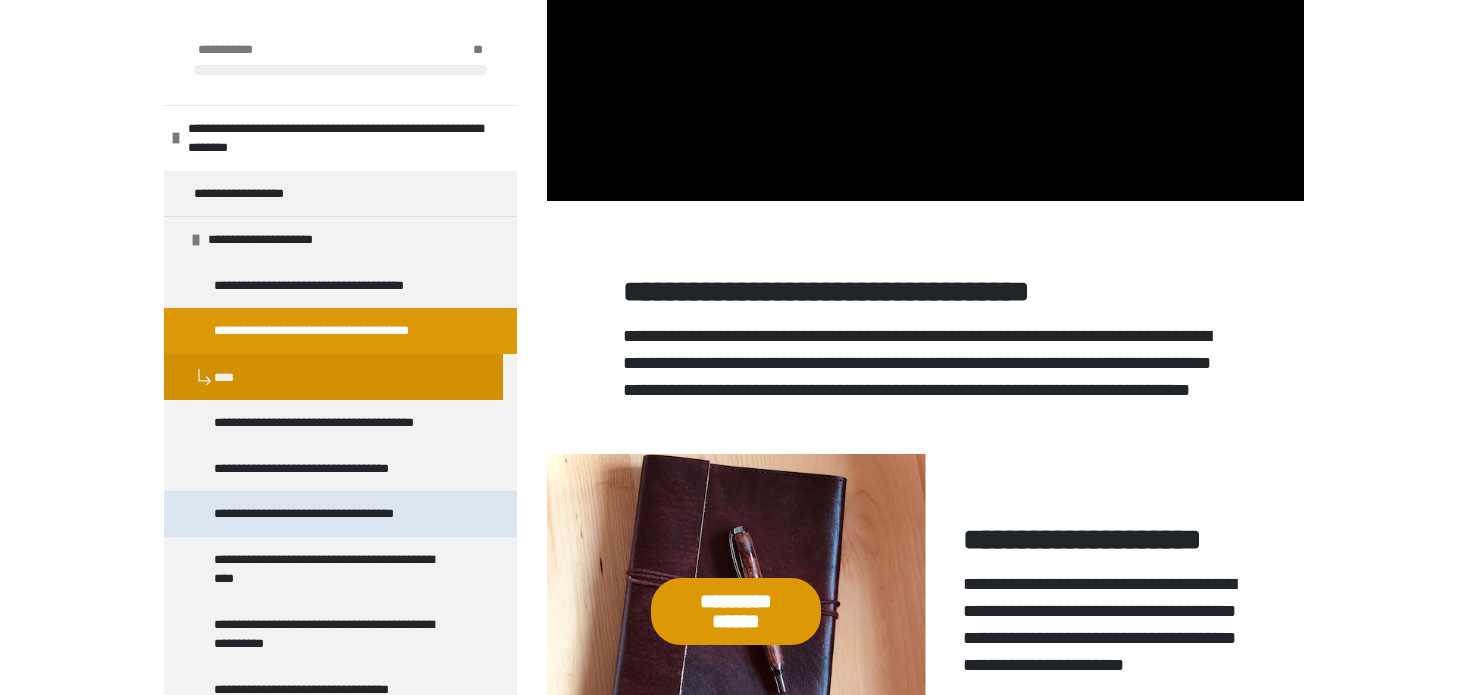 click on "**********" at bounding box center [319, 514] 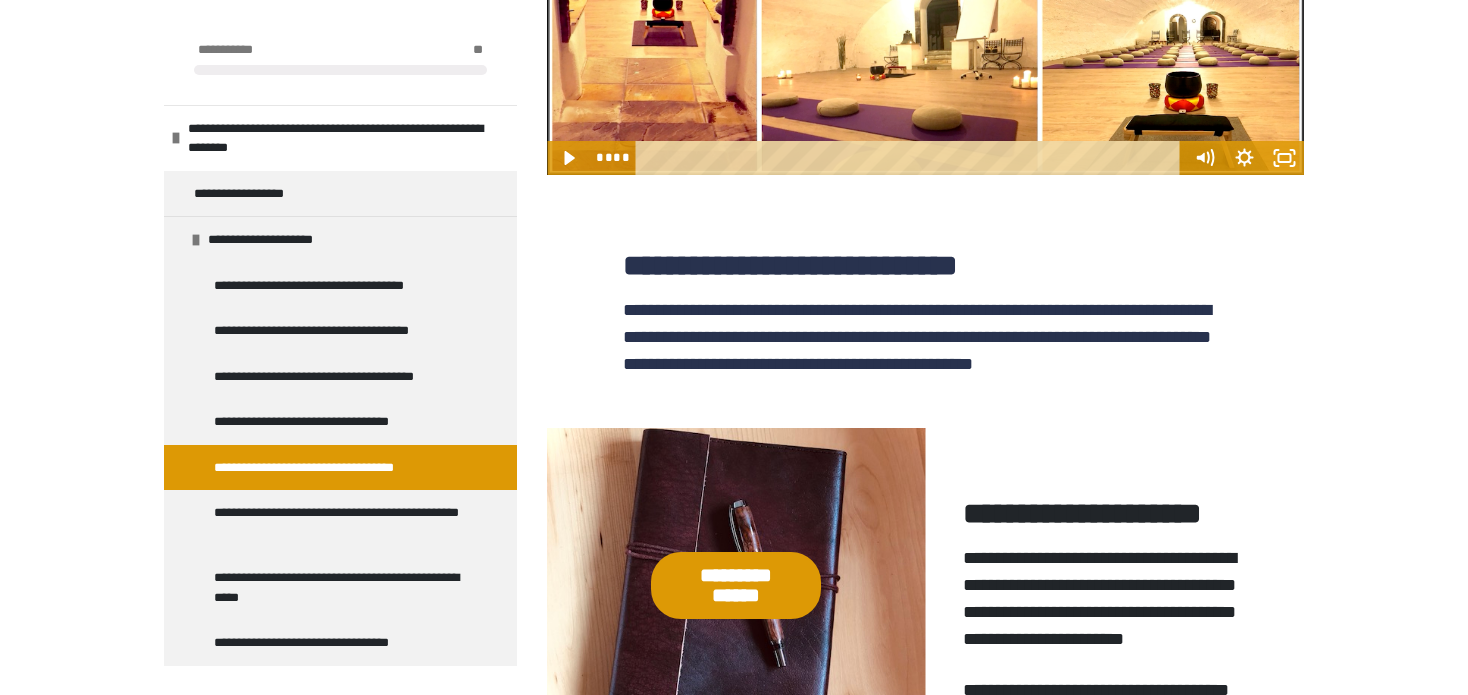 scroll, scrollTop: 1160, scrollLeft: 0, axis: vertical 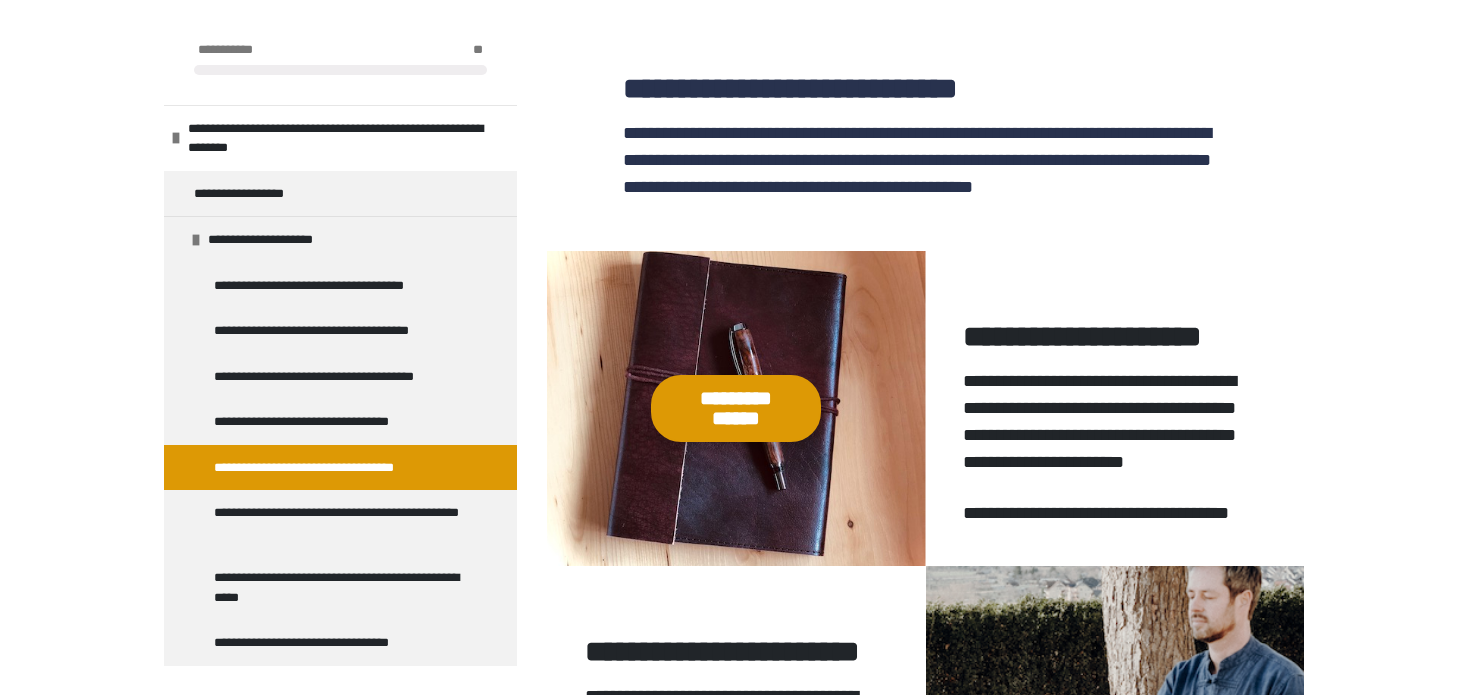 click on "**********" at bounding box center (736, 408) 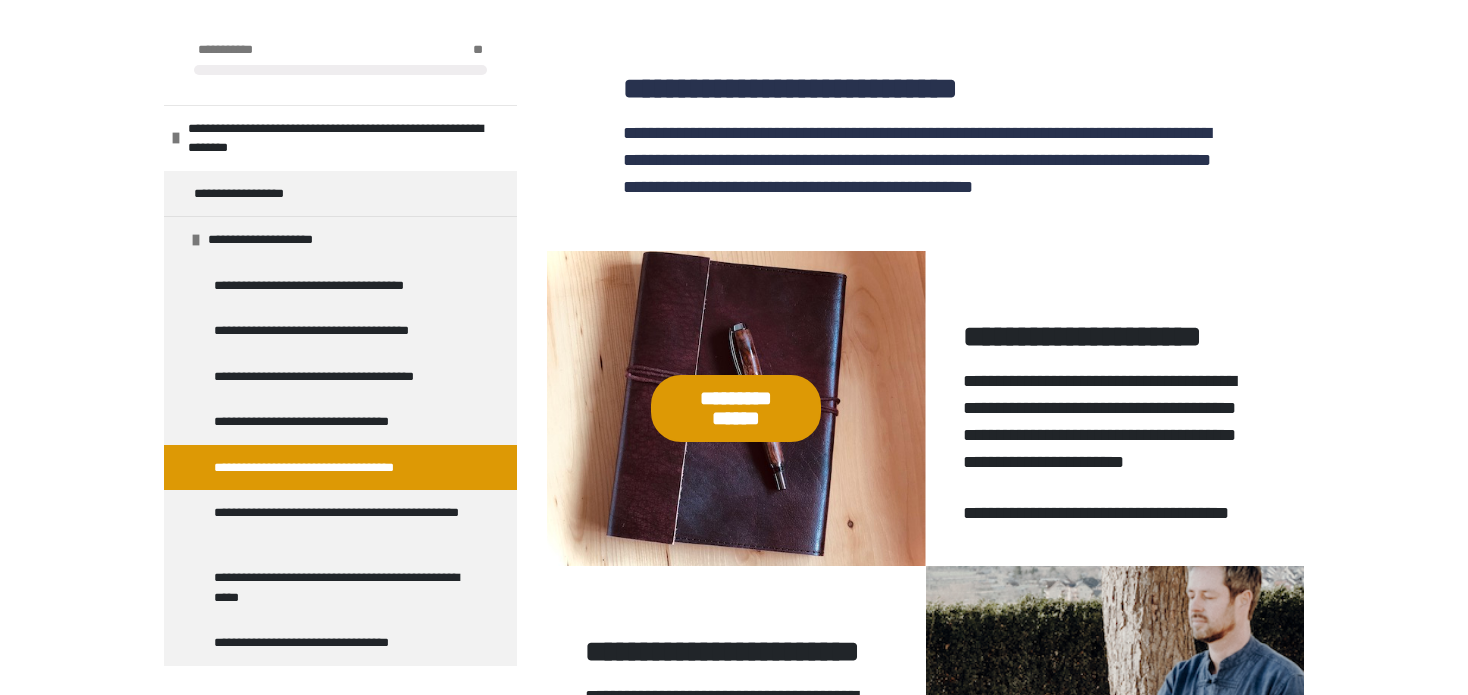 click on "**********" at bounding box center (734, 770) 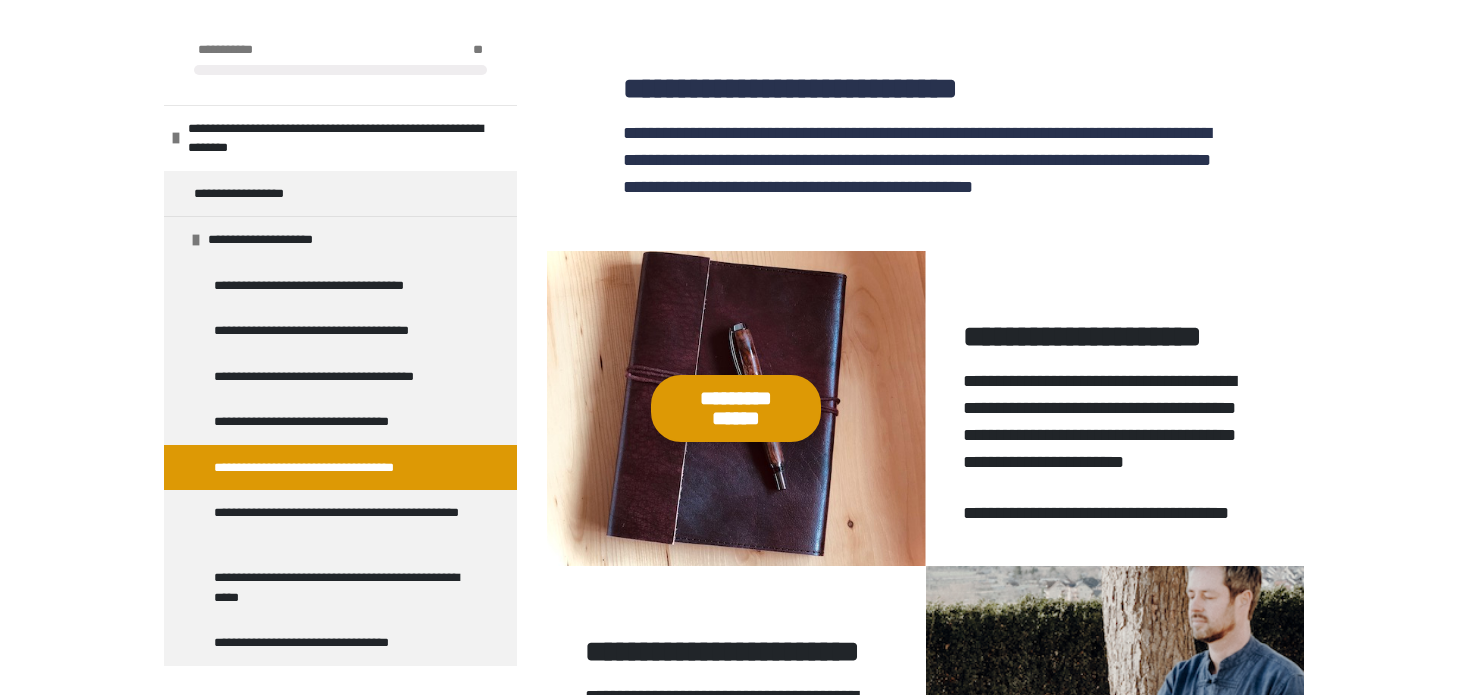 click on "**********" at bounding box center (736, 408) 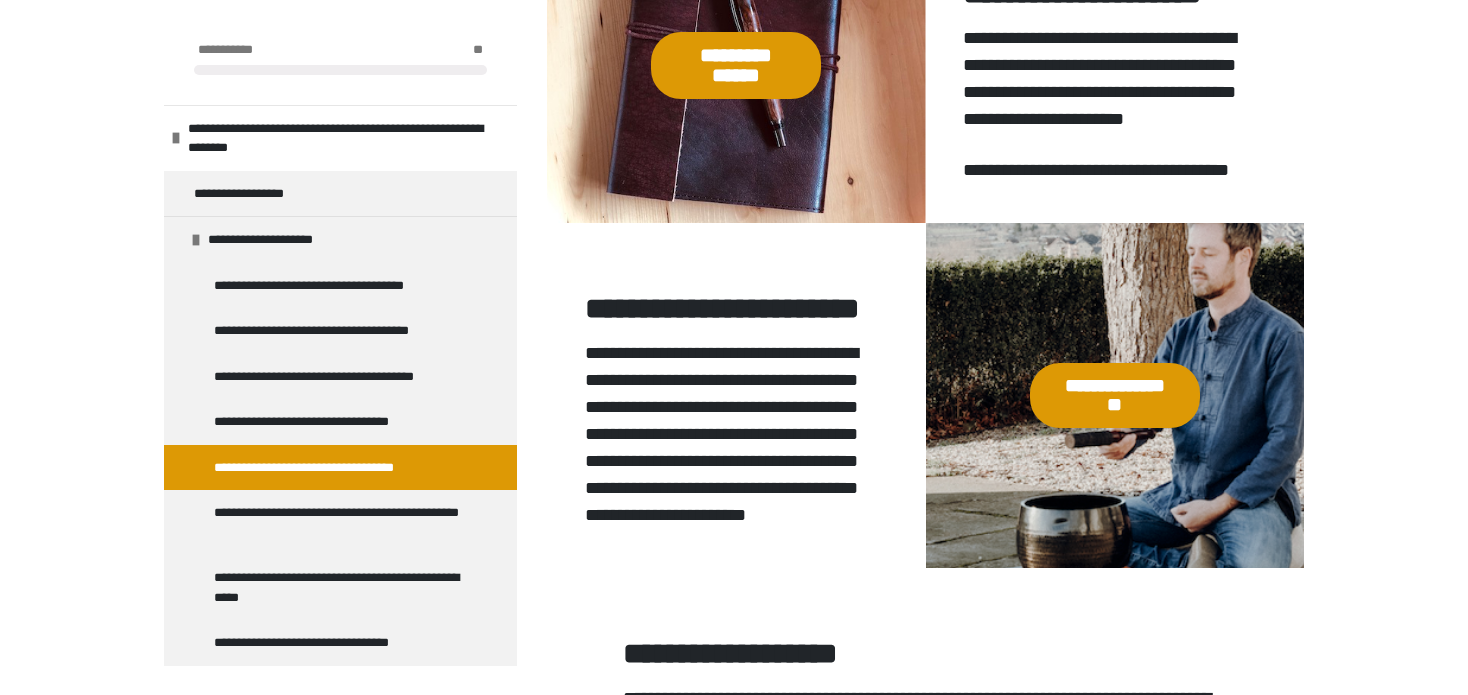 scroll, scrollTop: 1660, scrollLeft: 0, axis: vertical 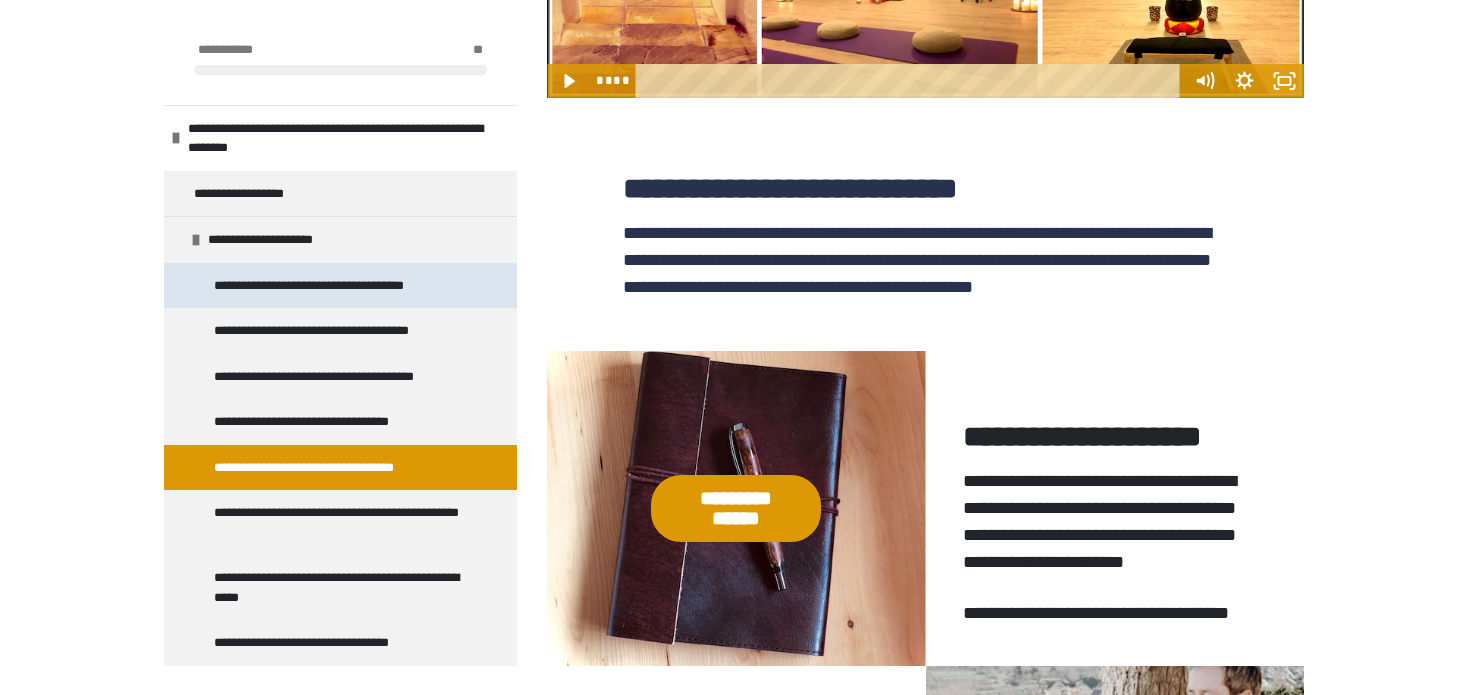 drag, startPoint x: 369, startPoint y: 289, endPoint x: 409, endPoint y: 296, distance: 40.60788 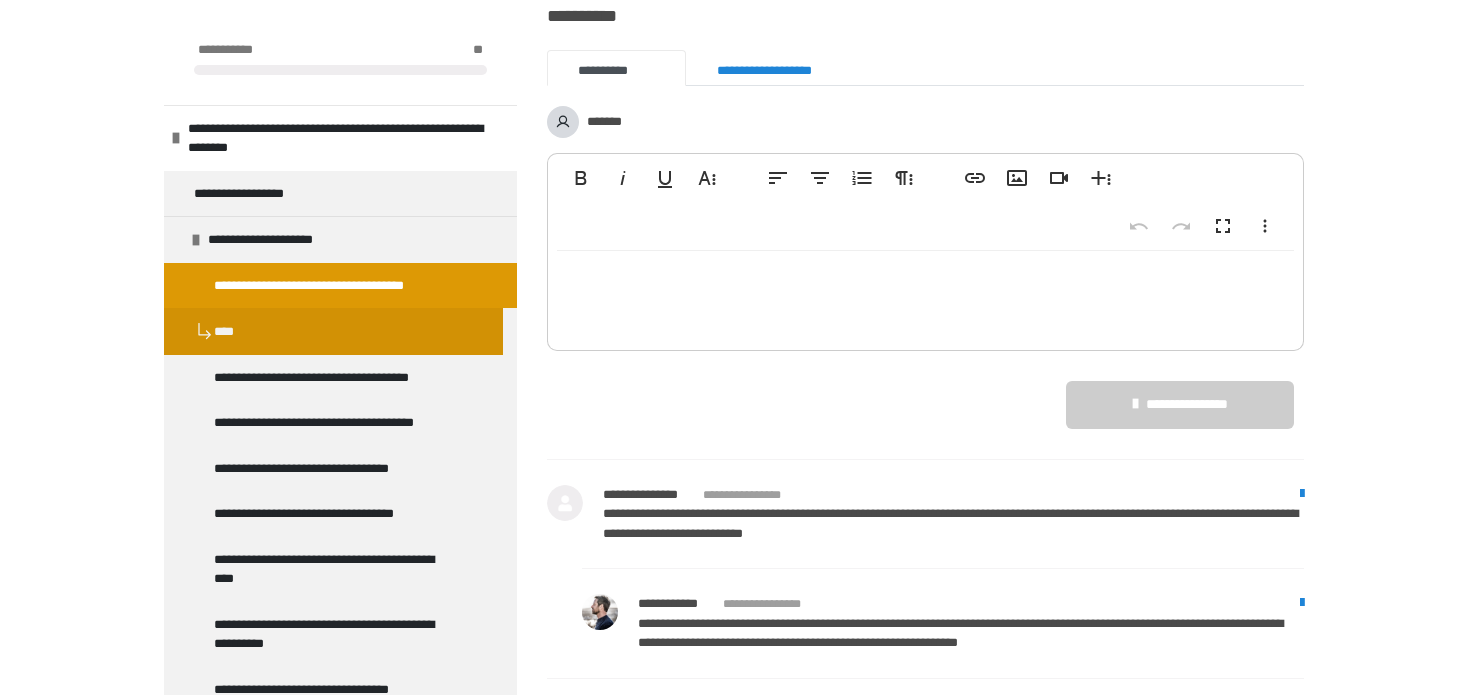 scroll, scrollTop: 2160, scrollLeft: 0, axis: vertical 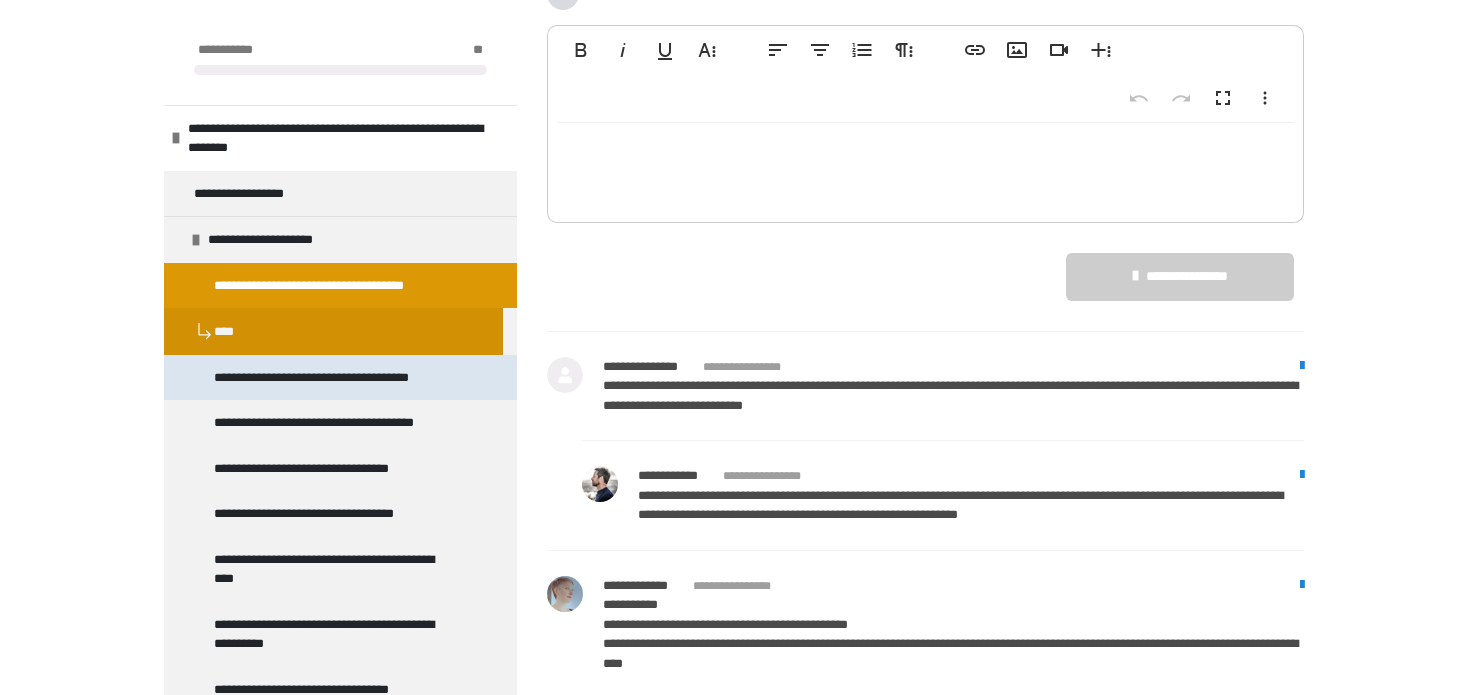 click on "**********" at bounding box center (332, 378) 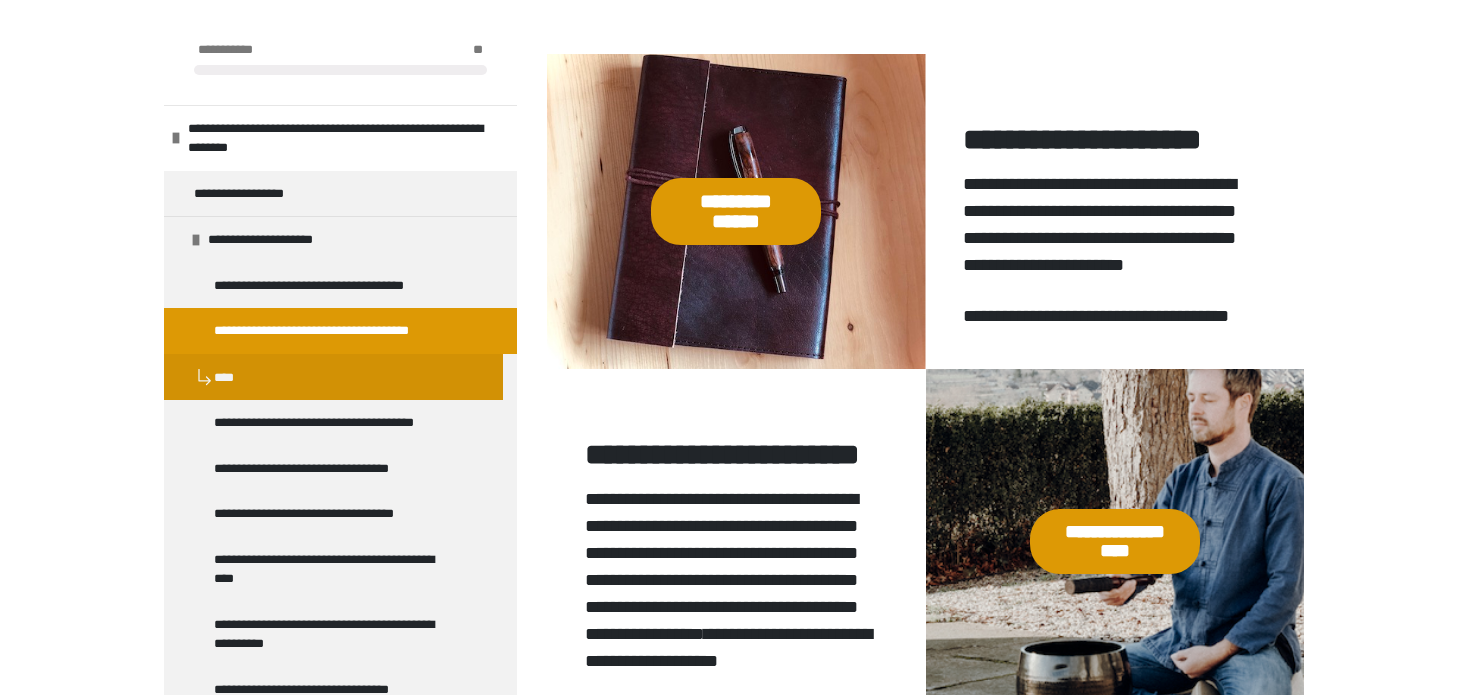 scroll, scrollTop: 1860, scrollLeft: 0, axis: vertical 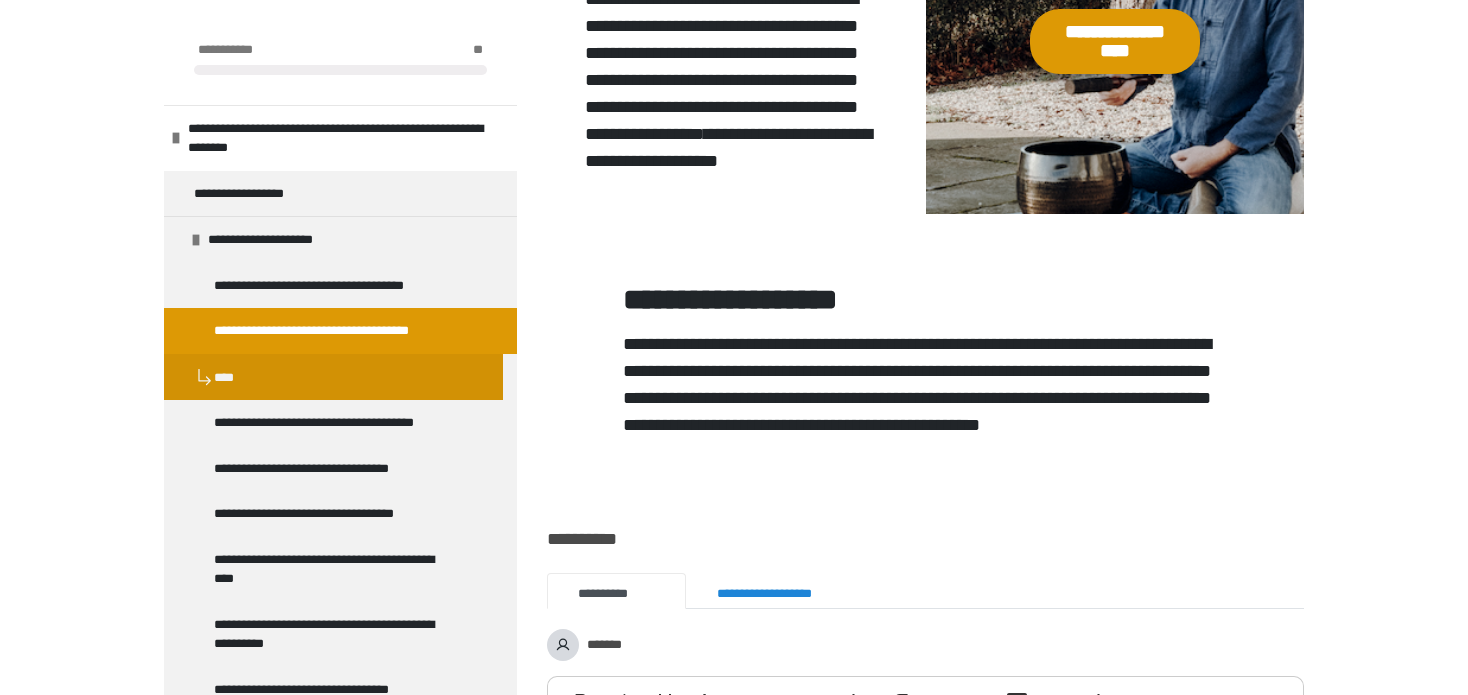 click on "**********" at bounding box center (1115, 41) 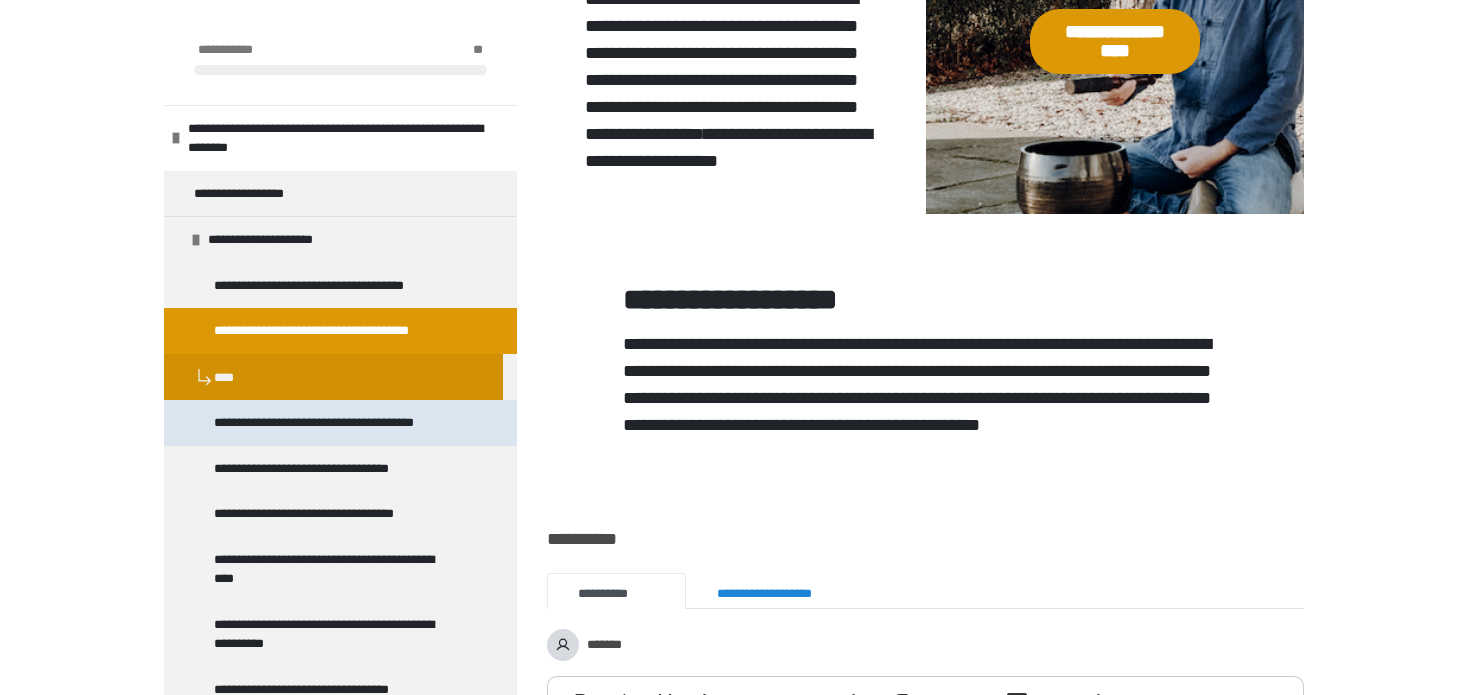 click on "**********" at bounding box center (334, 423) 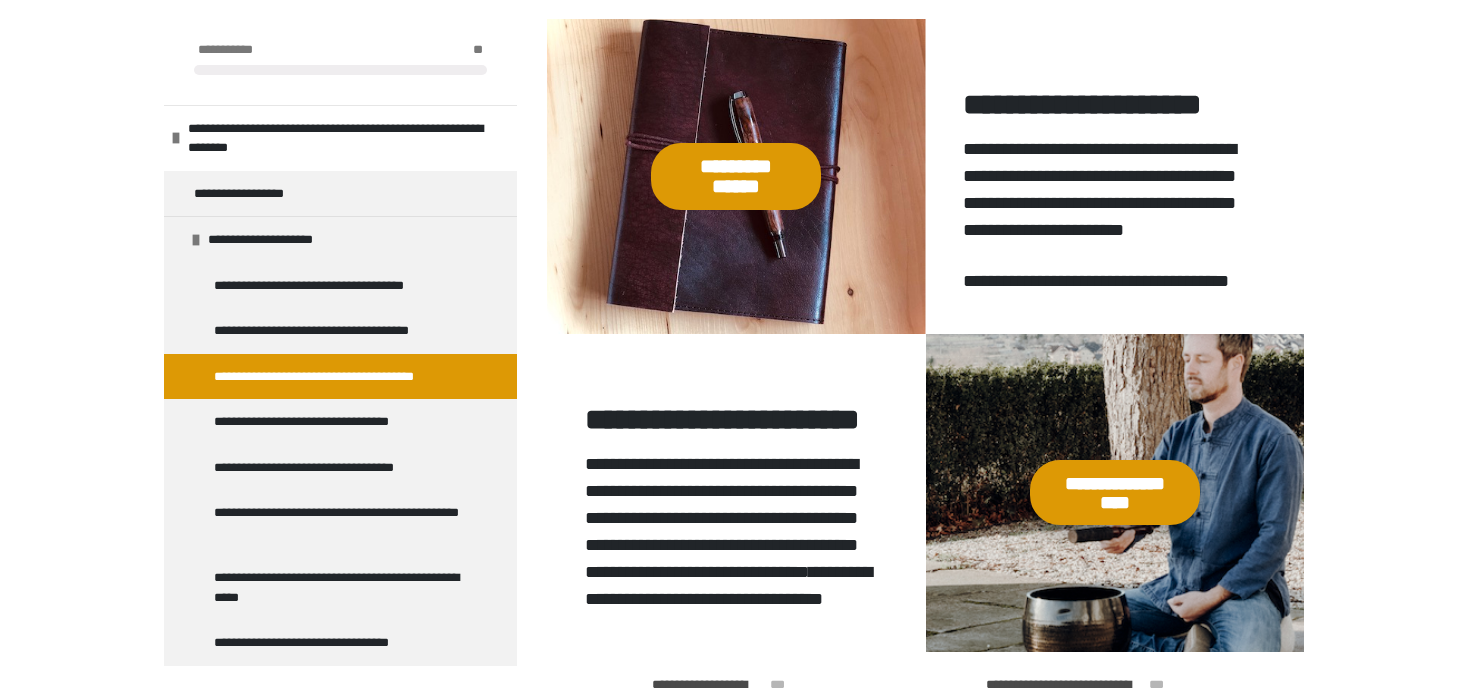 scroll, scrollTop: 1660, scrollLeft: 0, axis: vertical 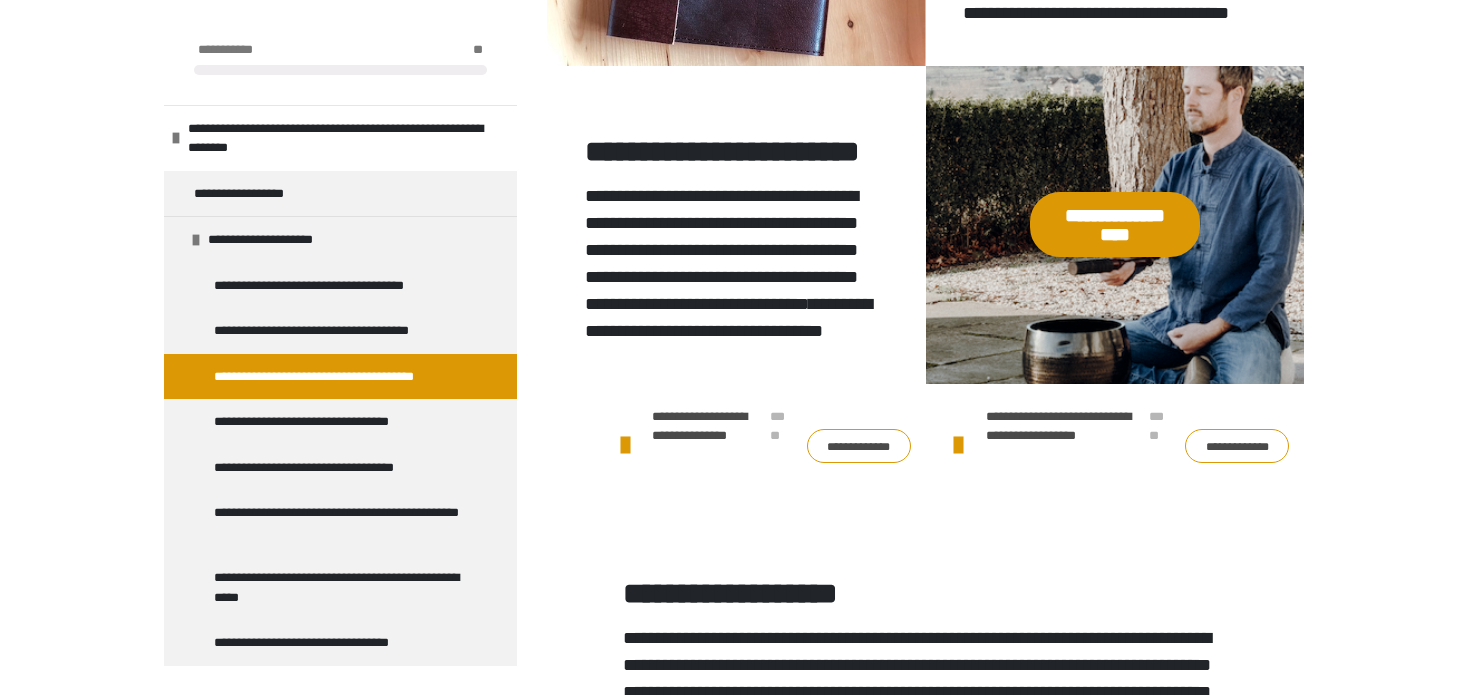 click on "**********" at bounding box center [1115, 224] 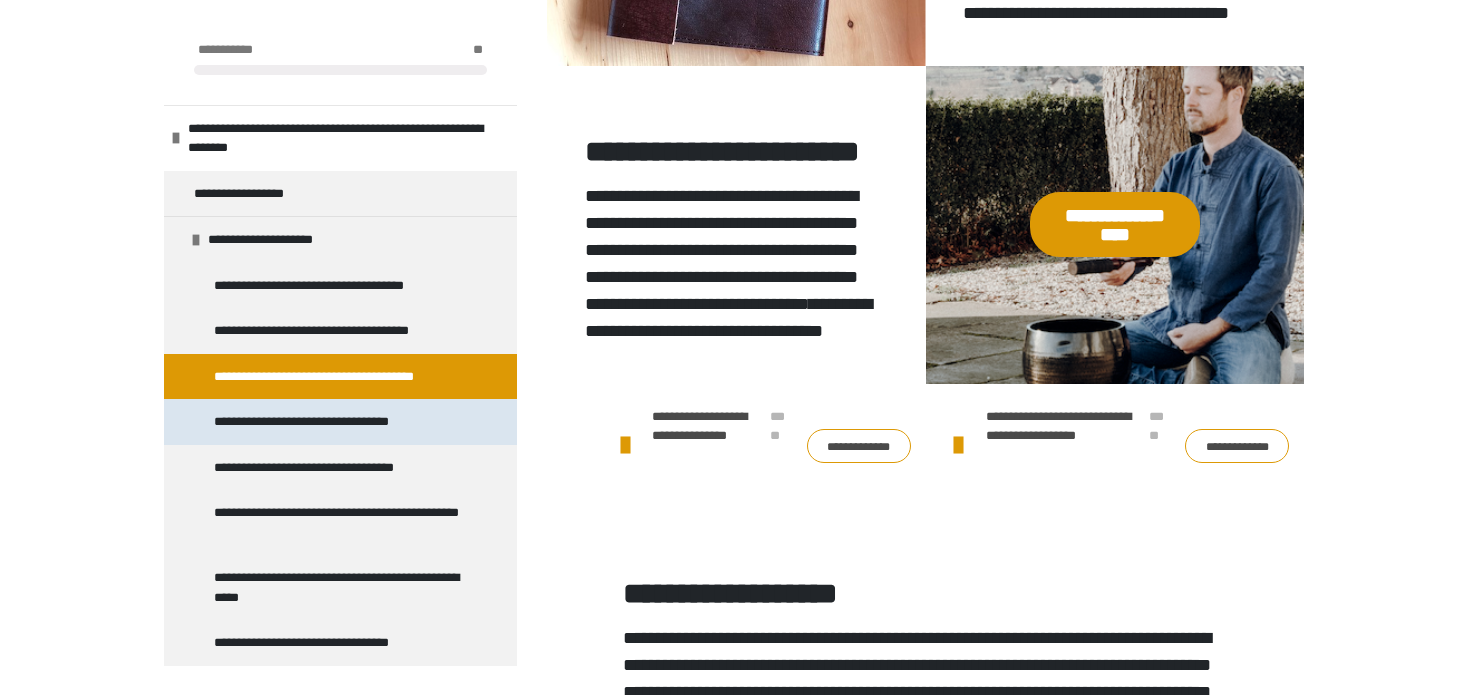 click on "**********" at bounding box center (340, 422) 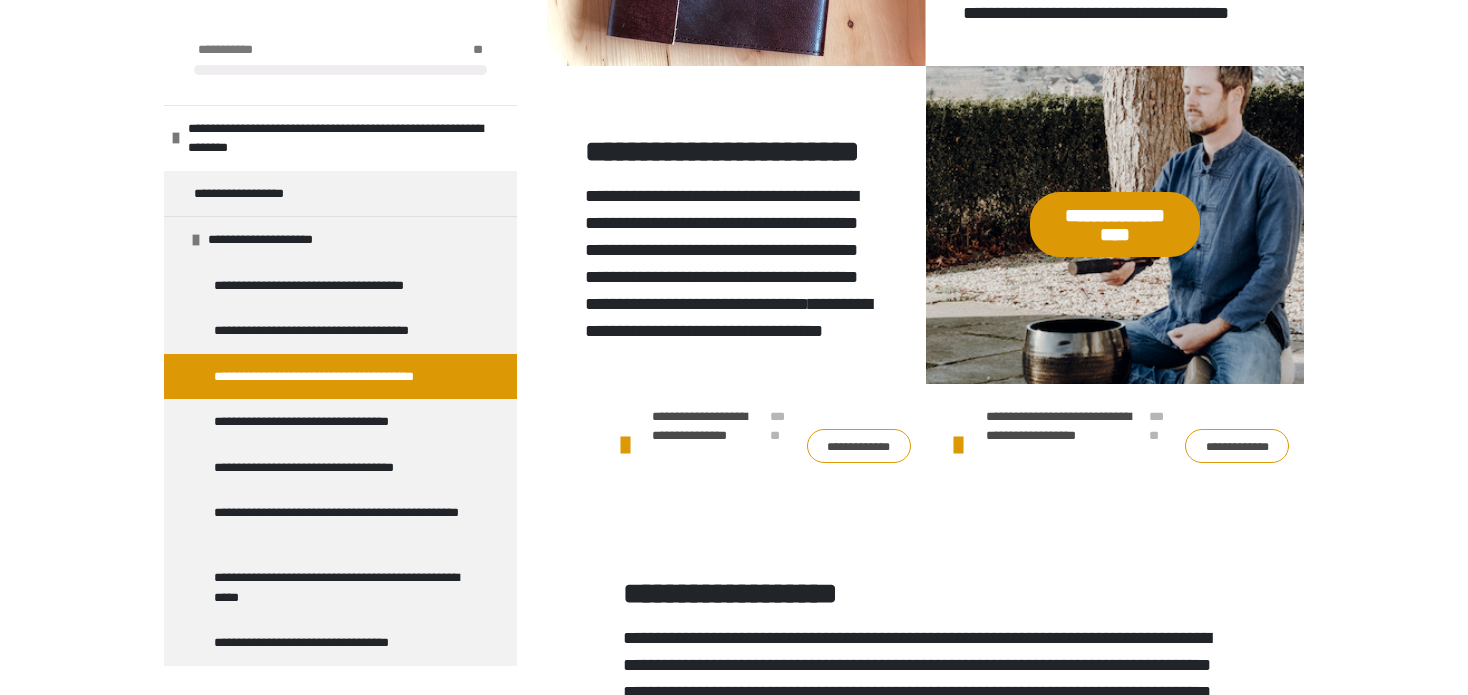scroll, scrollTop: 360, scrollLeft: 0, axis: vertical 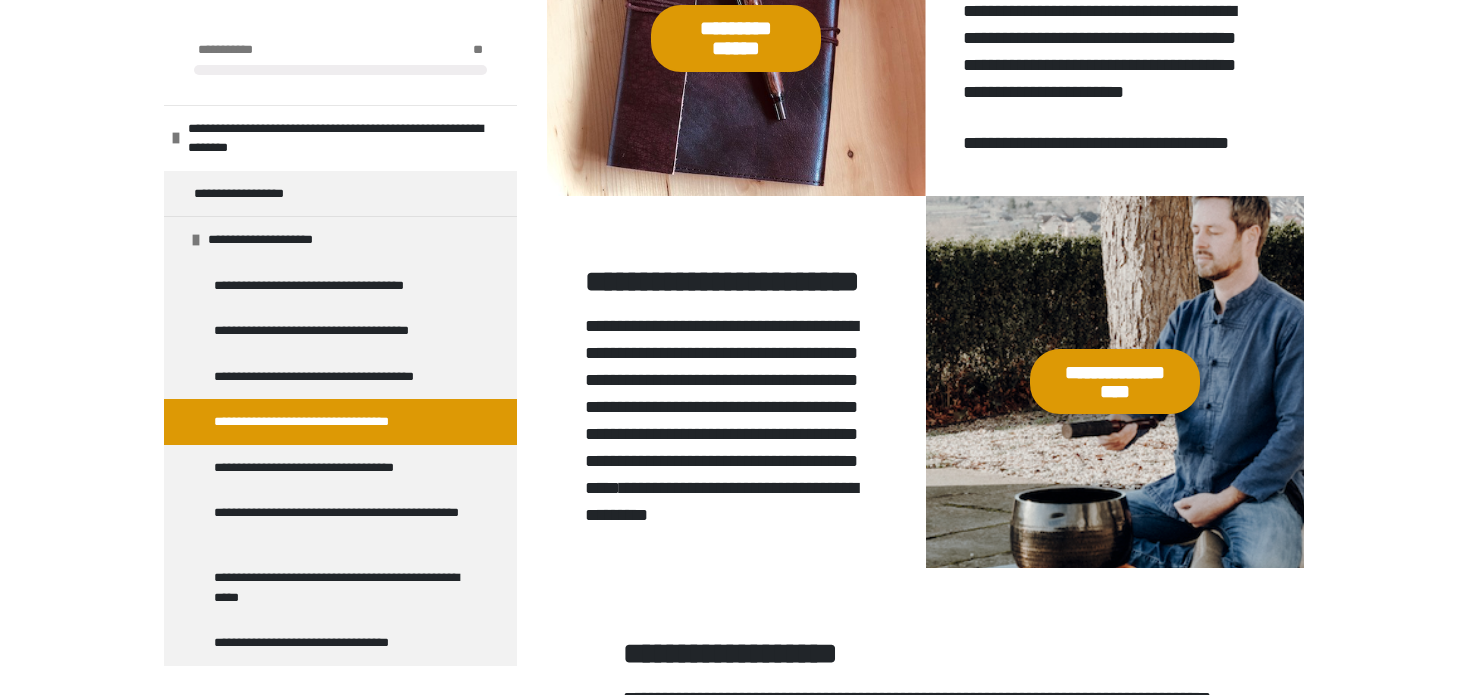 click on "**********" at bounding box center (1115, 381) 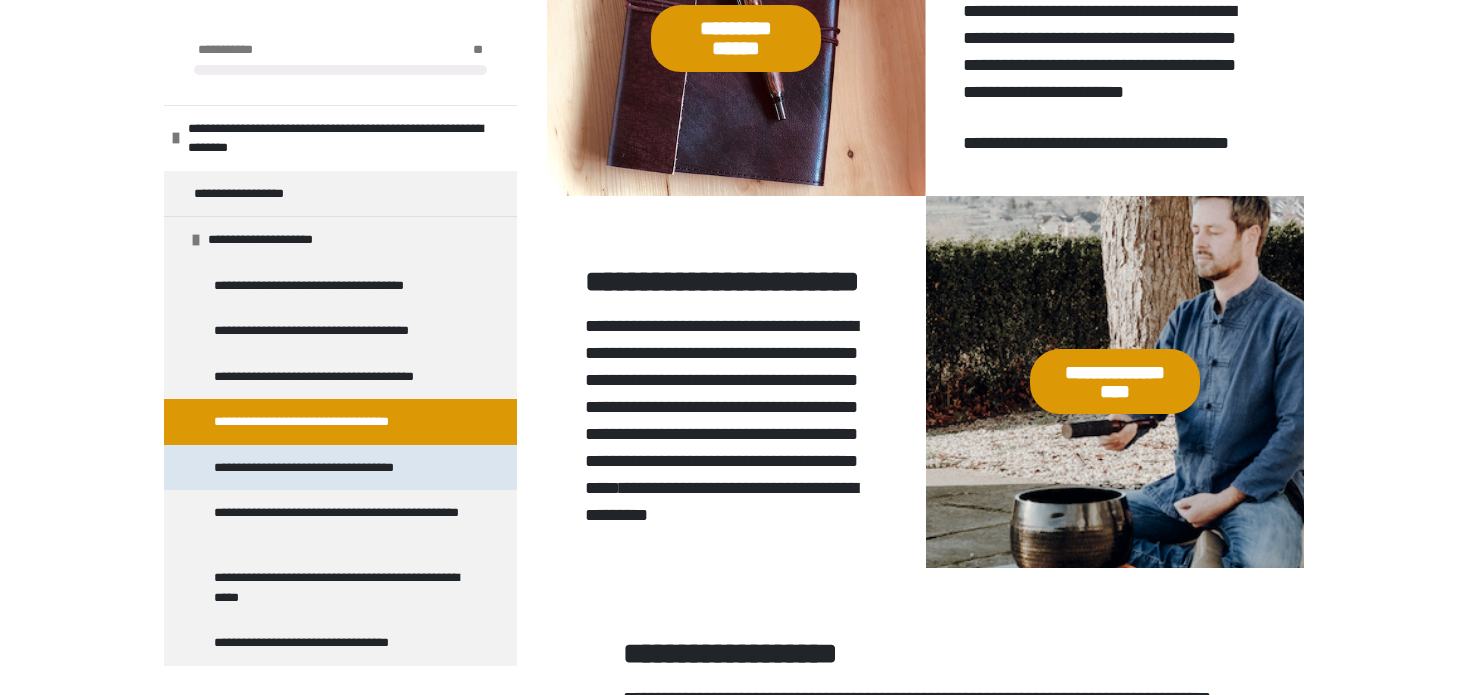 click on "**********" at bounding box center (319, 468) 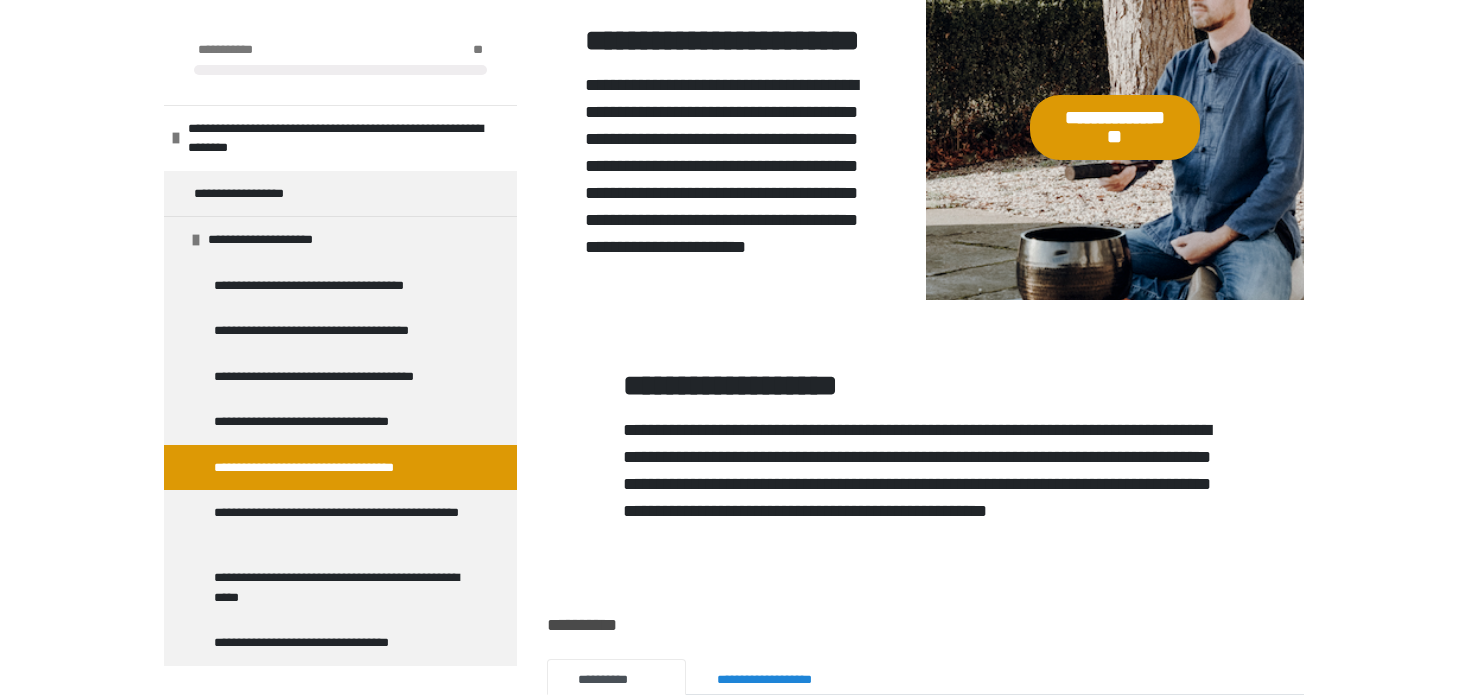 scroll, scrollTop: 1960, scrollLeft: 0, axis: vertical 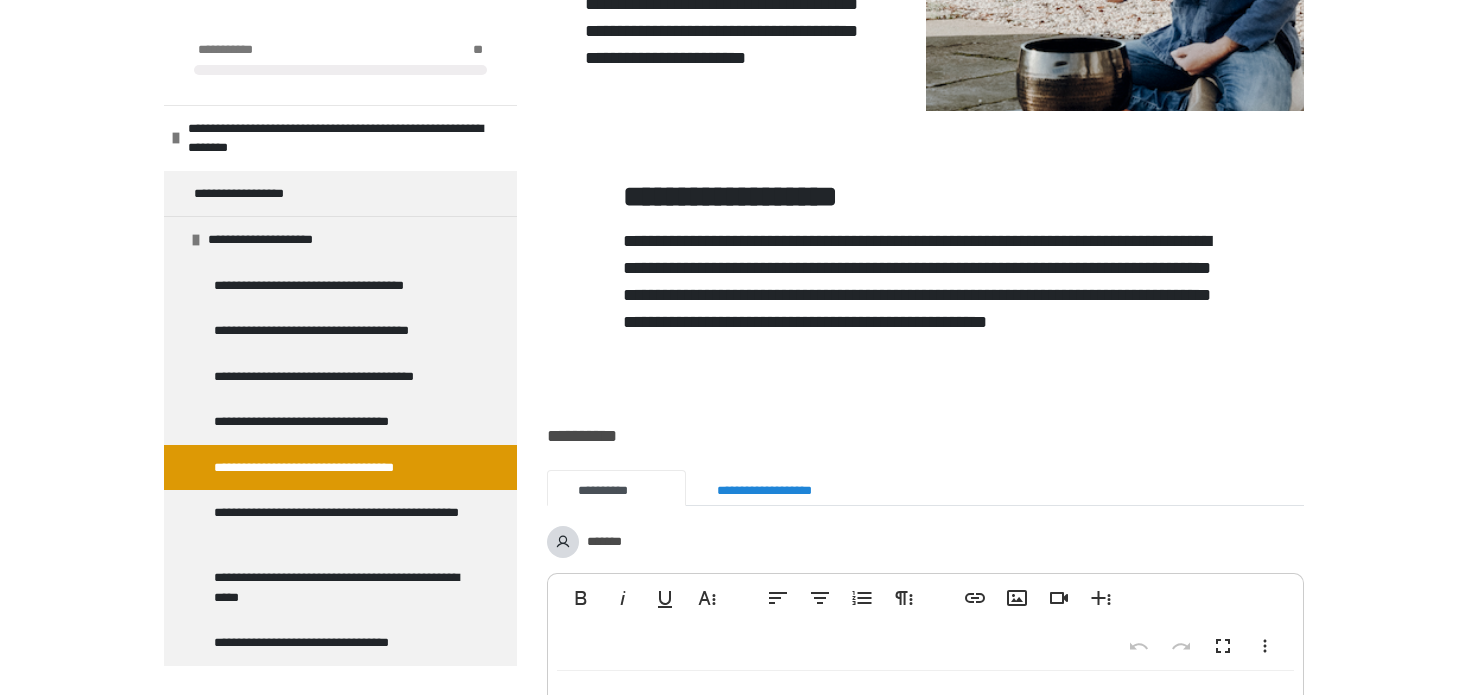 click on "**********" at bounding box center (1115, -62) 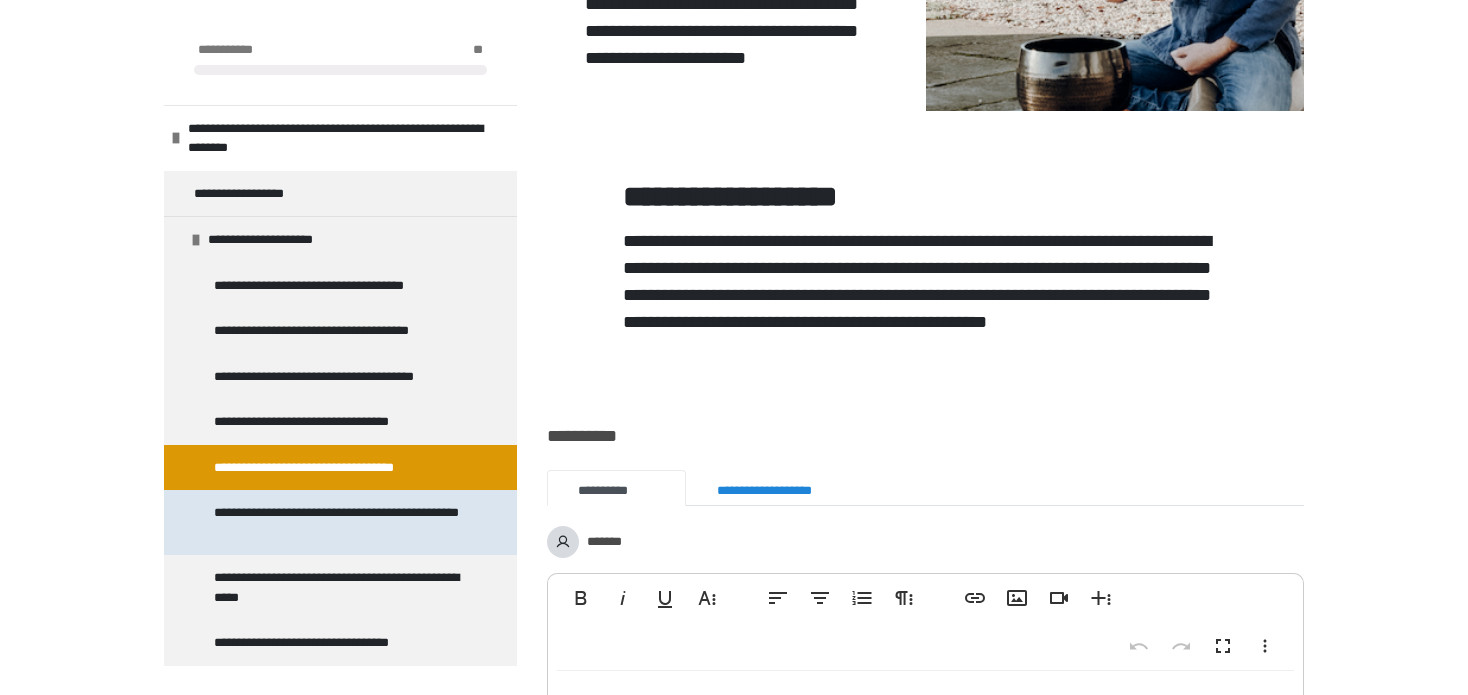 click on "**********" at bounding box center (342, 522) 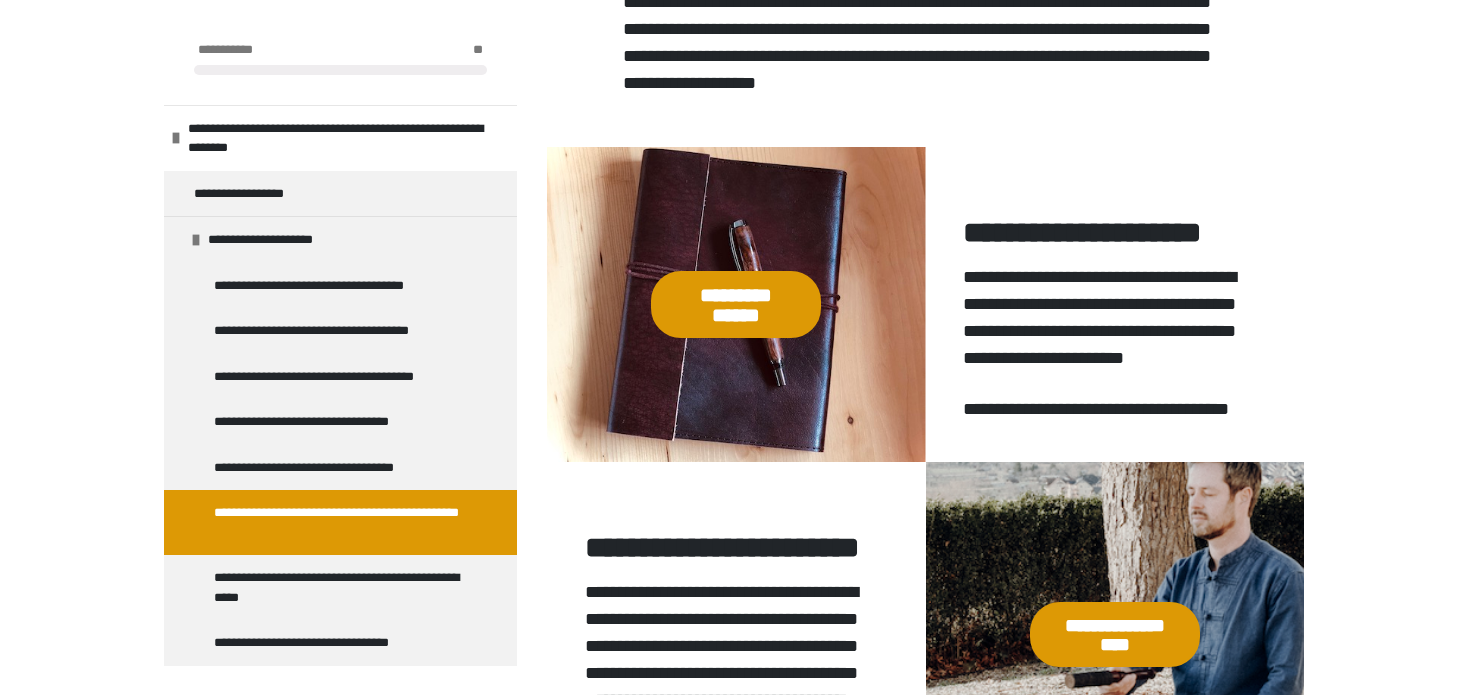 scroll, scrollTop: 1660, scrollLeft: 0, axis: vertical 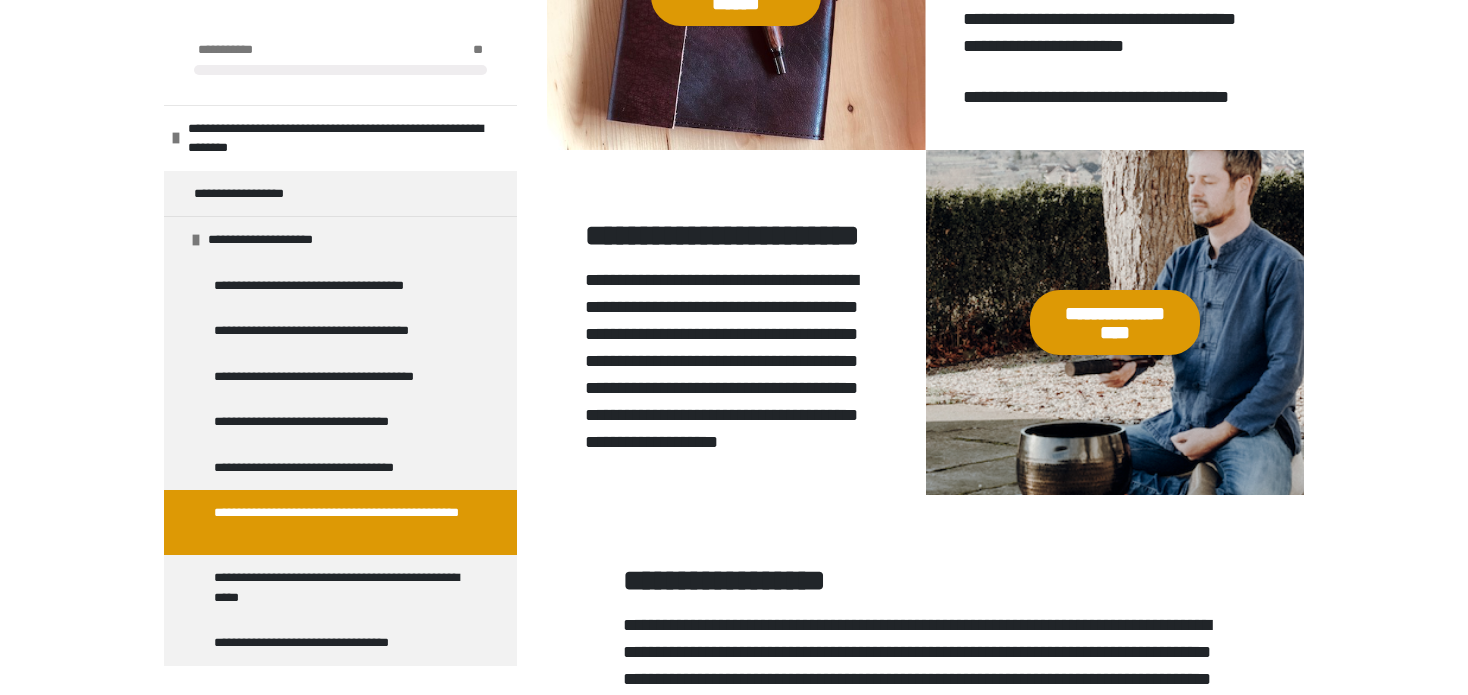 click on "**********" at bounding box center [1115, 322] 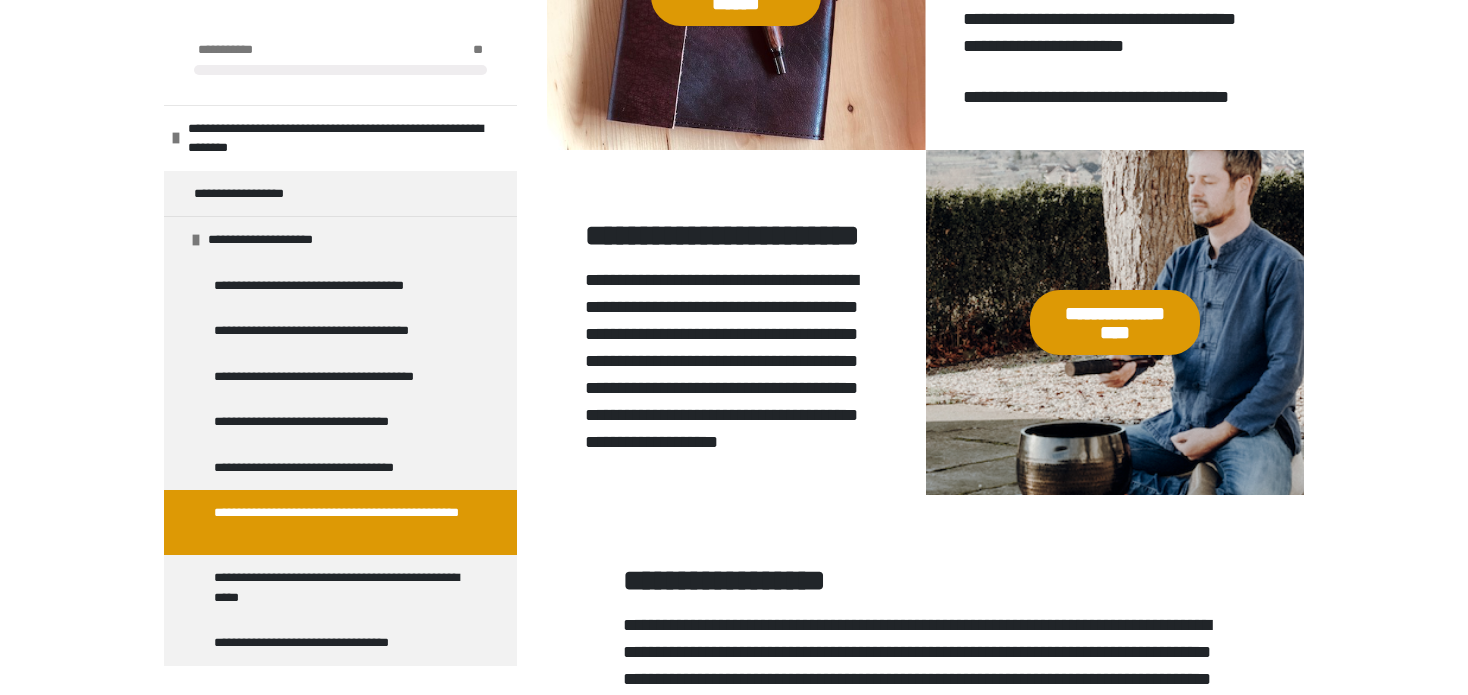 click on "**********" at bounding box center [342, 522] 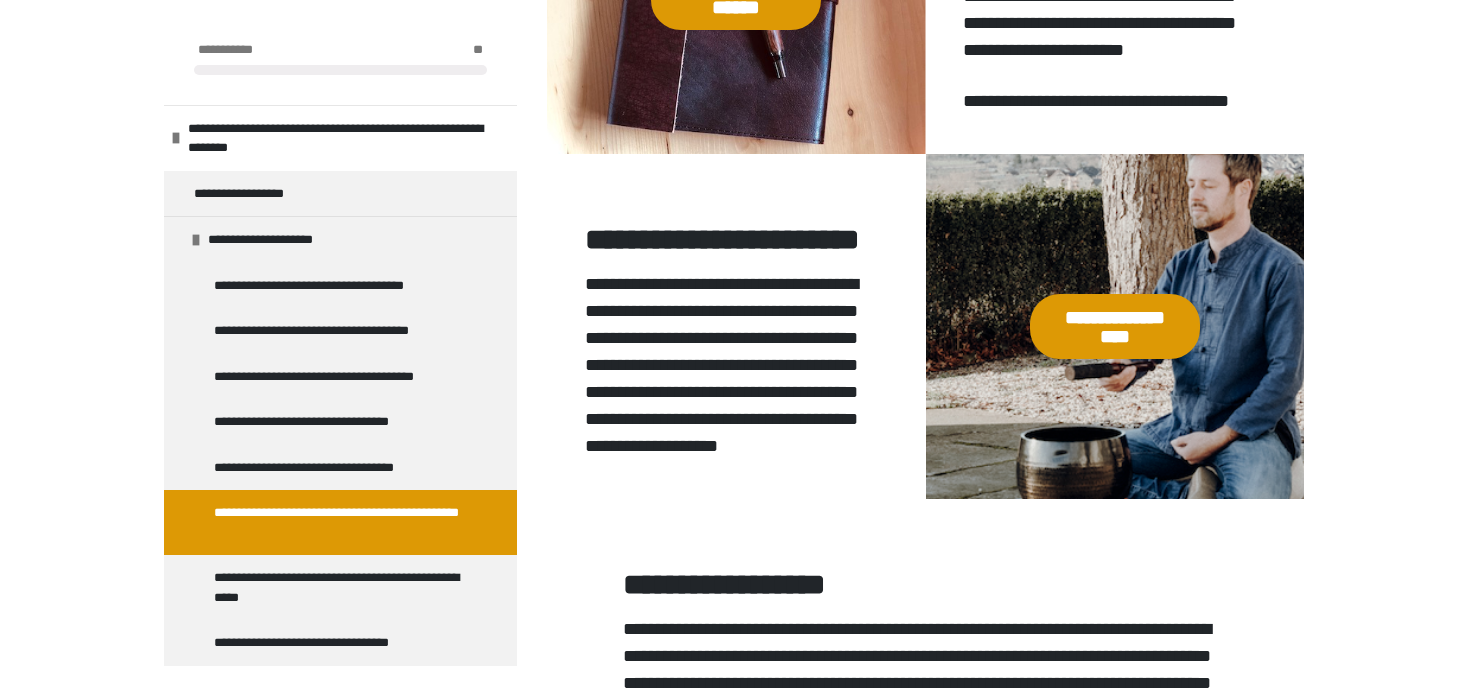 scroll, scrollTop: 1660, scrollLeft: 0, axis: vertical 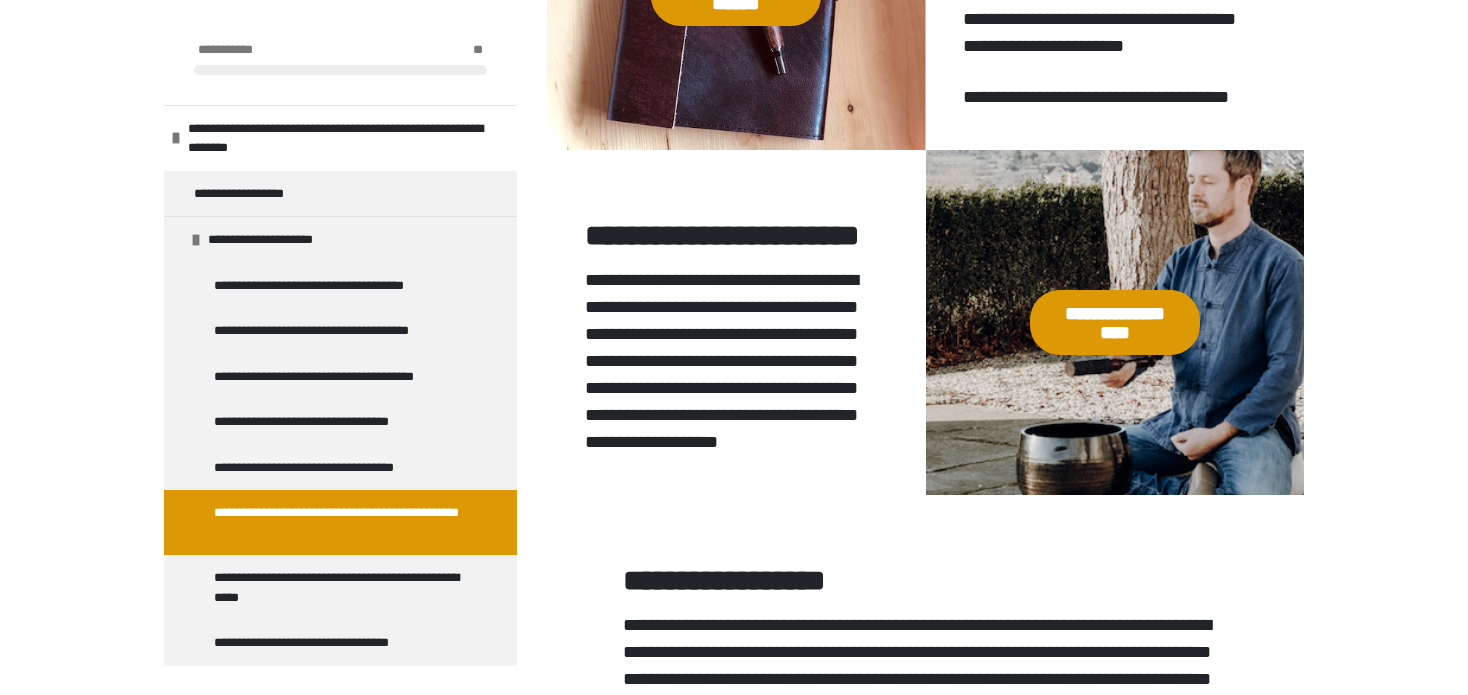 click on "**********" at bounding box center [1115, 322] 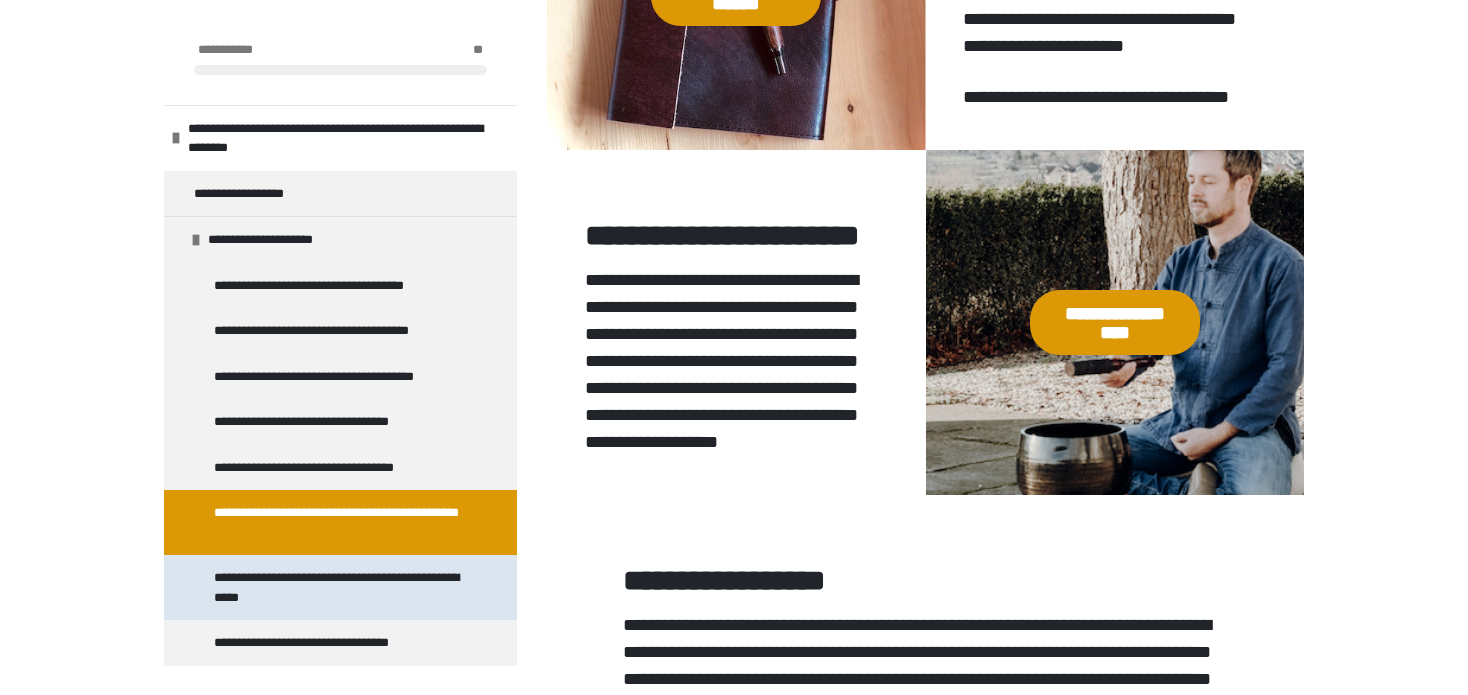 click on "**********" at bounding box center (342, 587) 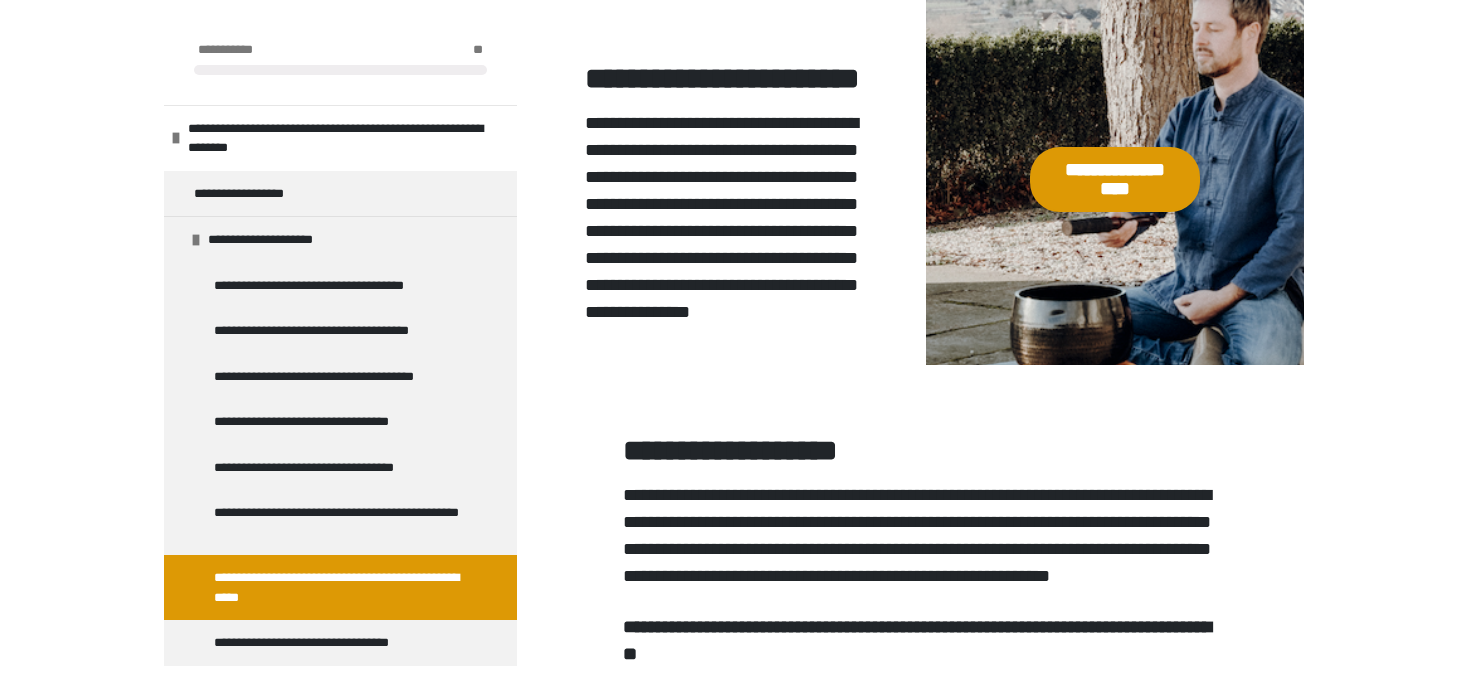 scroll, scrollTop: 2060, scrollLeft: 0, axis: vertical 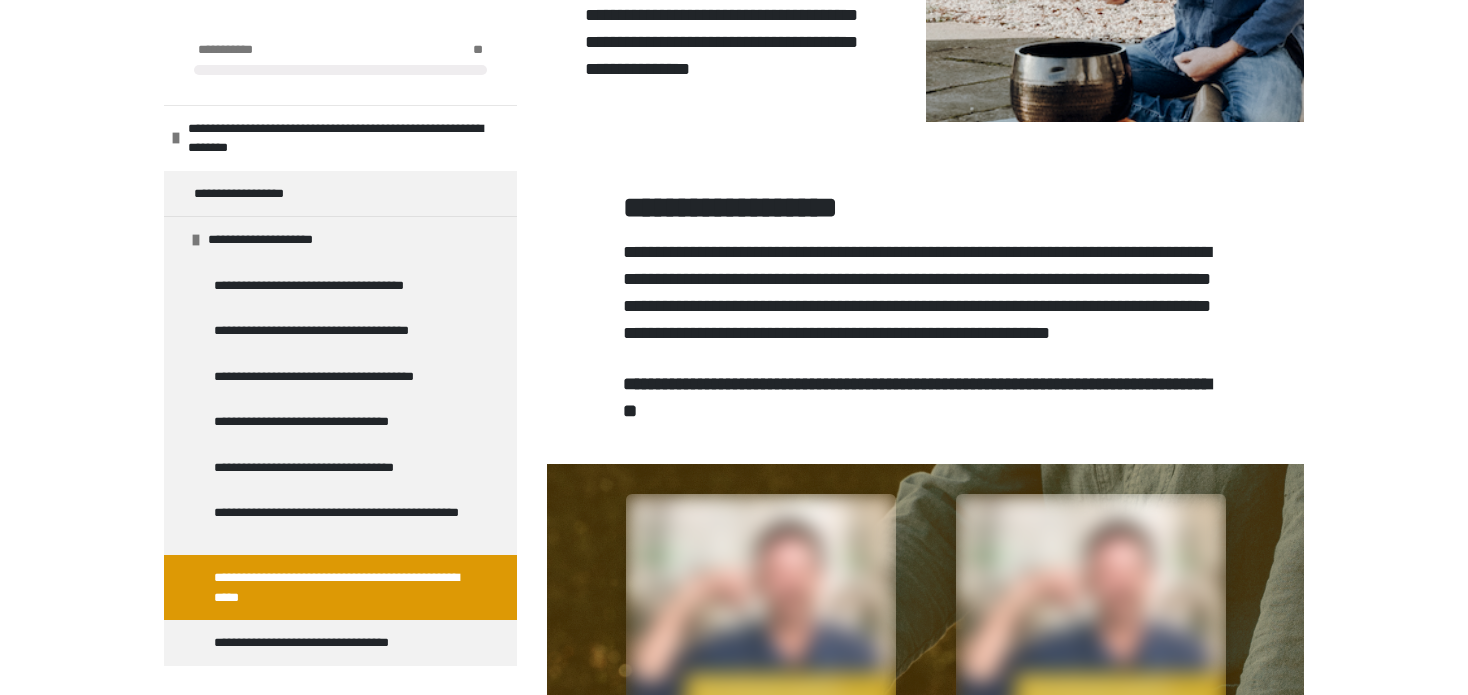 click on "**********" at bounding box center [1115, -64] 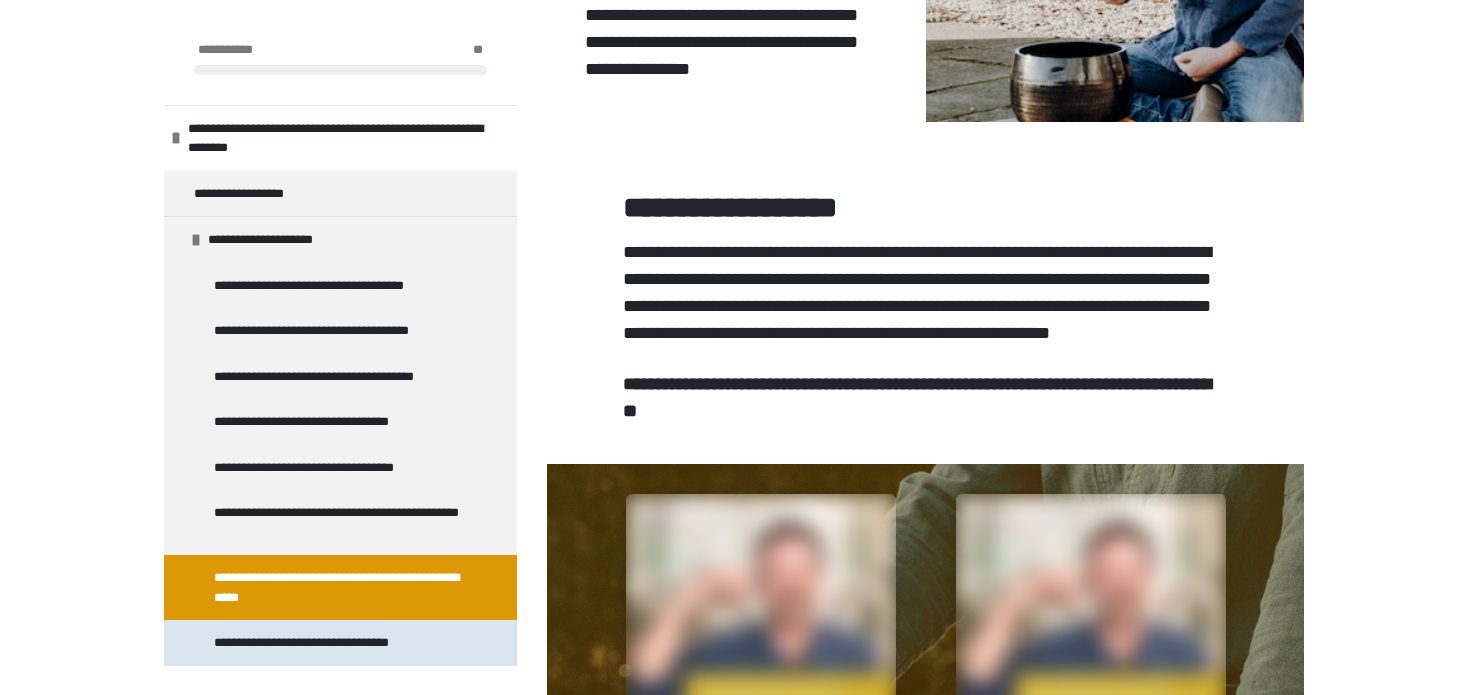 click on "**********" at bounding box center [319, 643] 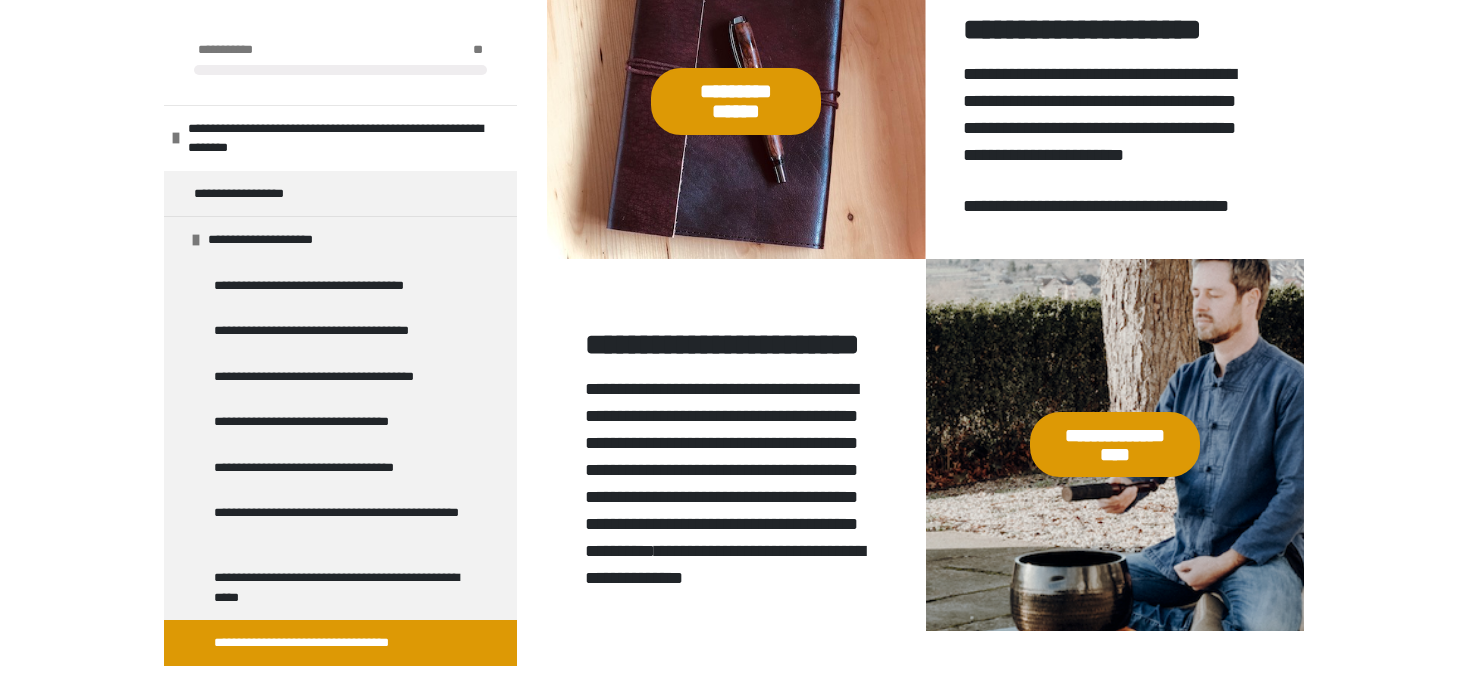scroll, scrollTop: 1860, scrollLeft: 0, axis: vertical 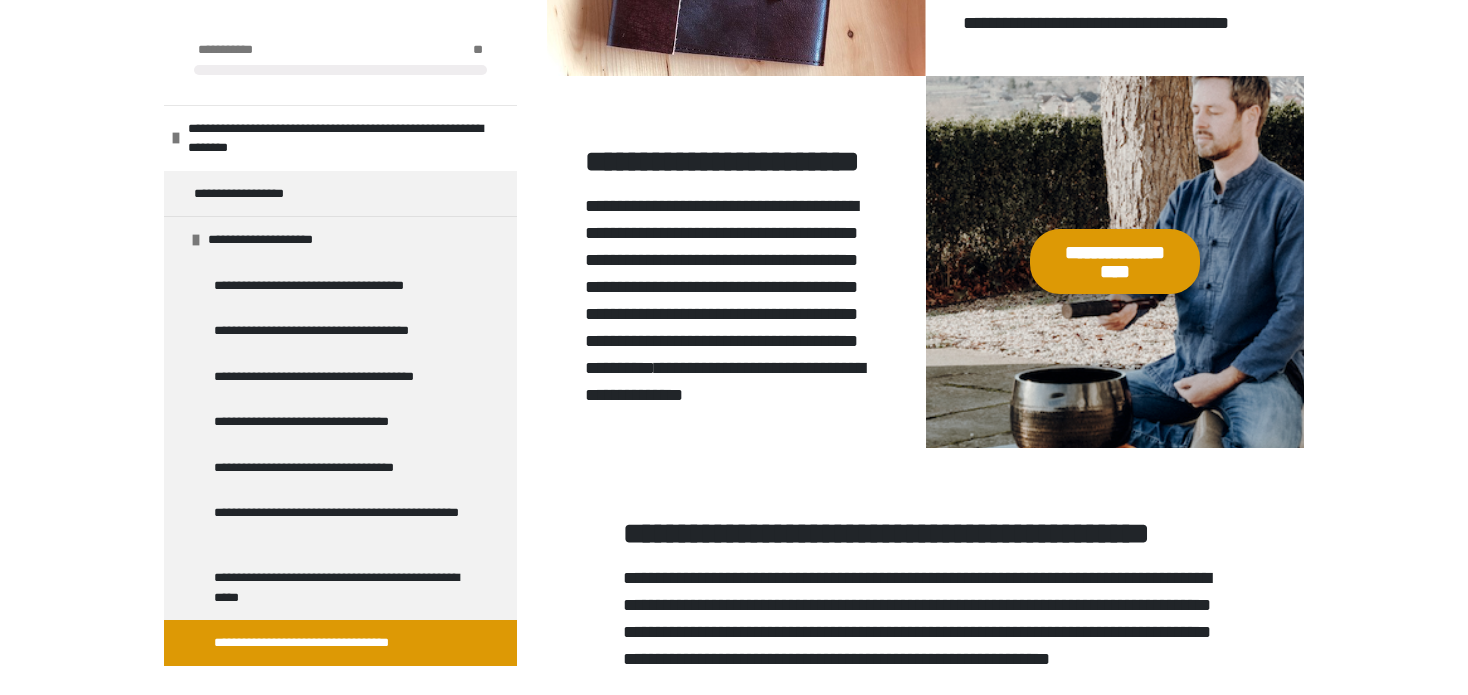 click on "**********" at bounding box center (1115, 261) 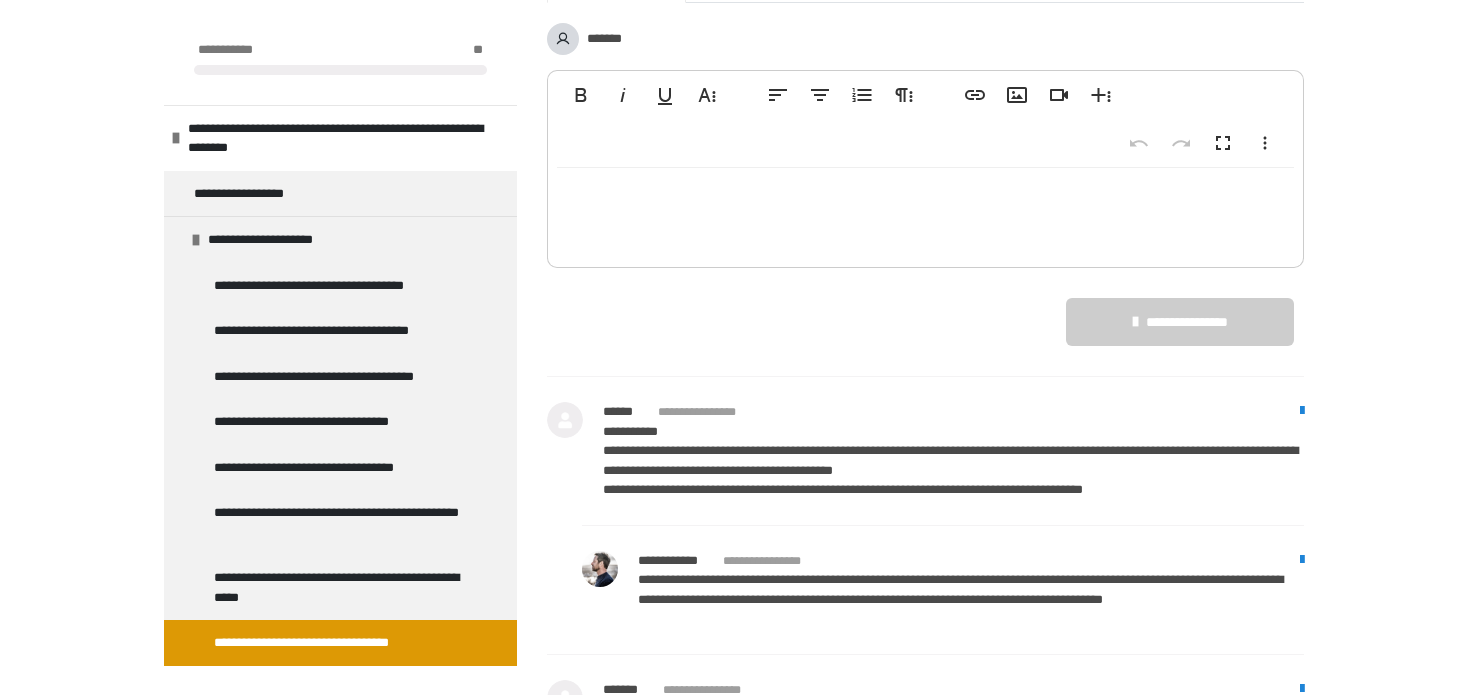 scroll, scrollTop: 3460, scrollLeft: 0, axis: vertical 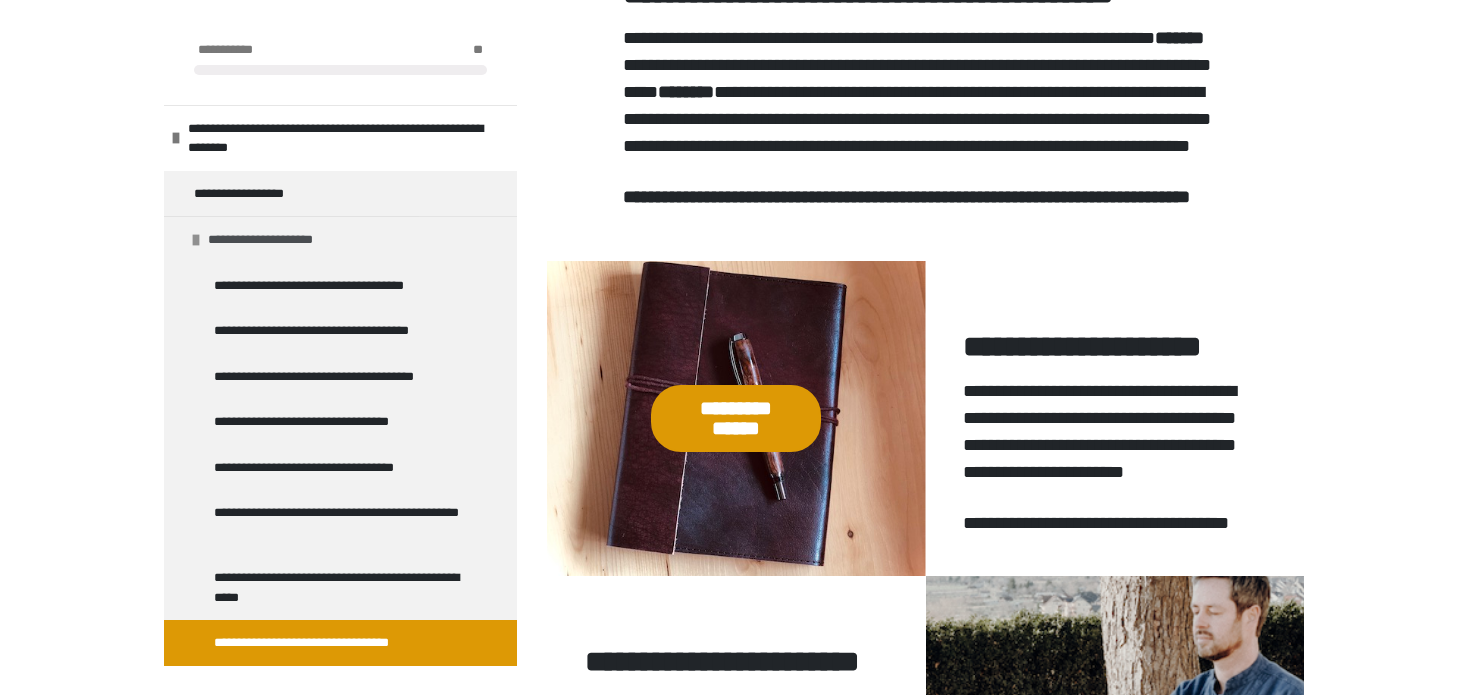 click on "**********" at bounding box center [276, 240] 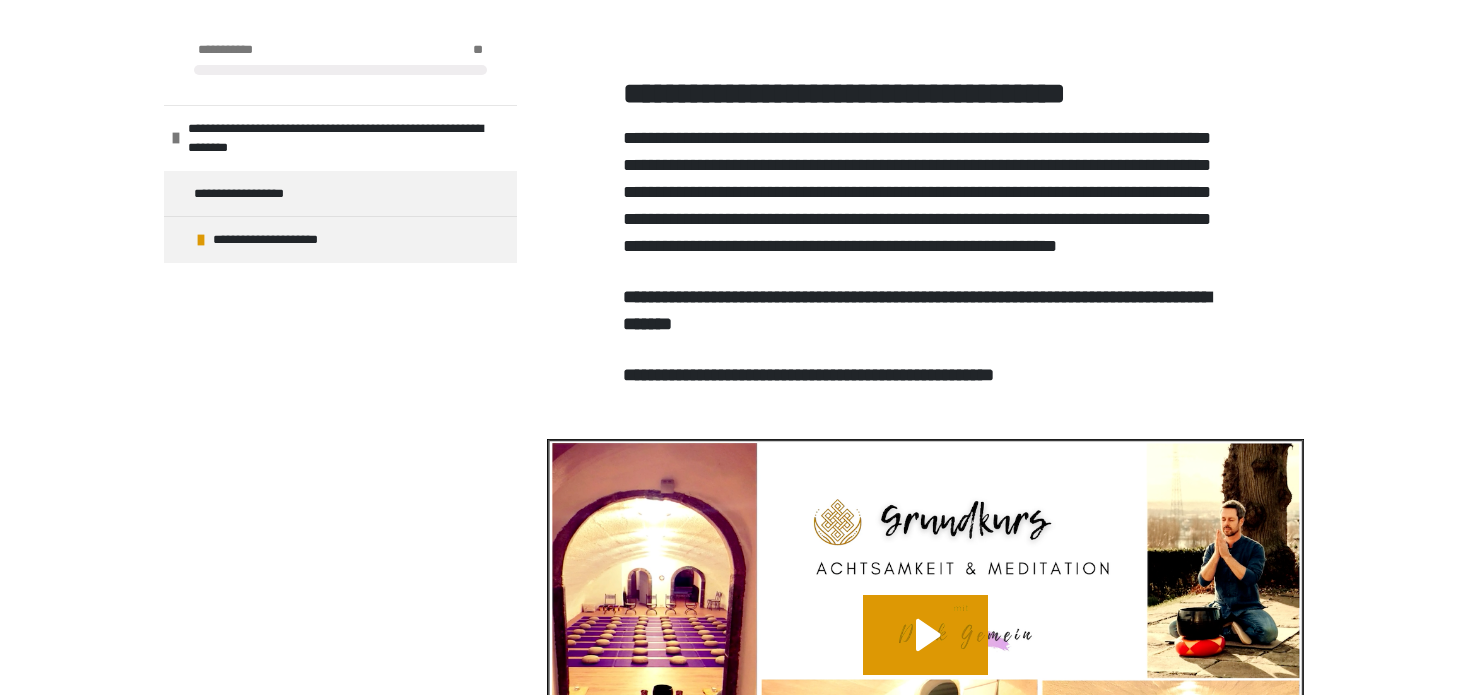 scroll, scrollTop: 400, scrollLeft: 0, axis: vertical 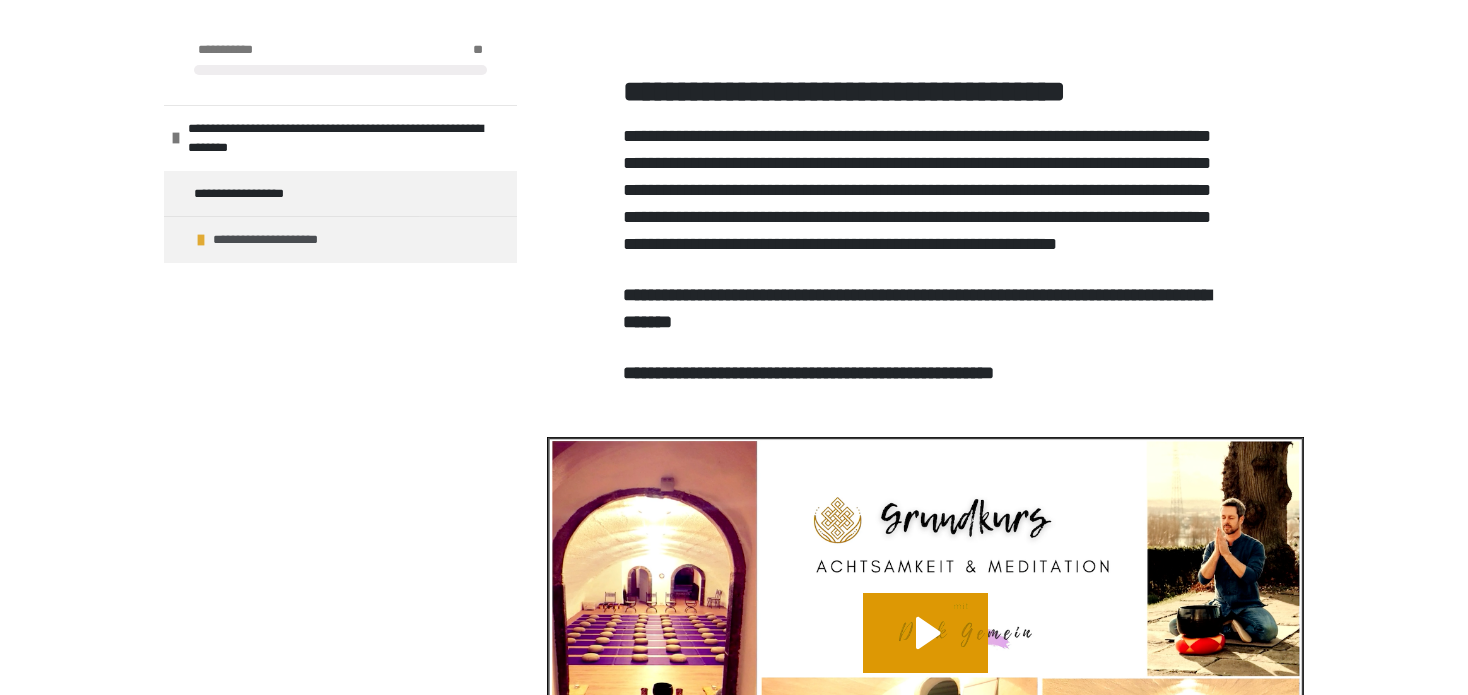 click on "**********" at bounding box center [281, 240] 